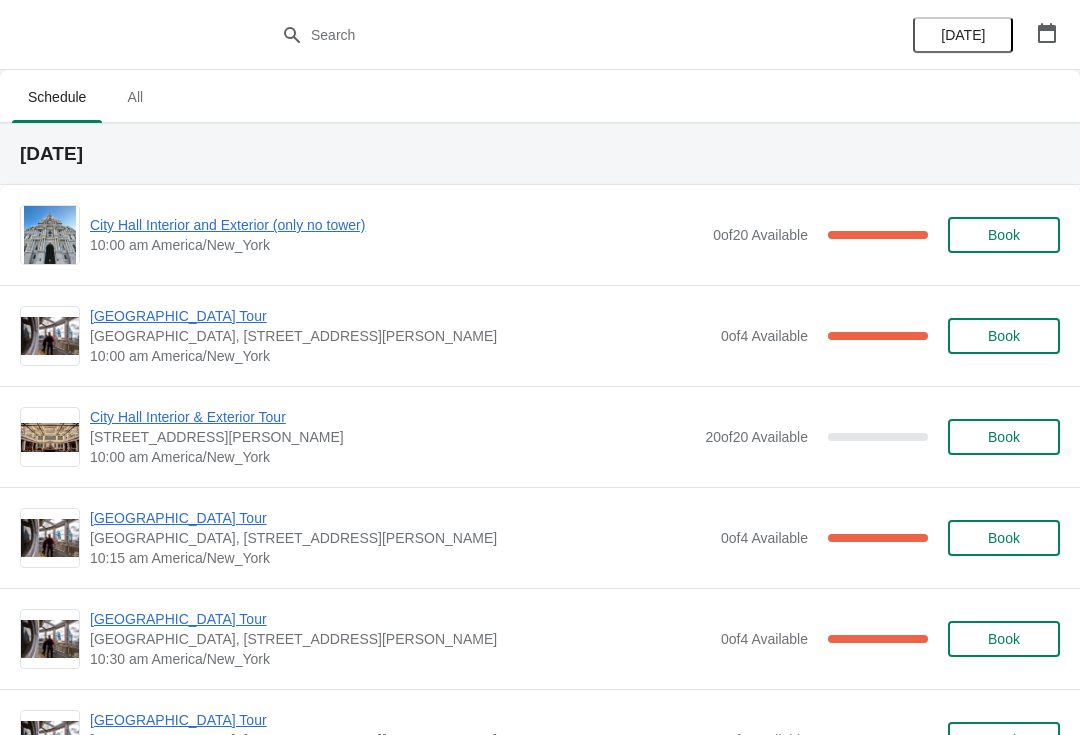 scroll, scrollTop: 0, scrollLeft: 0, axis: both 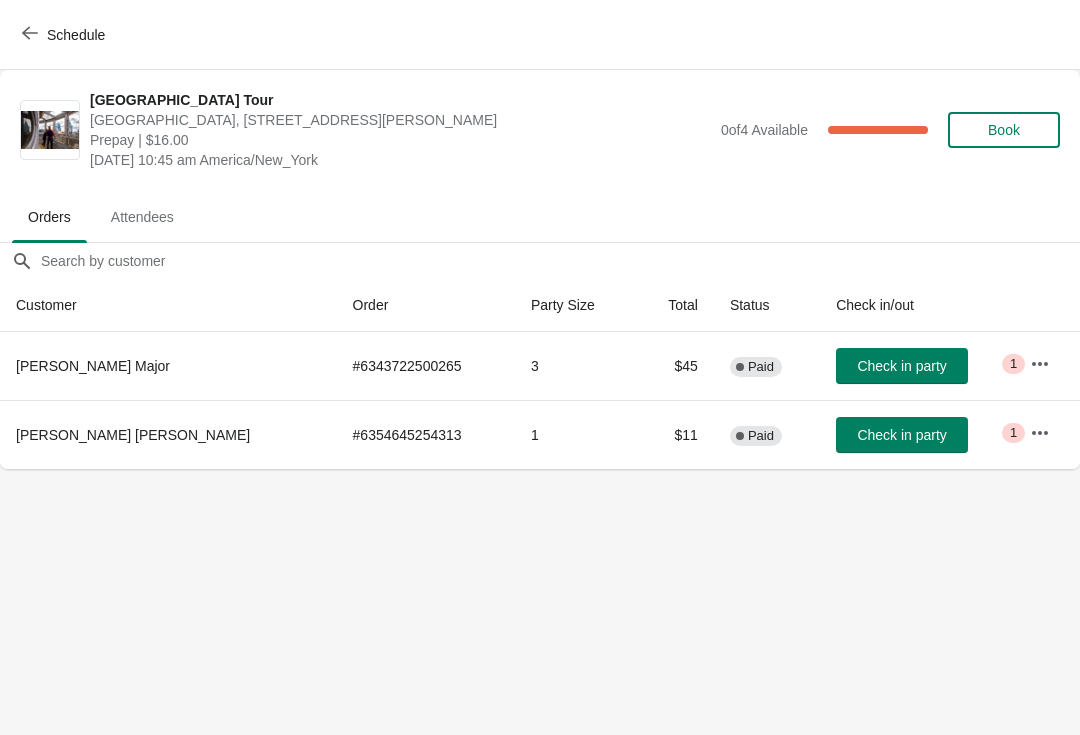 click on "Schedule" at bounding box center [65, 35] 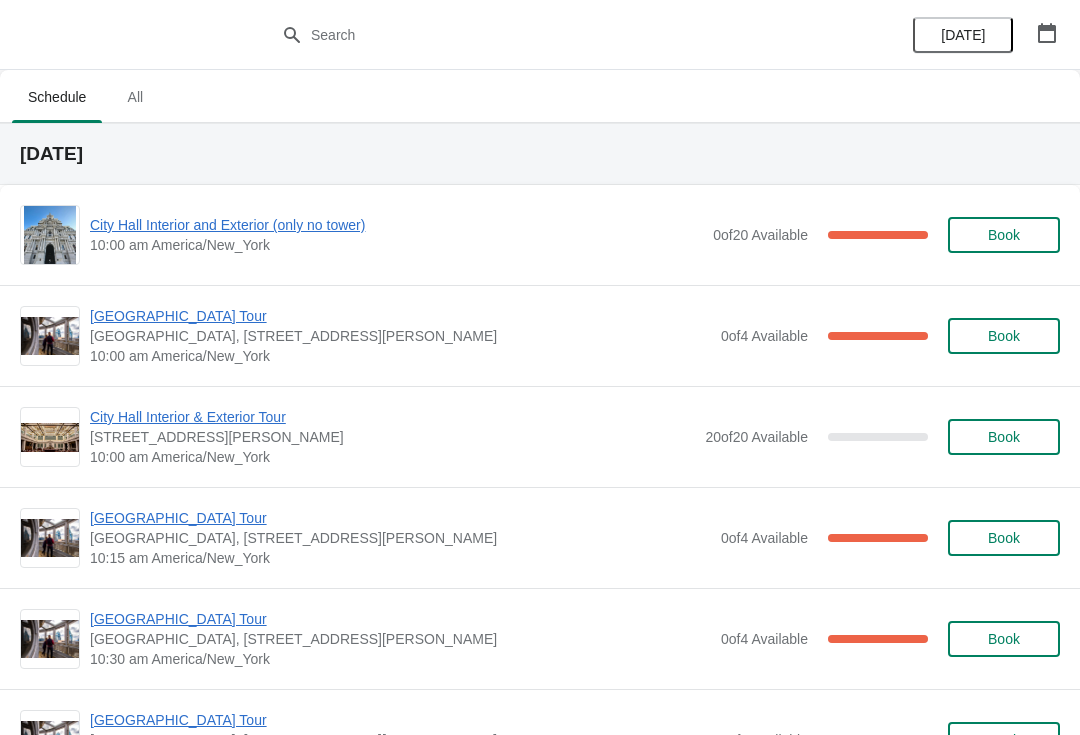 scroll, scrollTop: 0, scrollLeft: 0, axis: both 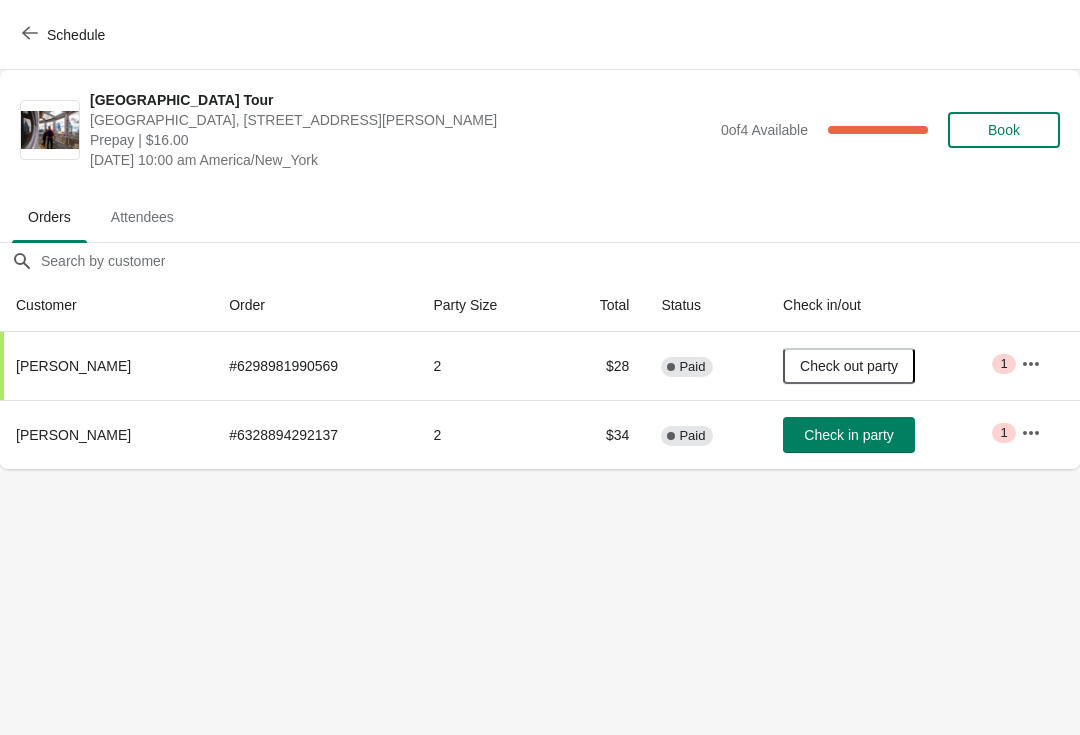 click on "Schedule" at bounding box center [65, 35] 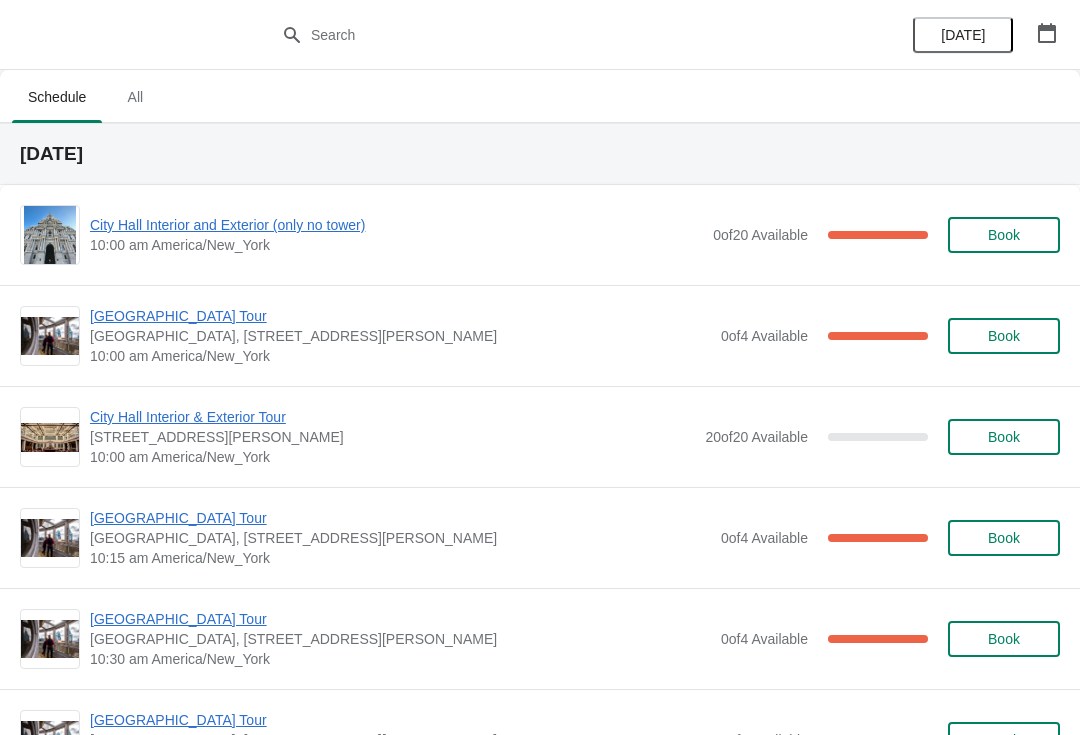 click on "City Hall Interior and Exterior (only no tower)" at bounding box center (396, 225) 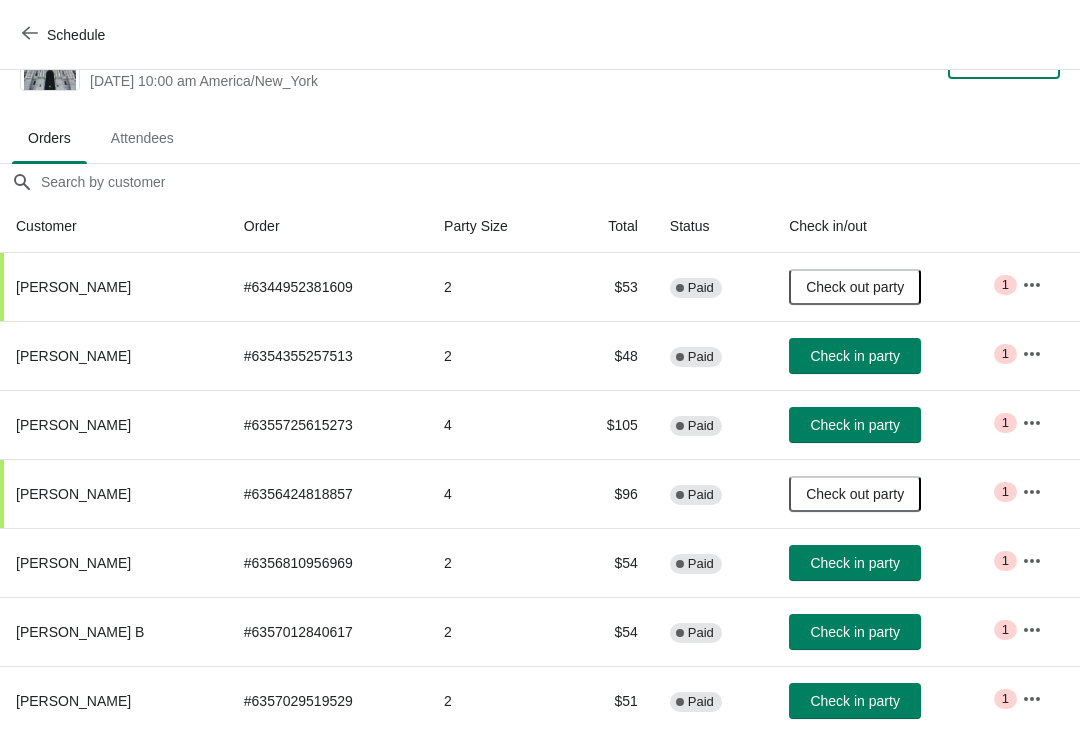 scroll, scrollTop: 57, scrollLeft: 0, axis: vertical 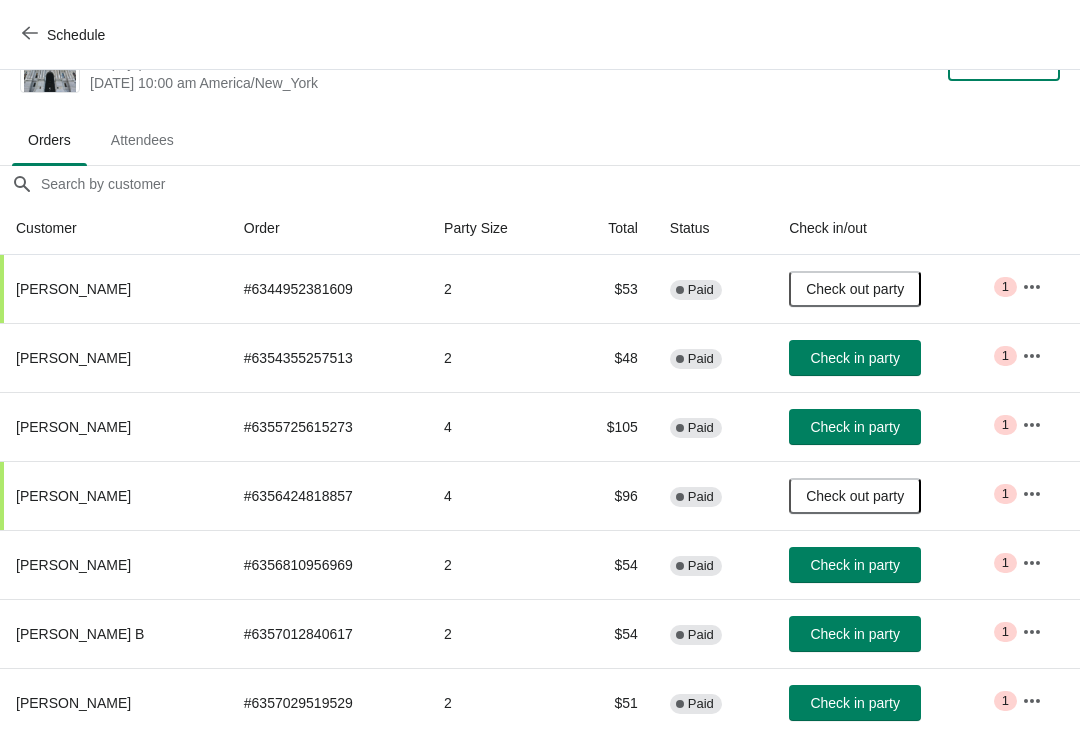 click on "Check in party" at bounding box center (854, 358) 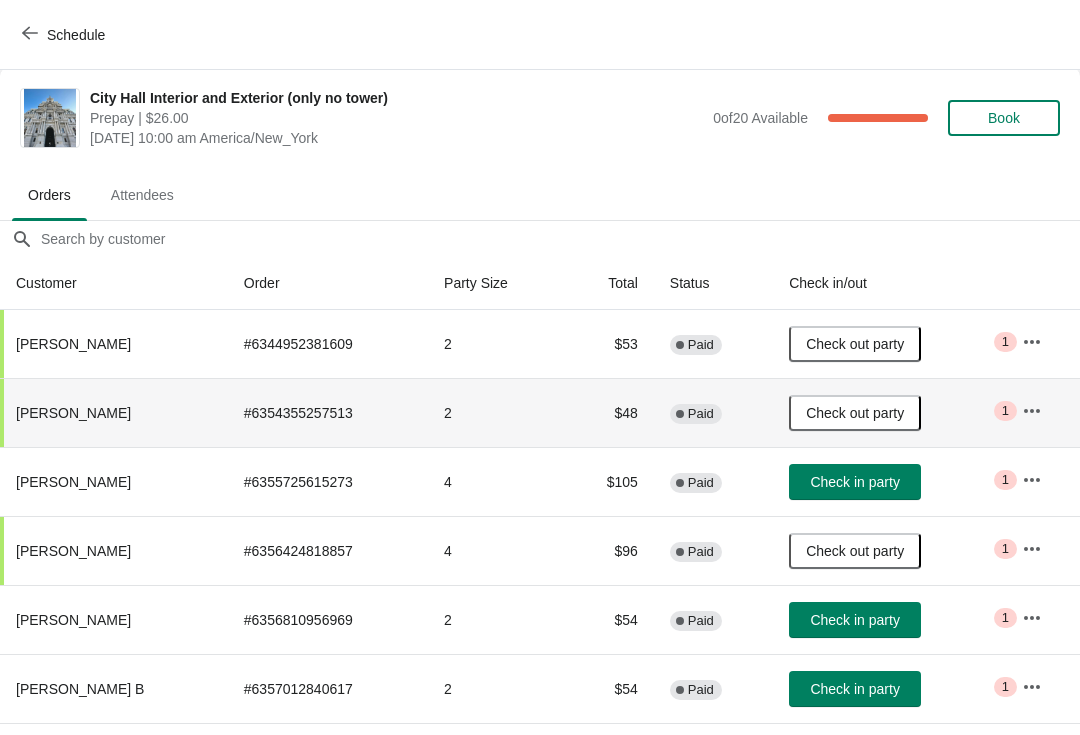 scroll, scrollTop: 0, scrollLeft: 0, axis: both 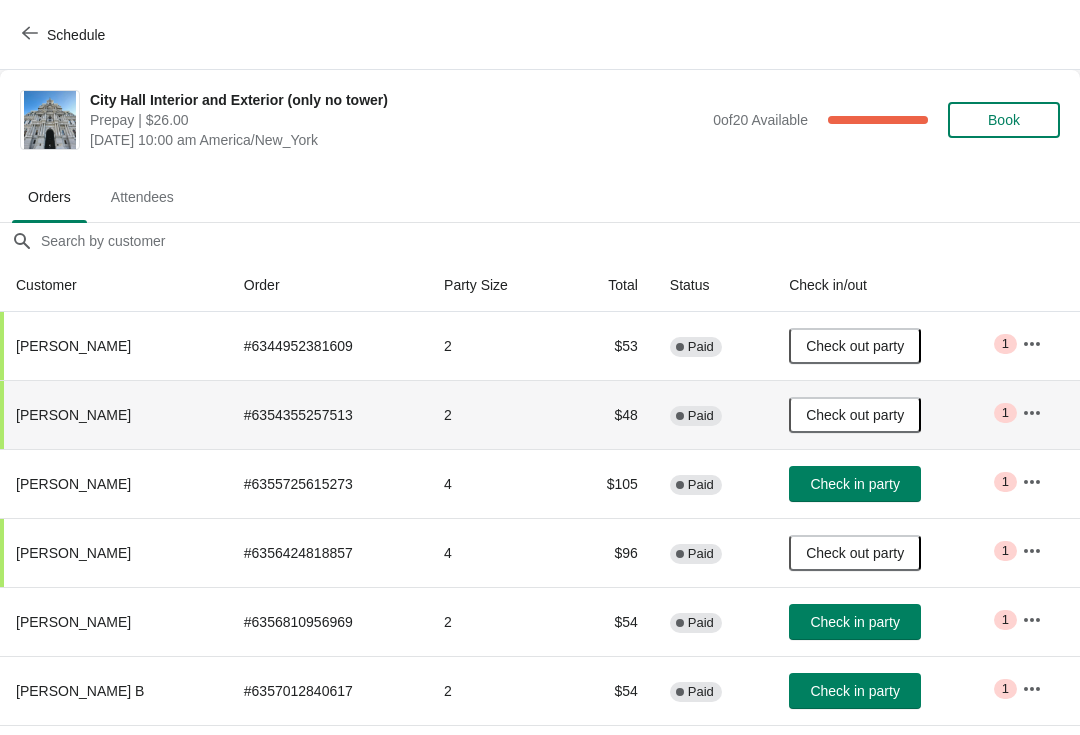 click on "Schedule" at bounding box center (65, 35) 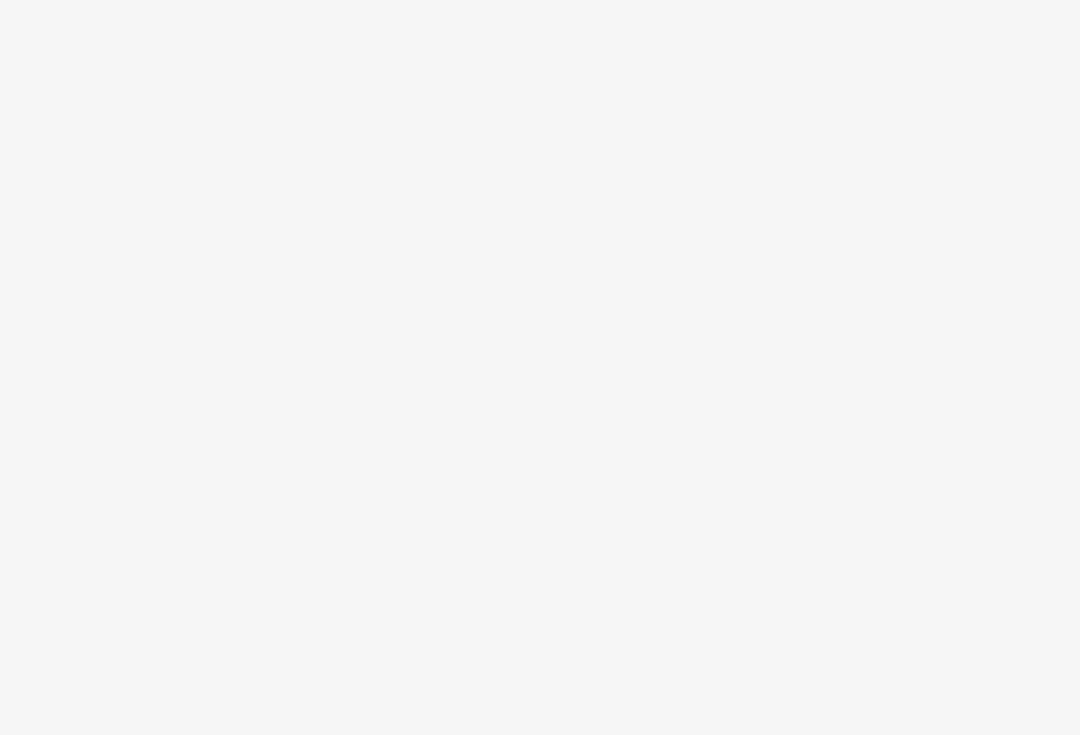 scroll, scrollTop: 0, scrollLeft: 0, axis: both 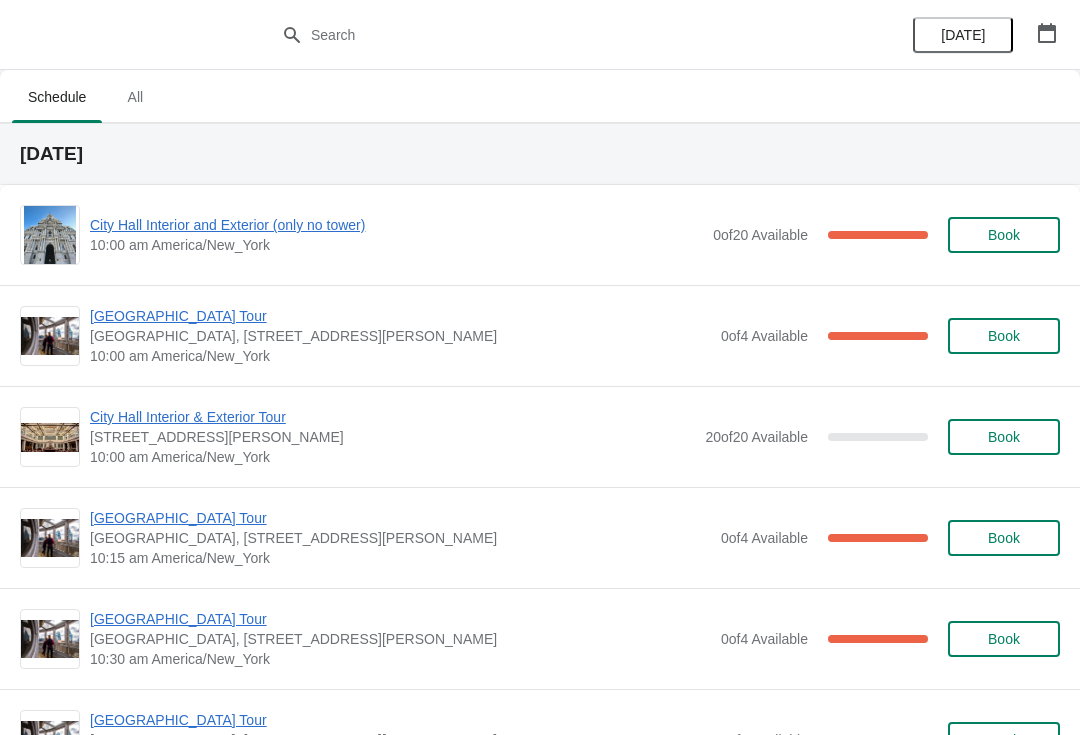 click on "City Hall Interior and Exterior (only no tower)" at bounding box center (396, 225) 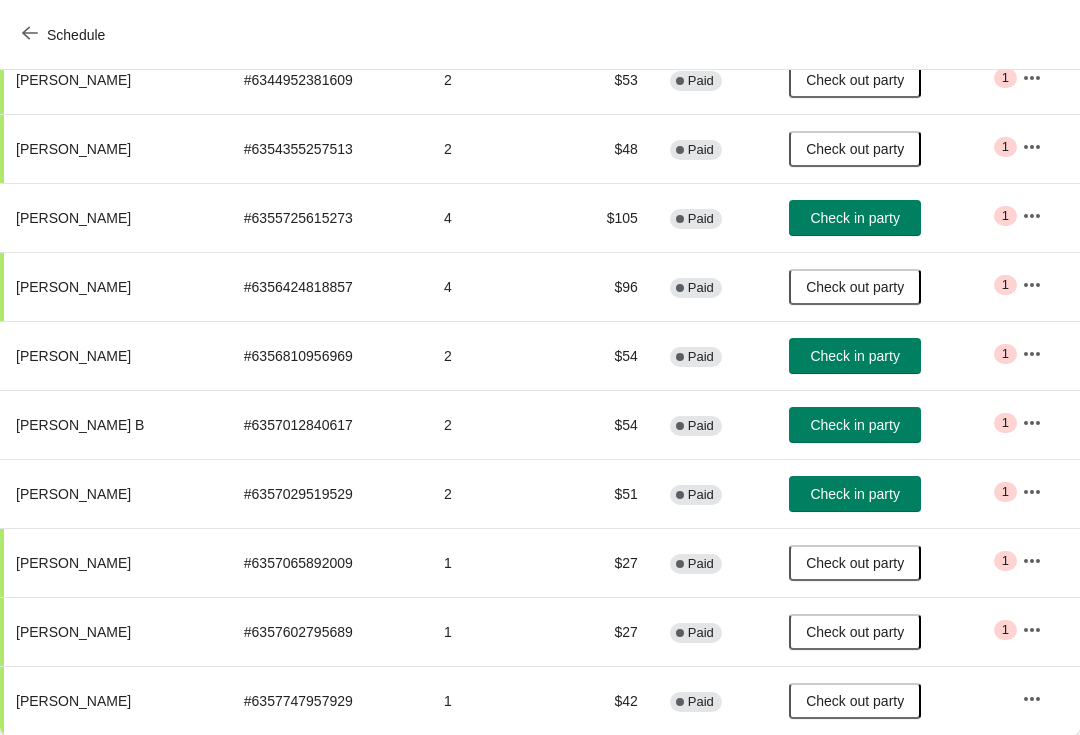 scroll, scrollTop: 266, scrollLeft: 0, axis: vertical 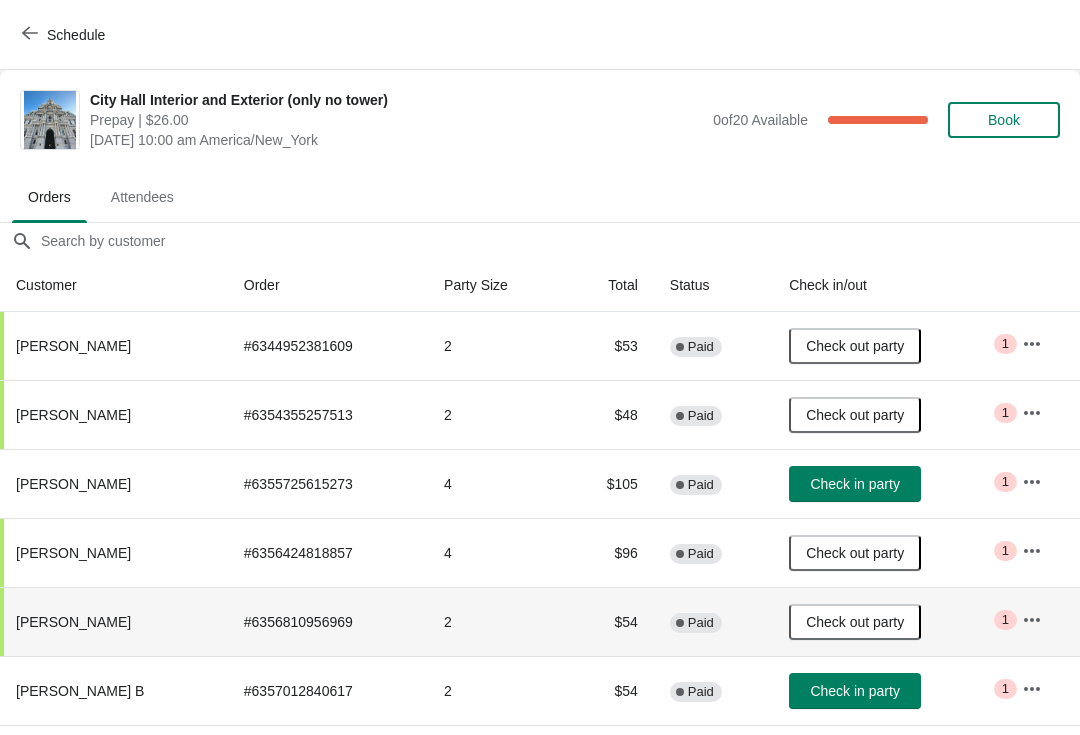 click on "Schedule" at bounding box center [65, 34] 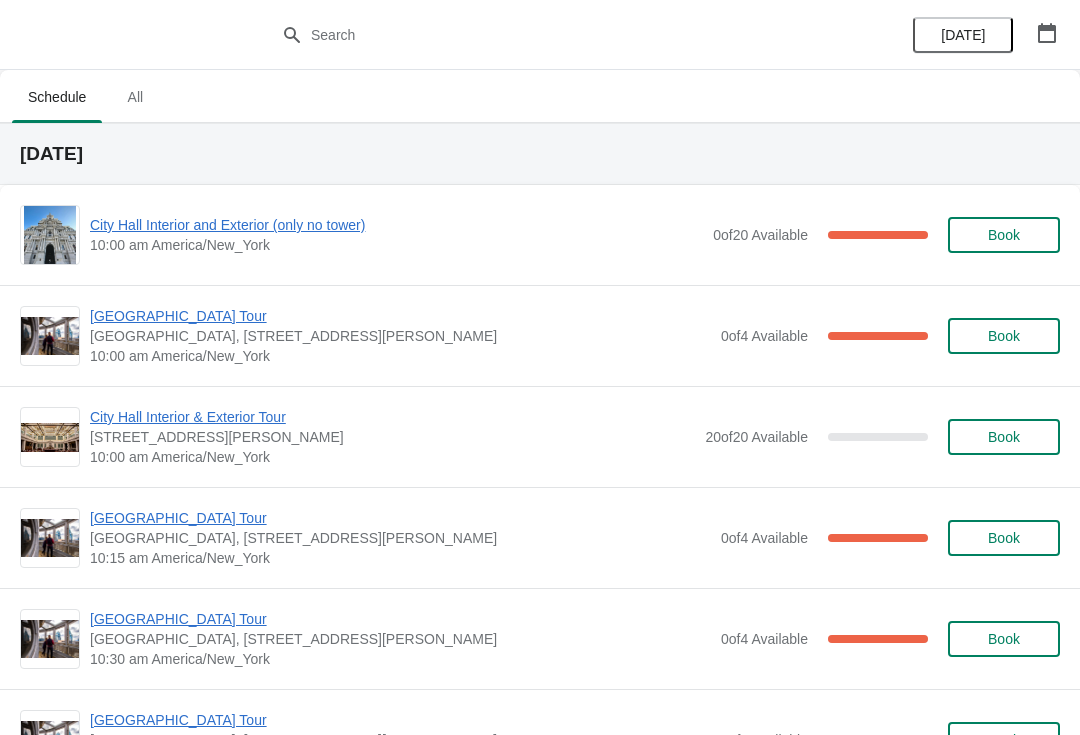 click on "City Hall Interior and Exterior (only no tower)" at bounding box center [396, 225] 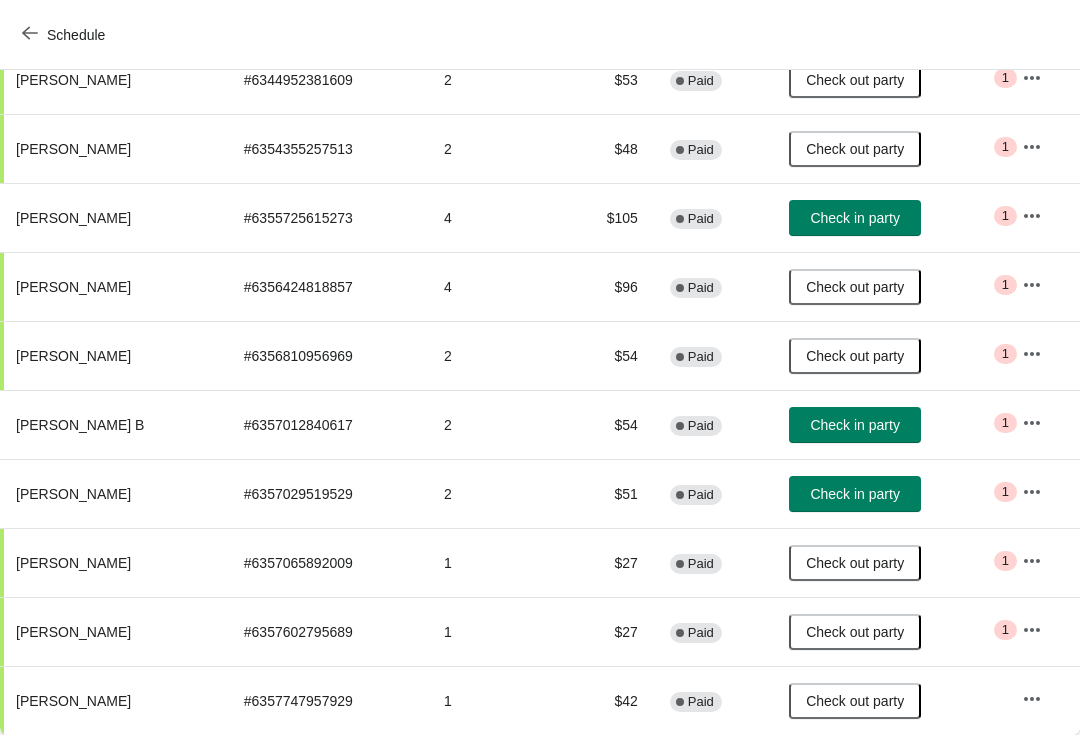 scroll, scrollTop: 266, scrollLeft: 0, axis: vertical 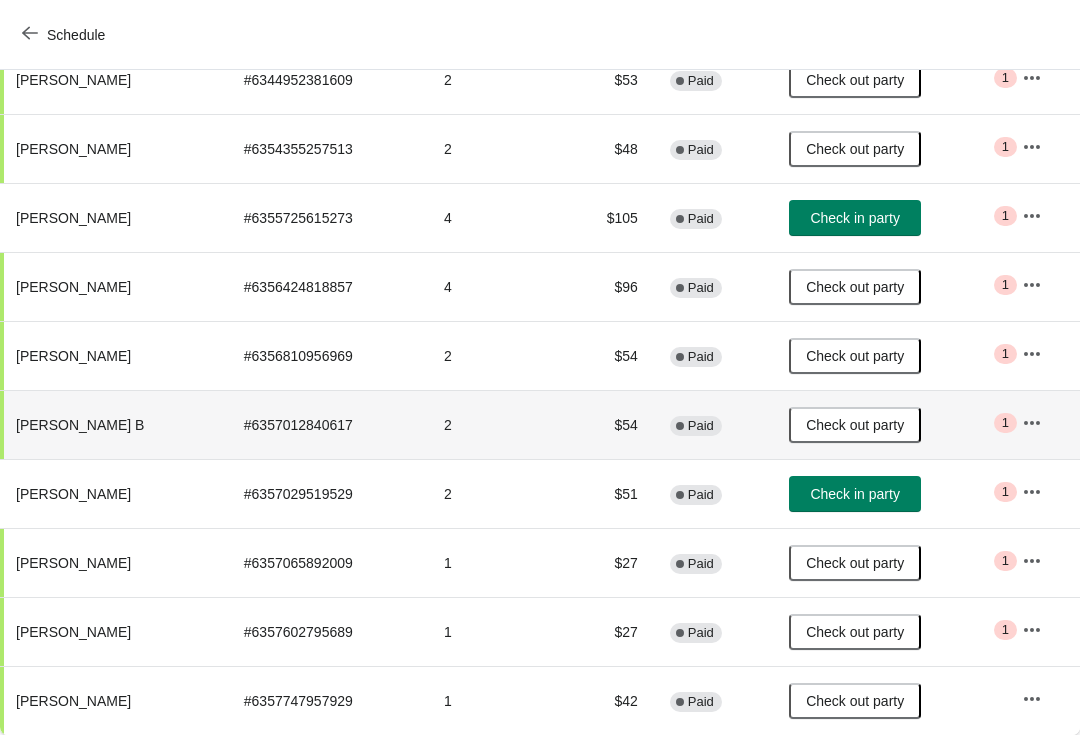 click on "Schedule" at bounding box center (65, 35) 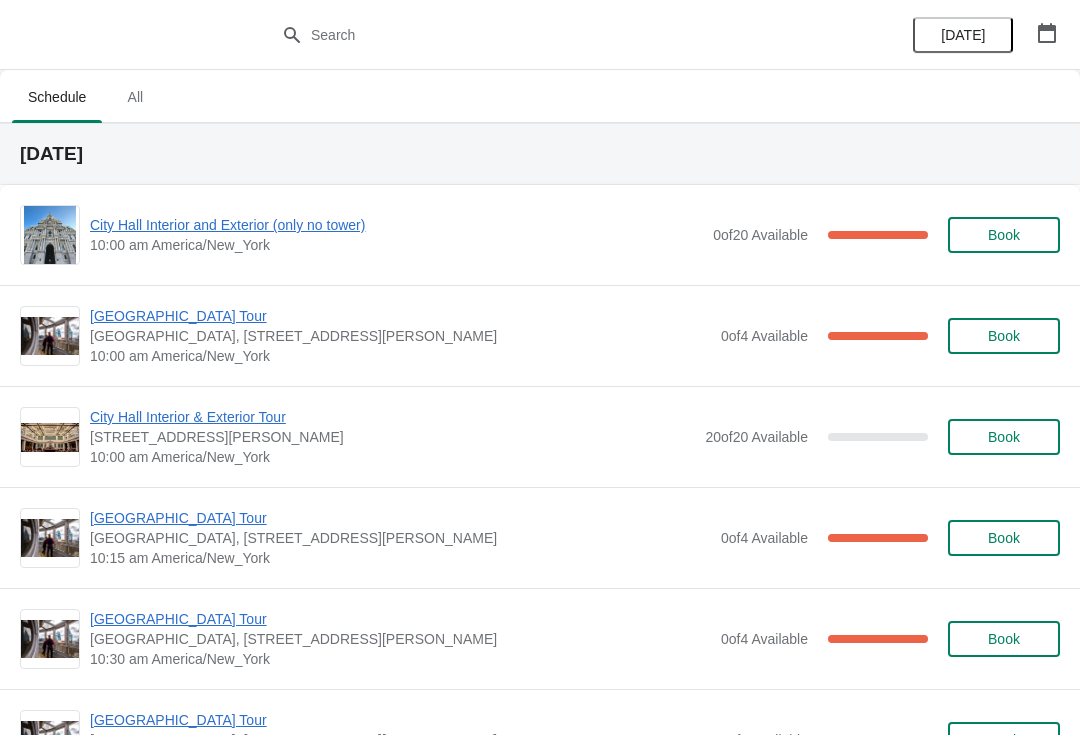 click on "[GEOGRAPHIC_DATA] Tour" at bounding box center [400, 316] 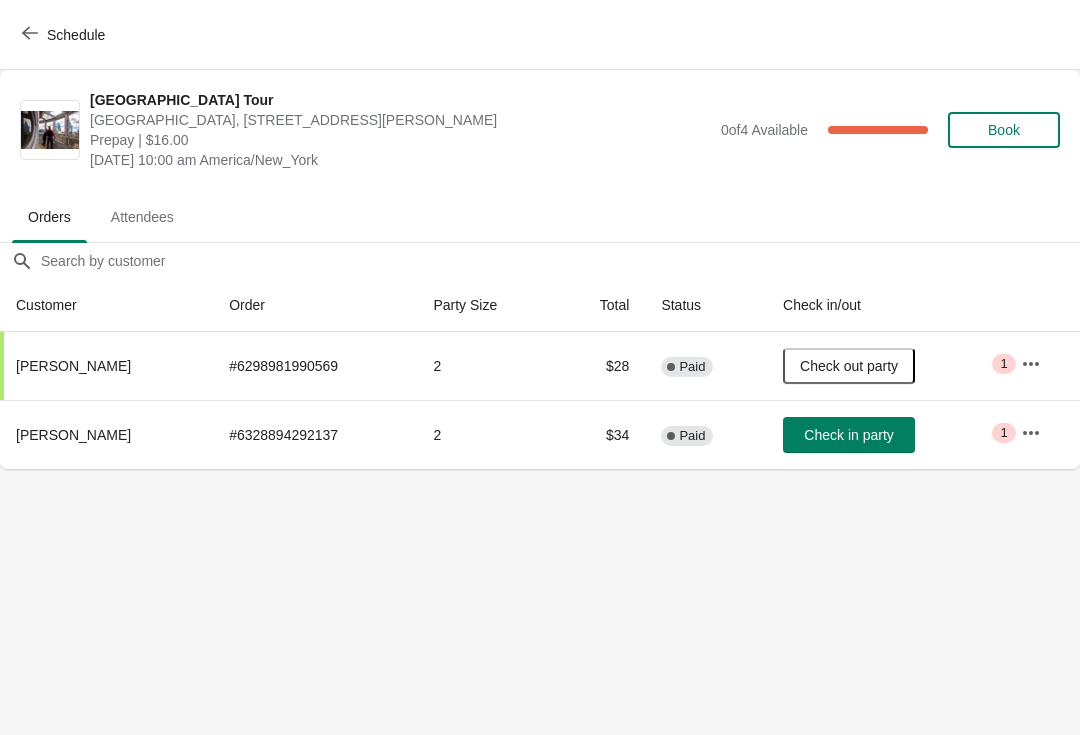 click 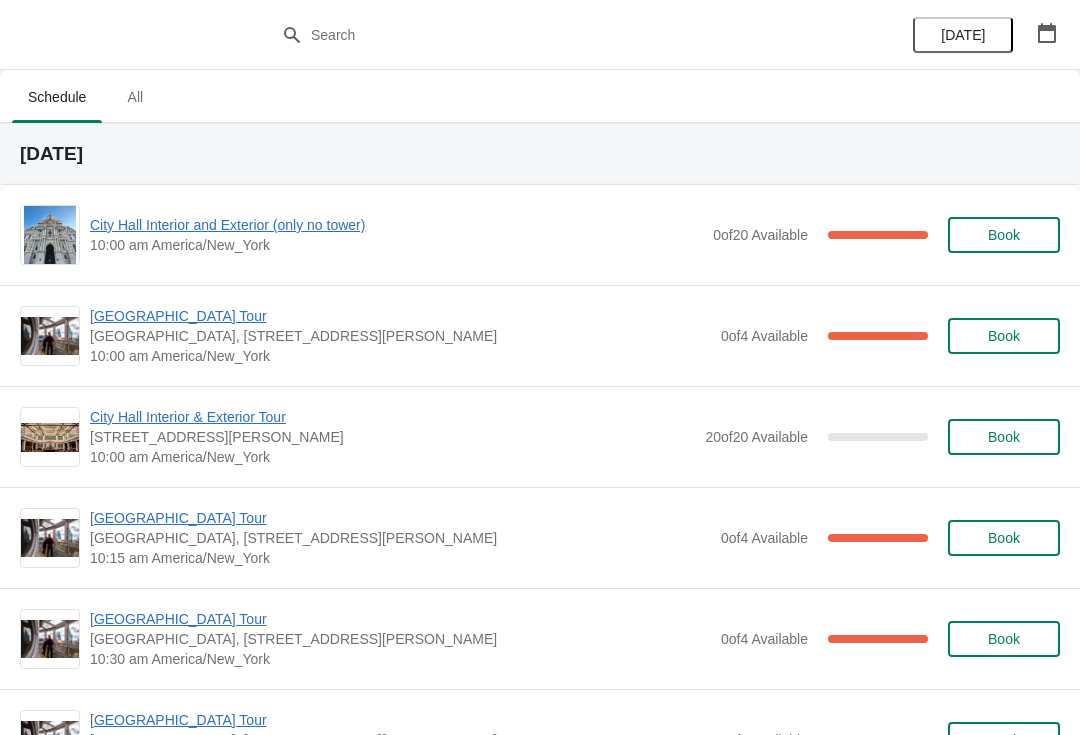 click on "[GEOGRAPHIC_DATA] Tour" at bounding box center [400, 316] 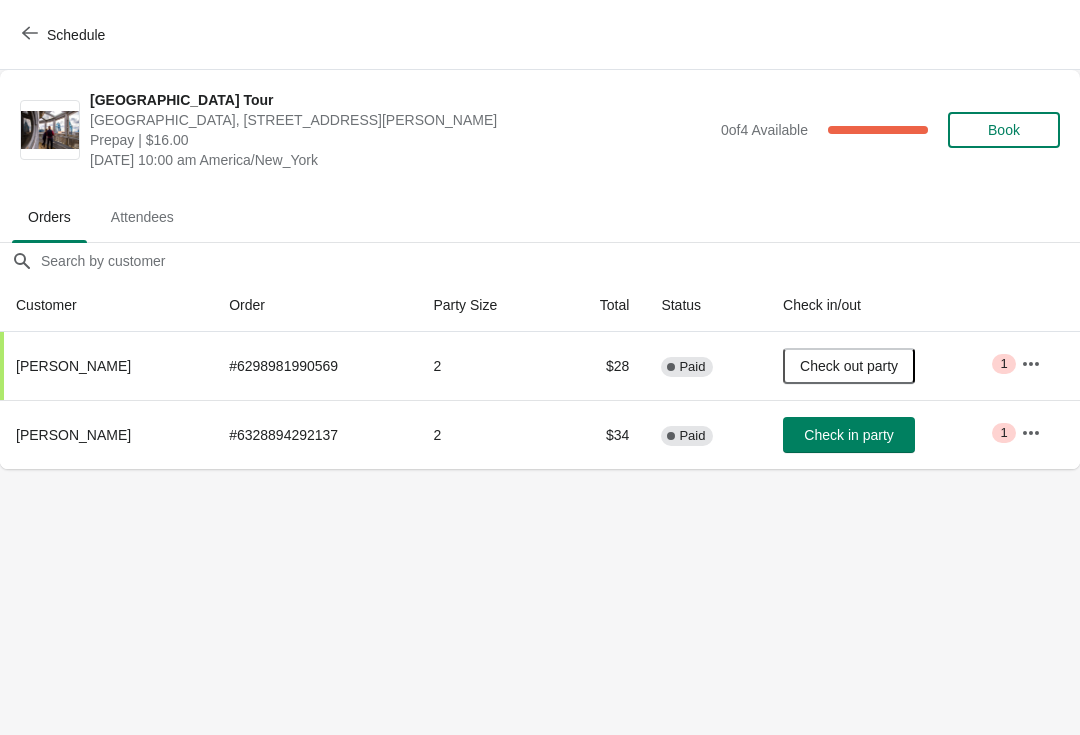 click on "Check in party" at bounding box center (848, 435) 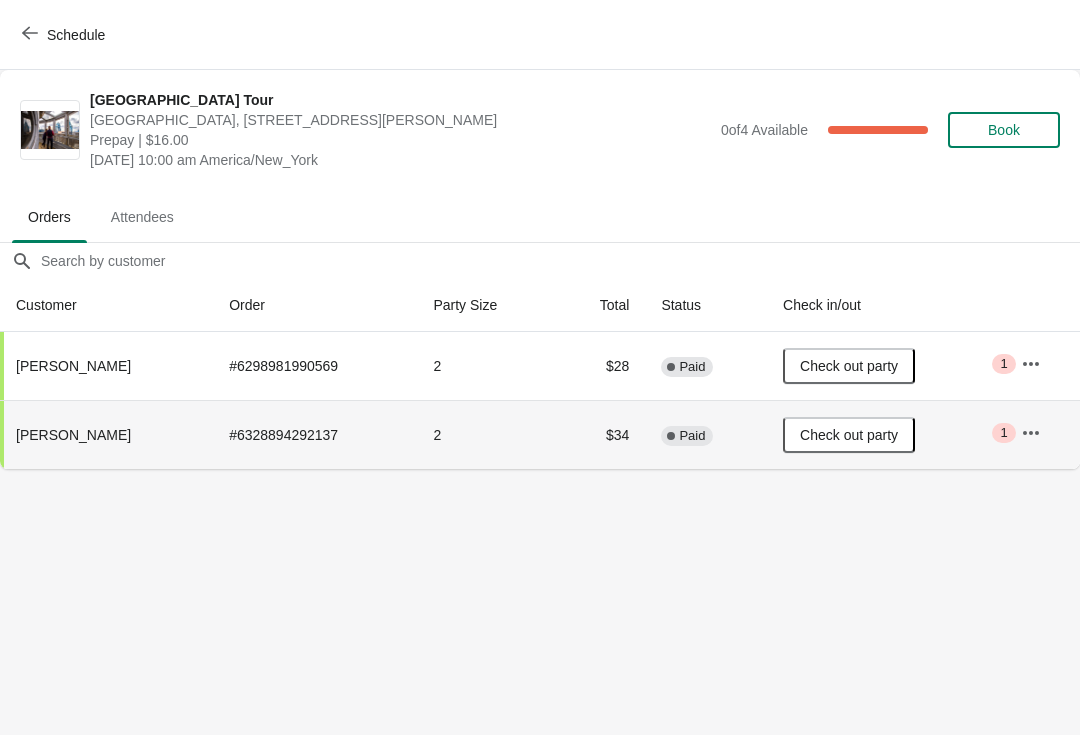 click on "Schedule" at bounding box center [65, 35] 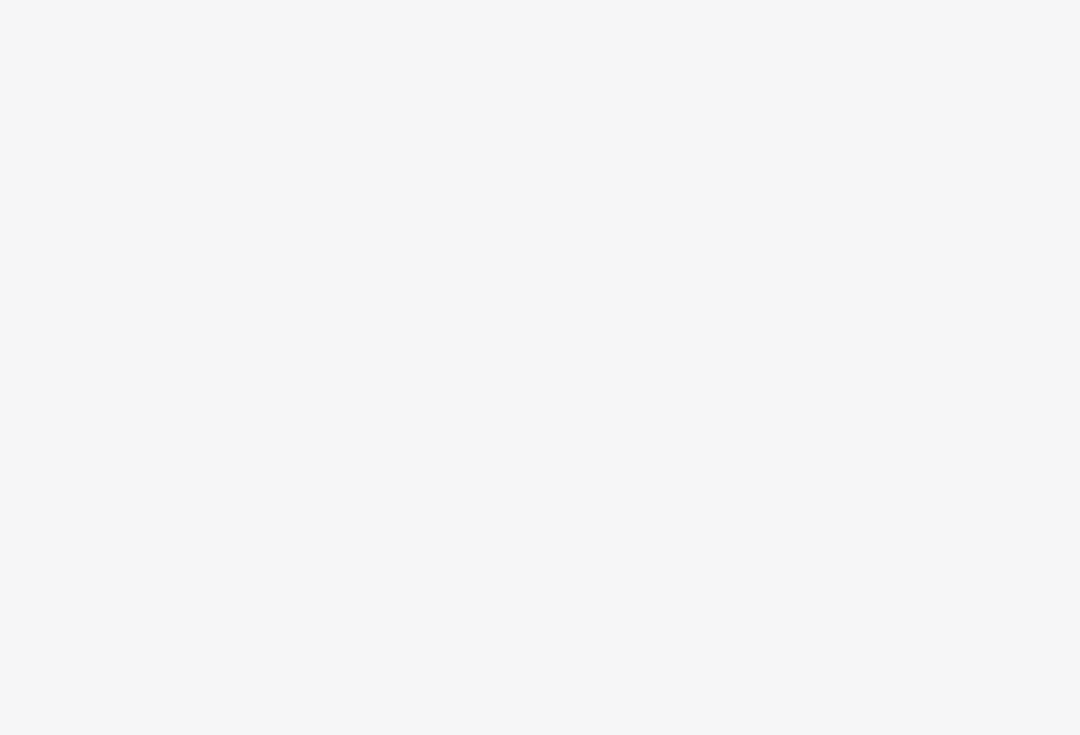 scroll, scrollTop: 0, scrollLeft: 0, axis: both 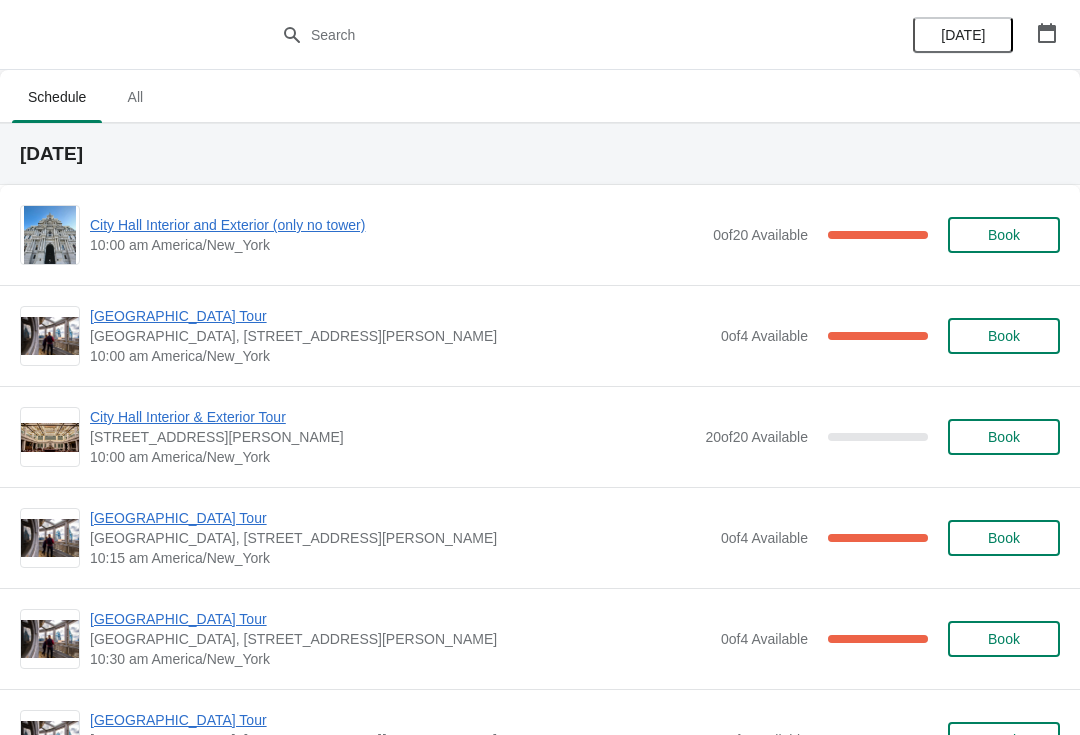 click on "City Hall Interior and Exterior (only no tower)" at bounding box center [396, 225] 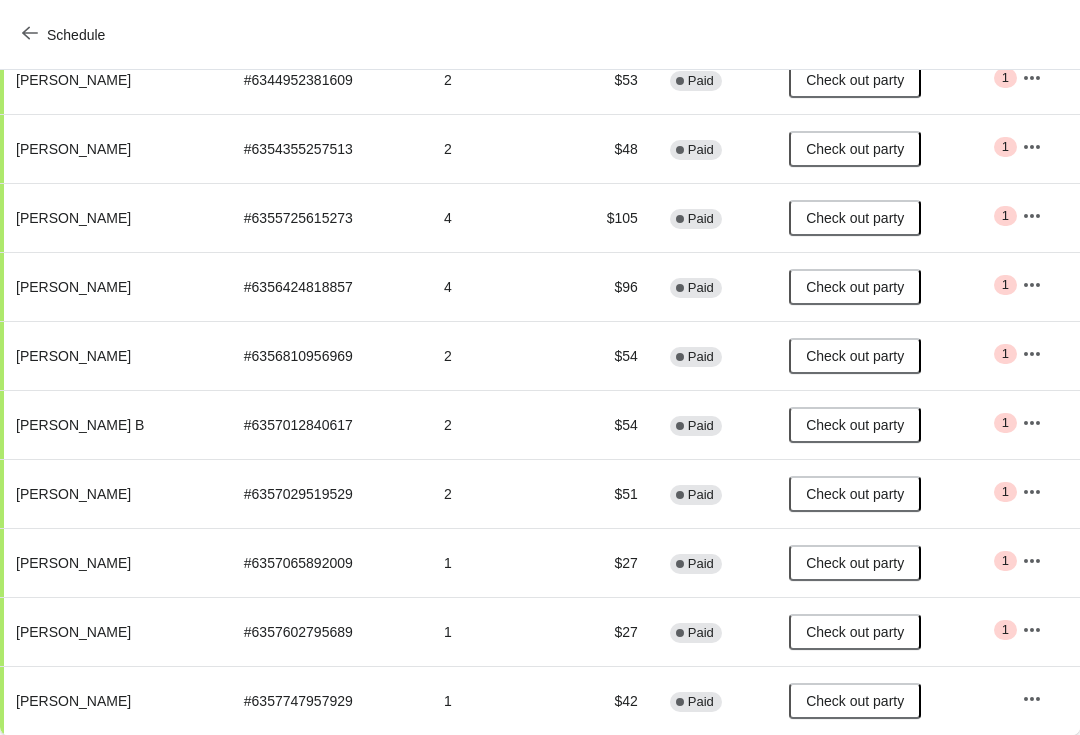 scroll, scrollTop: 266, scrollLeft: 0, axis: vertical 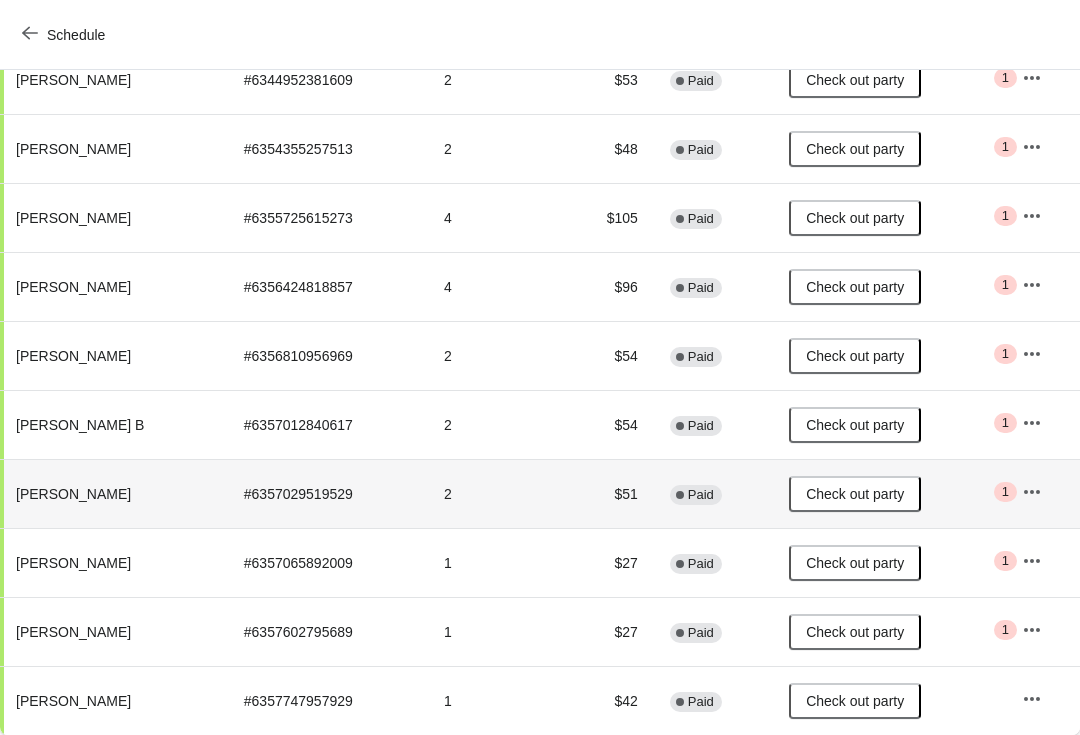 click on "Check out party" at bounding box center [889, 493] 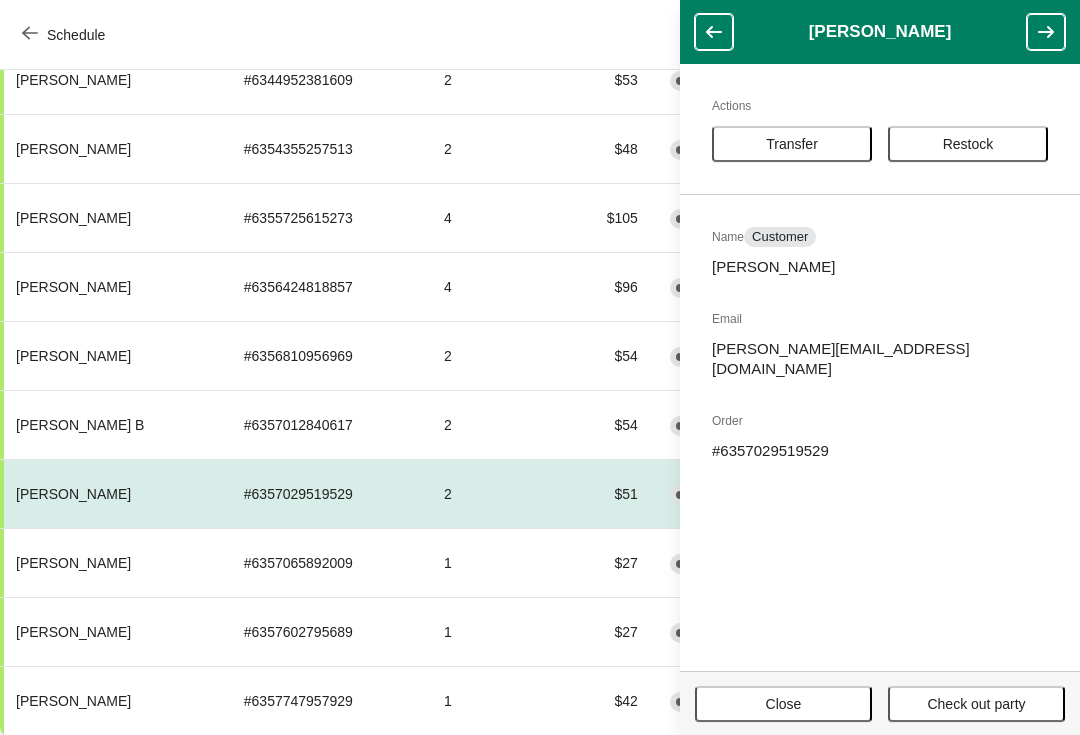 click on "$51" at bounding box center (609, 493) 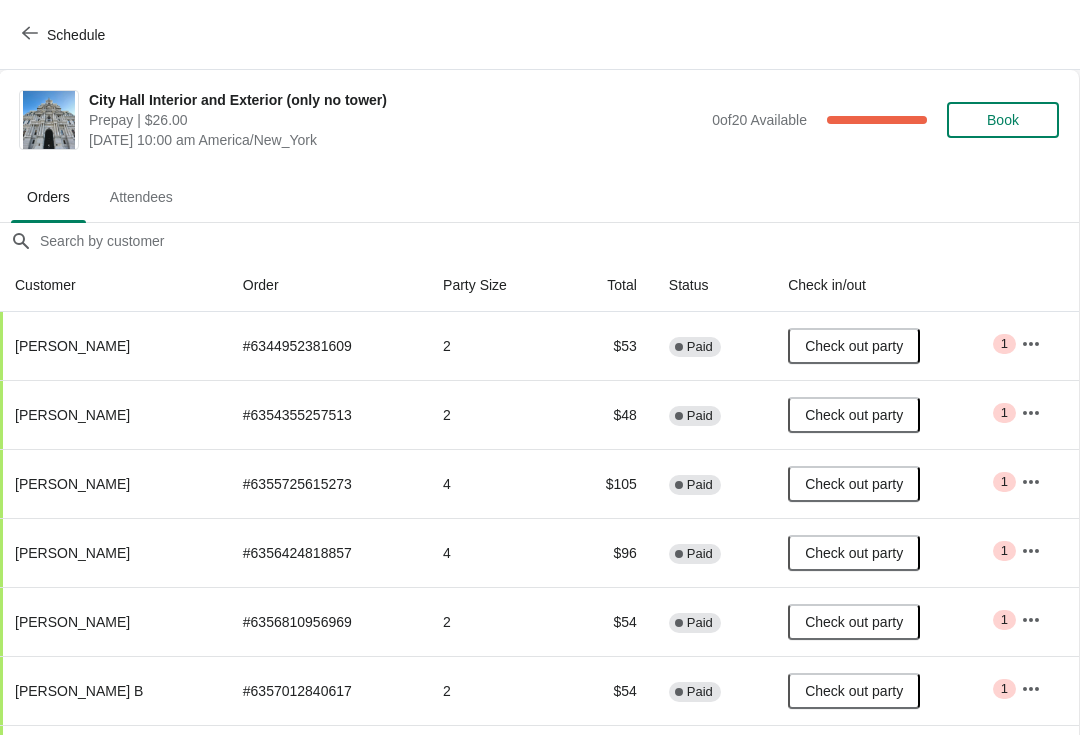 scroll, scrollTop: 0, scrollLeft: 1, axis: horizontal 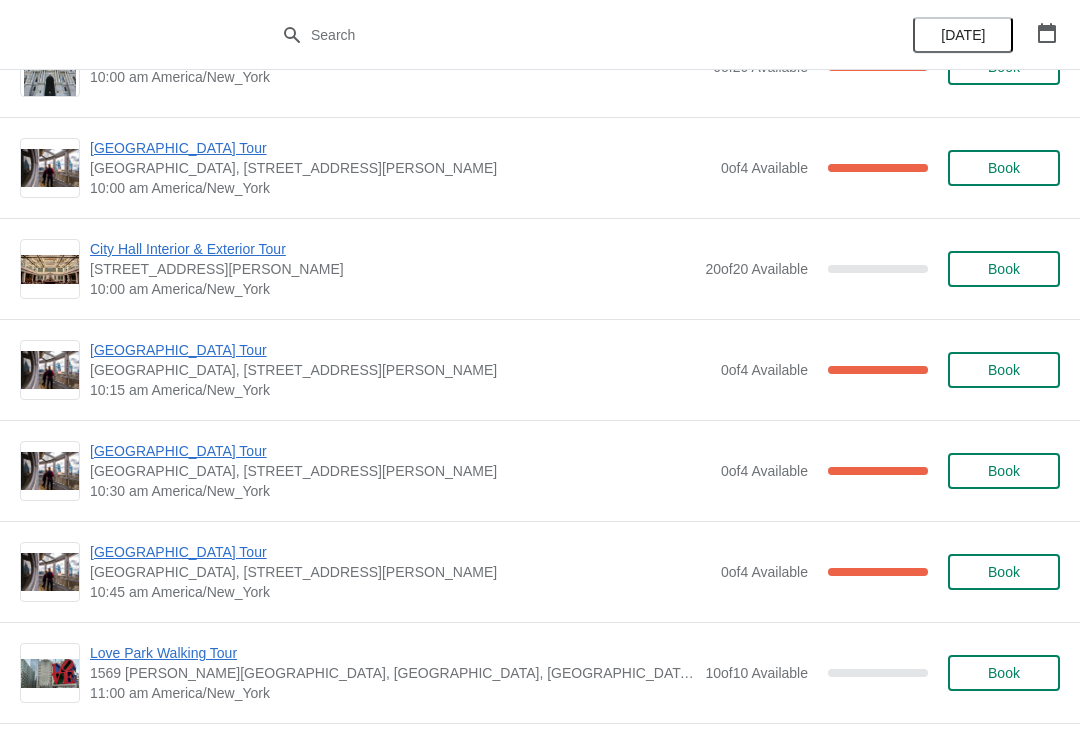 click on "[GEOGRAPHIC_DATA] Tour" at bounding box center [400, 350] 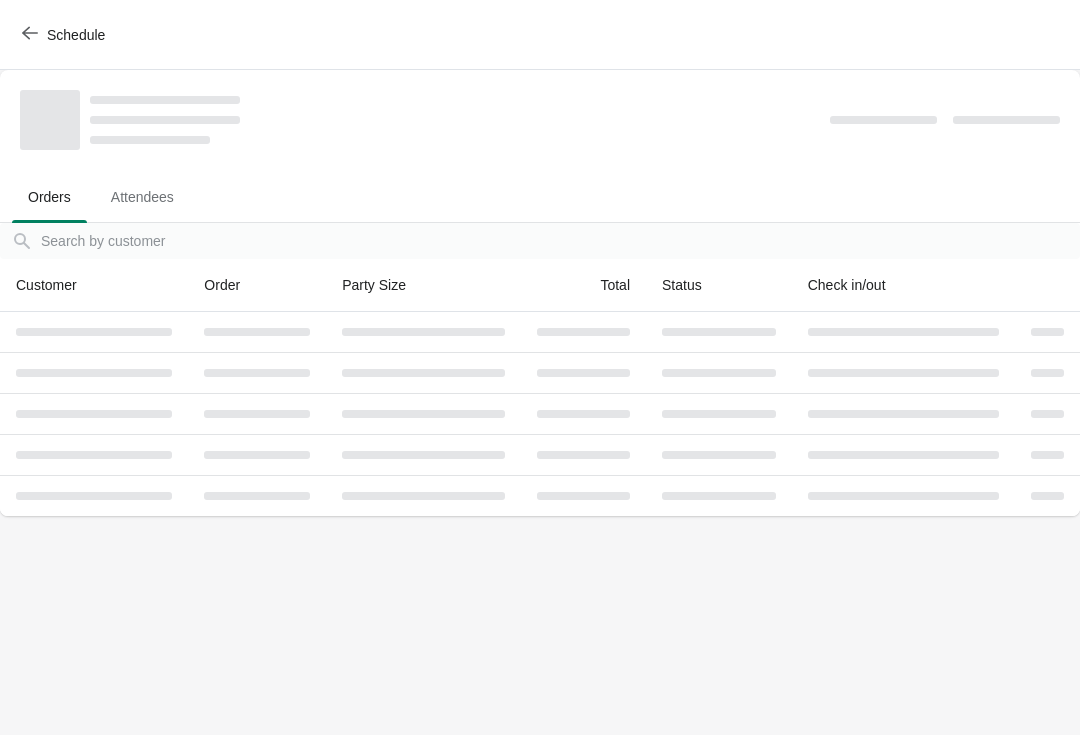 scroll, scrollTop: 0, scrollLeft: 0, axis: both 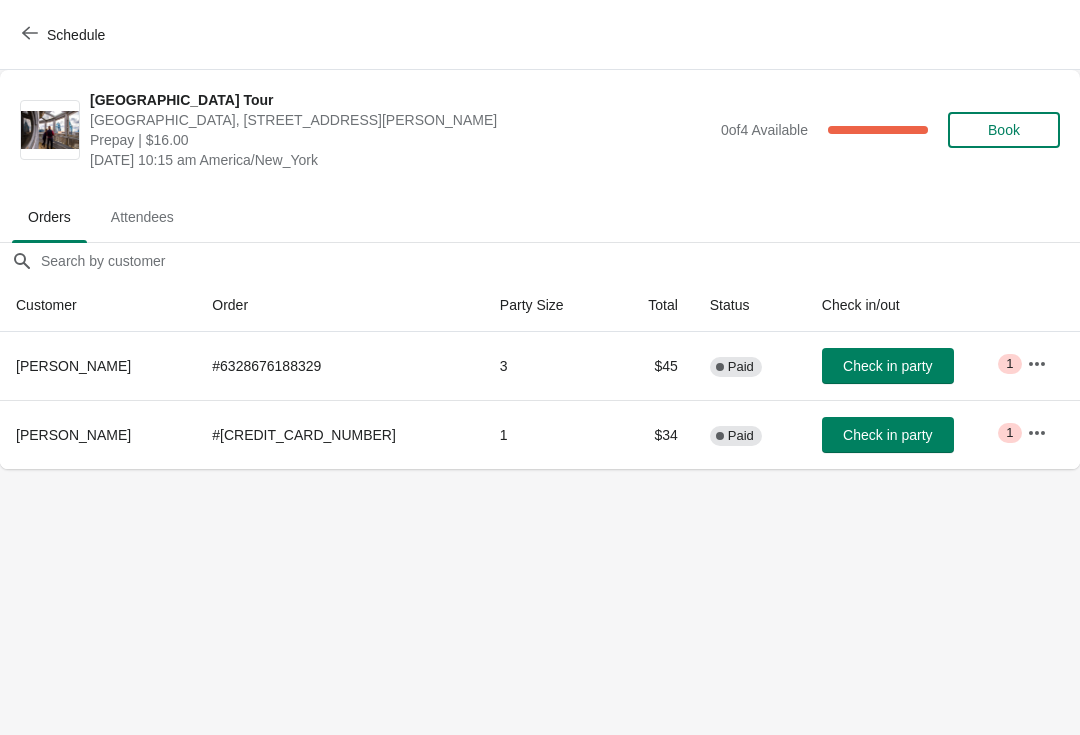 click on "Check in party" at bounding box center [888, 366] 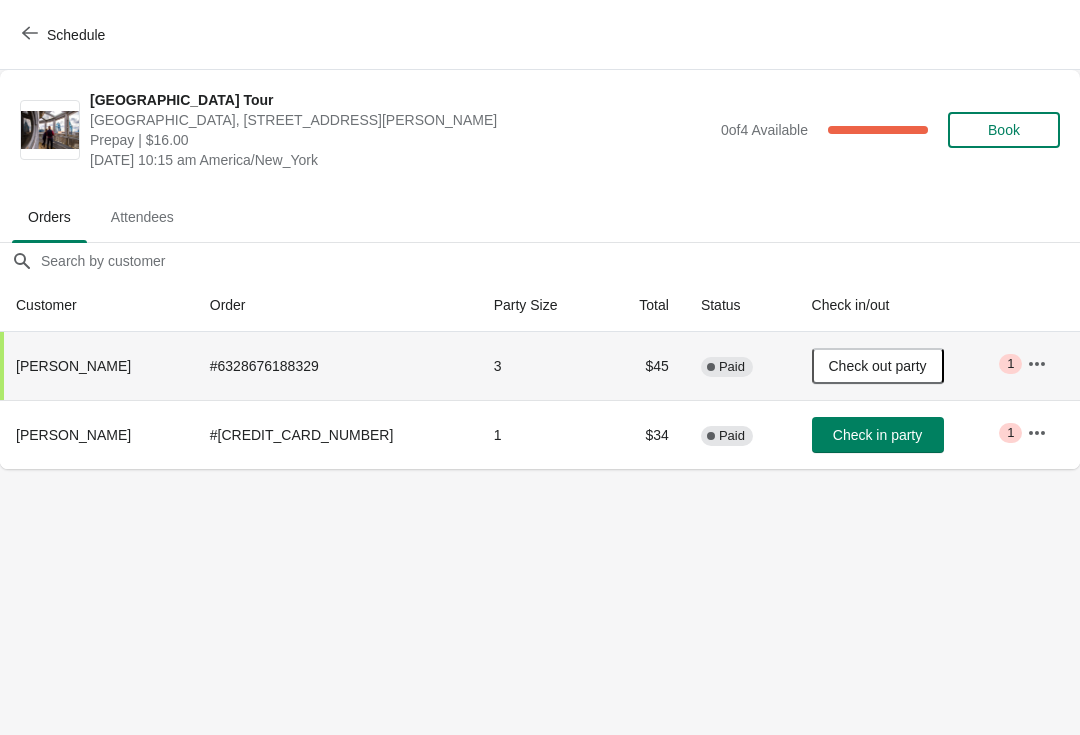 click 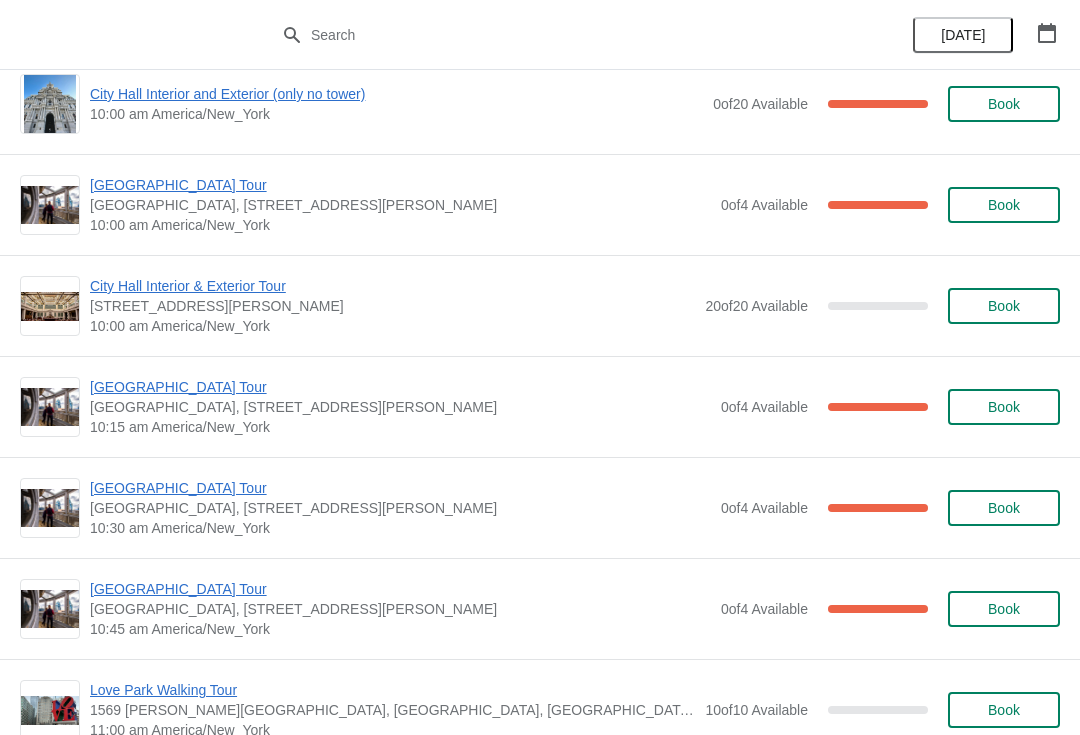 scroll, scrollTop: 134, scrollLeft: 0, axis: vertical 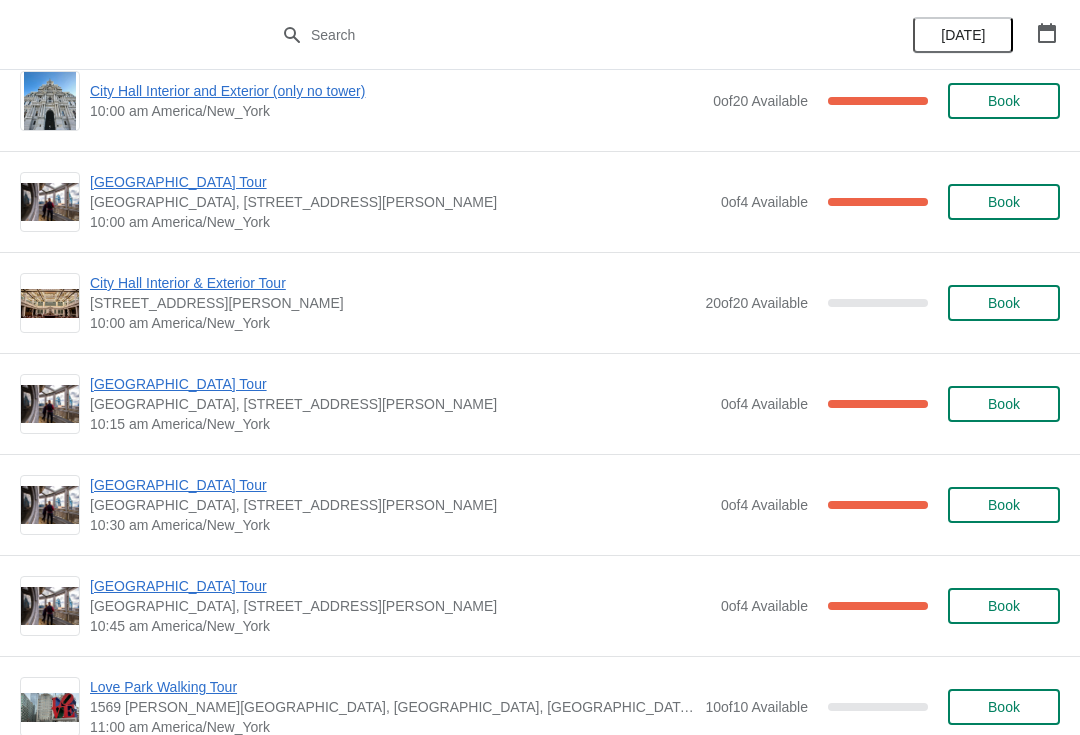 click on "[GEOGRAPHIC_DATA] Tour" at bounding box center (400, 384) 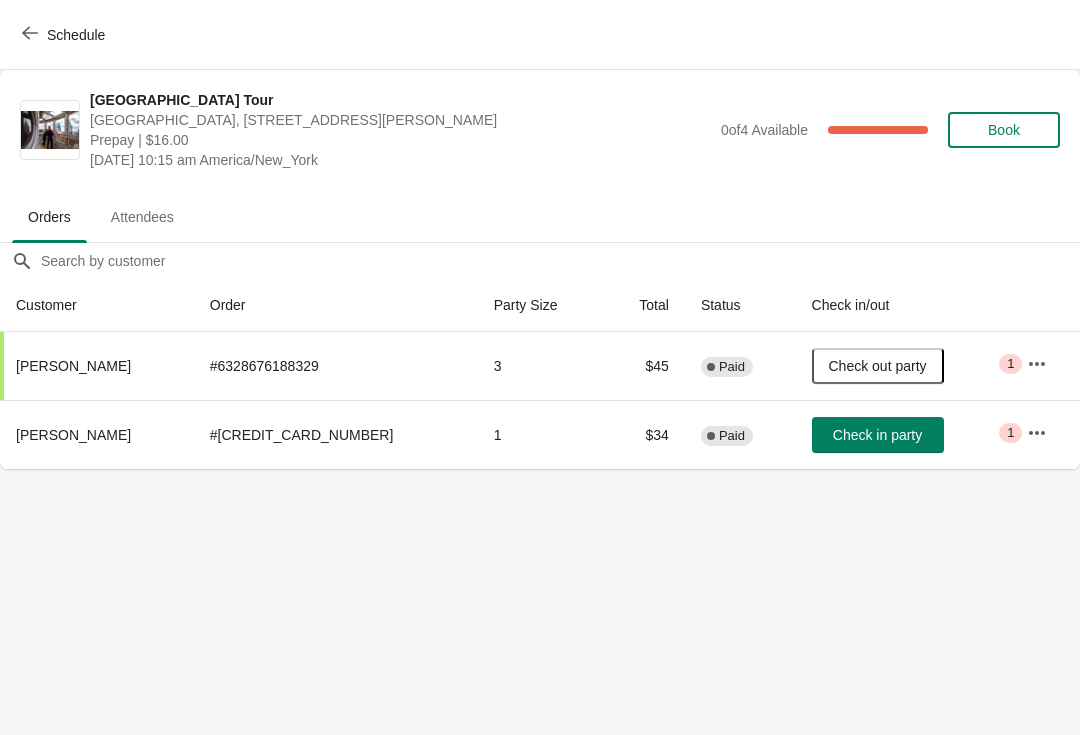scroll, scrollTop: 0, scrollLeft: 0, axis: both 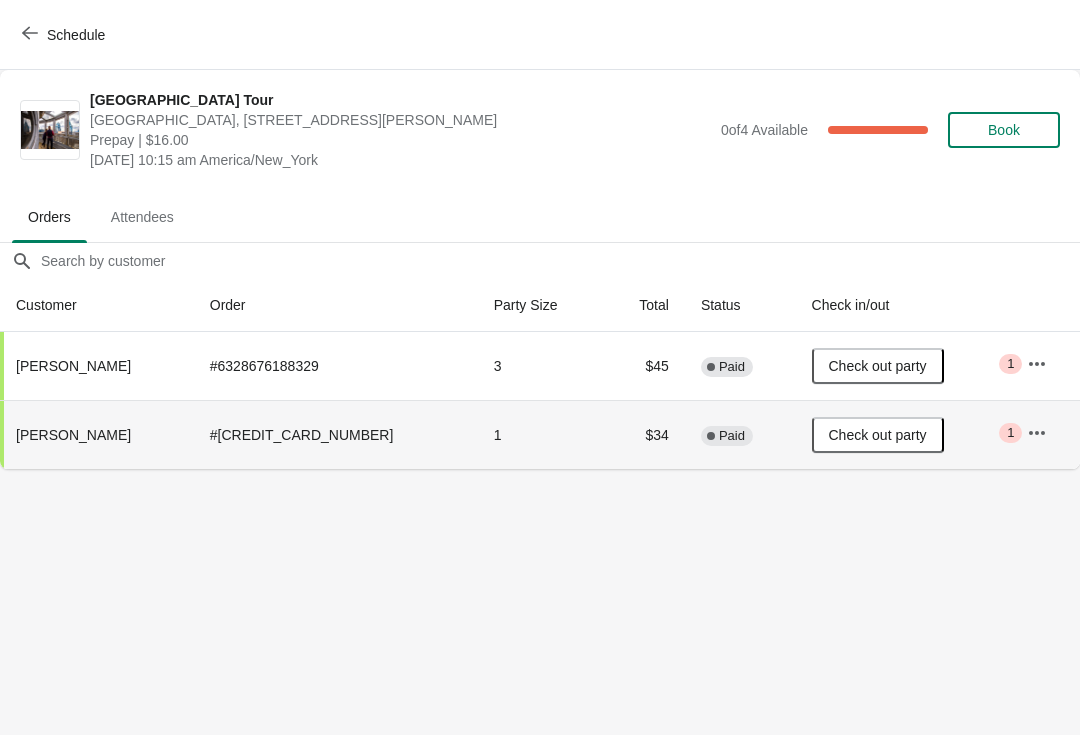 click on "Schedule" at bounding box center [65, 35] 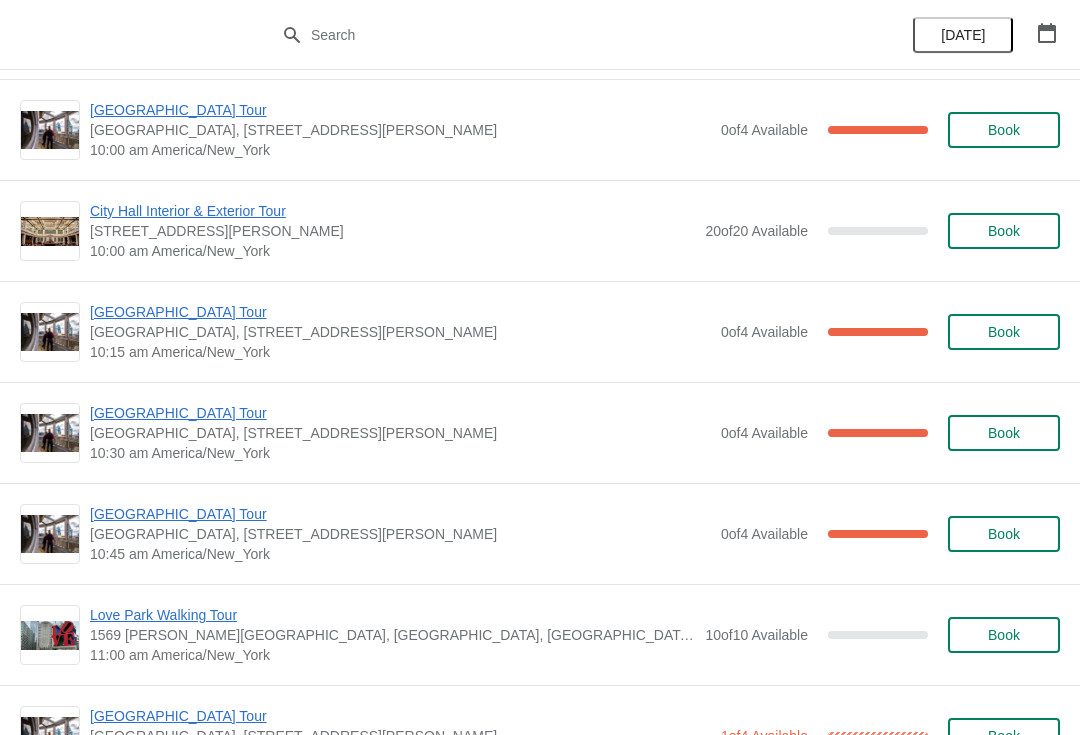 scroll, scrollTop: 208, scrollLeft: 0, axis: vertical 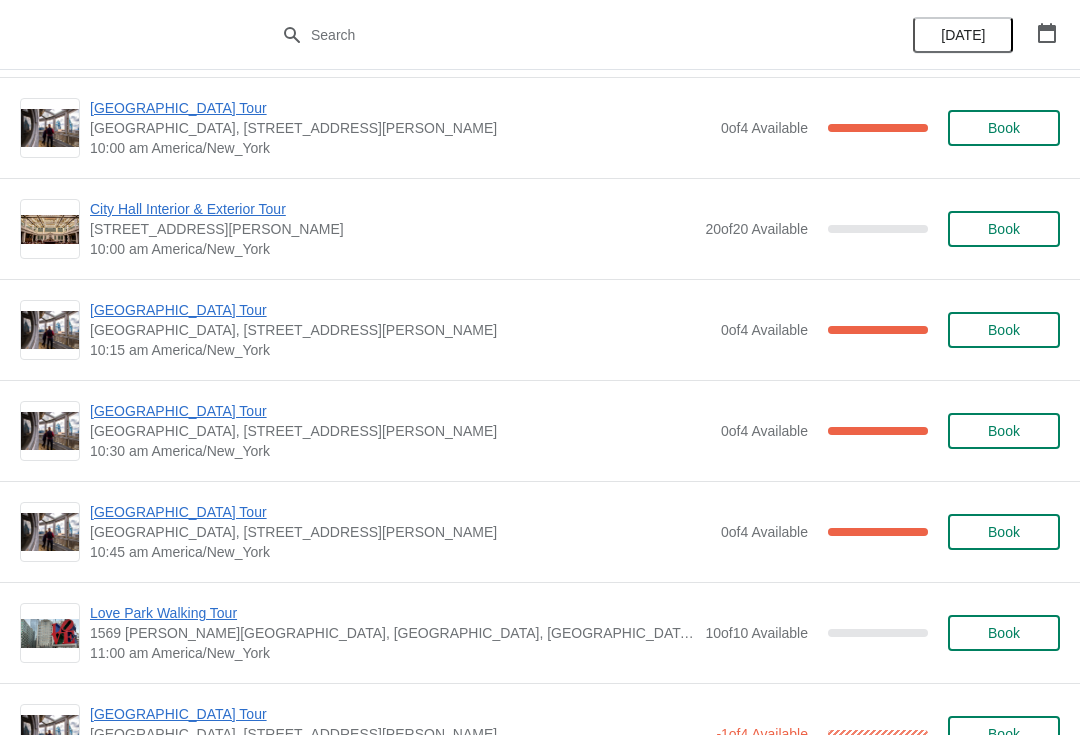 click on "[GEOGRAPHIC_DATA] Tour" at bounding box center (400, 411) 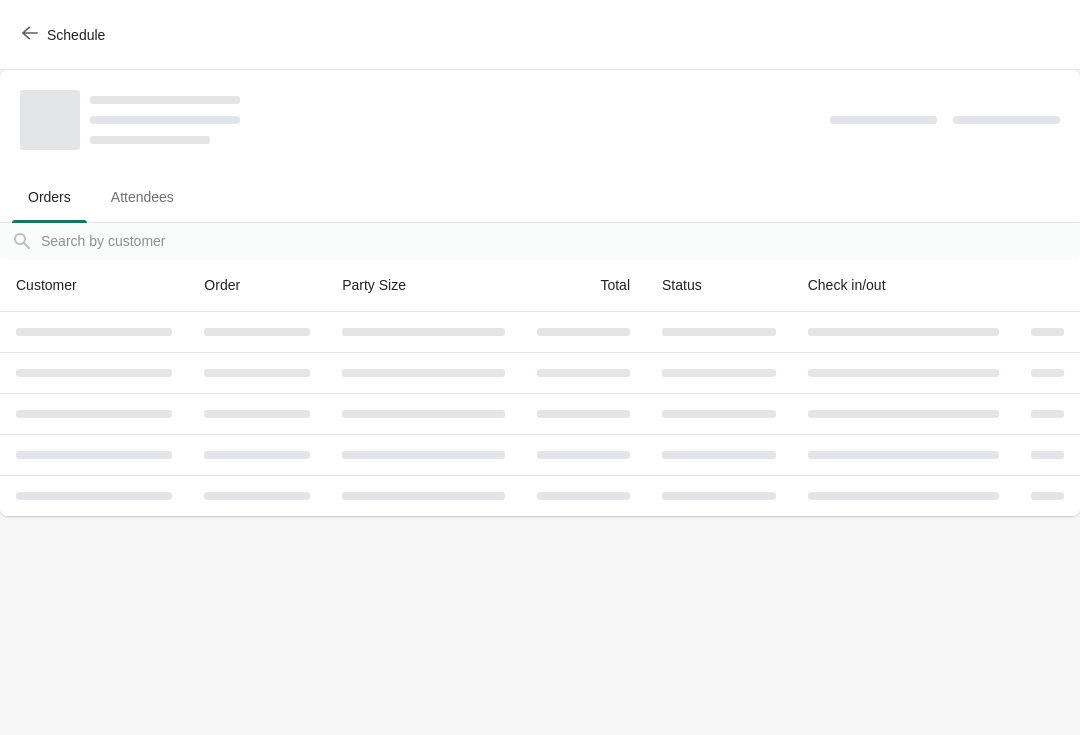 scroll, scrollTop: 0, scrollLeft: 0, axis: both 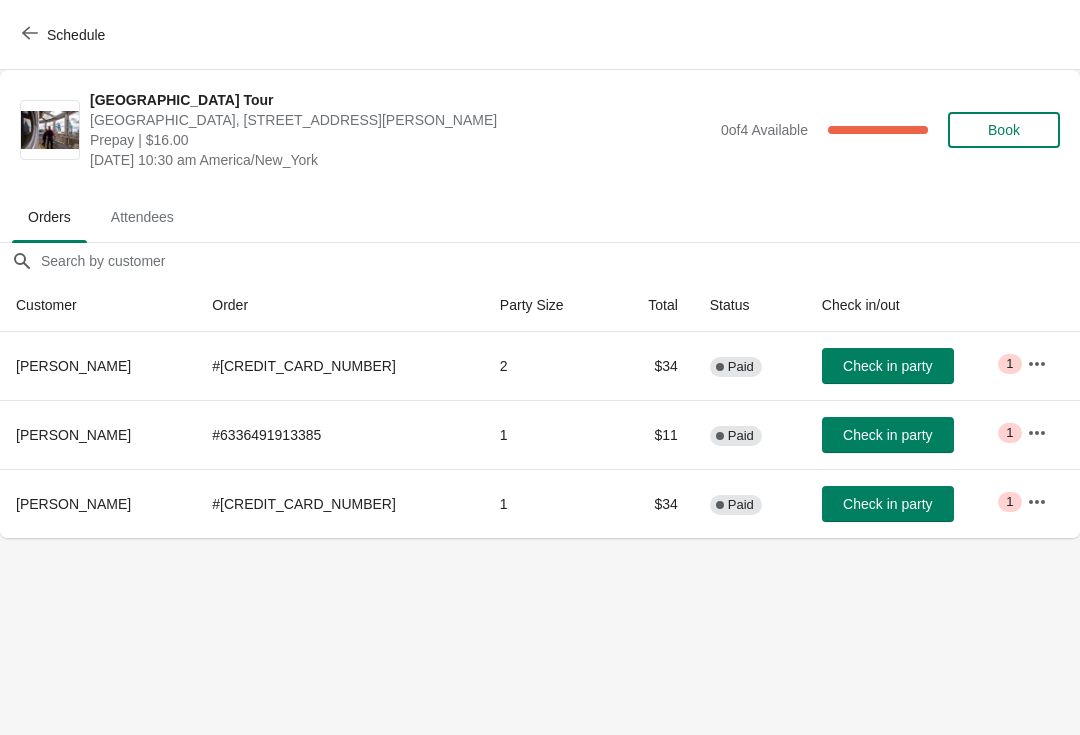 click on "Check in party" at bounding box center [887, 504] 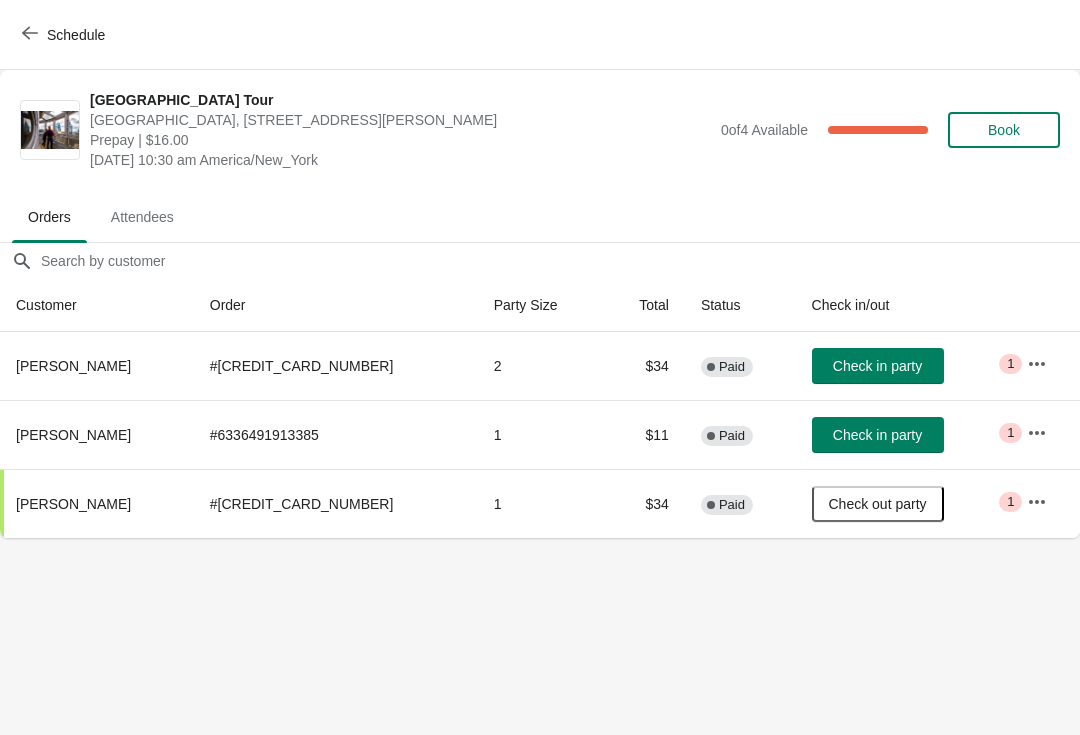 click on "City Hall Tower Tour City Hall Visitor Center, 1400 John F Kennedy Boulevard Suite 121, Philadelphia, PA, USA Prepay | $16.00 Friday, July 11, 2025 | 10:30 am America/New_York 0  of  4   Available 100 % Book" at bounding box center (540, 130) 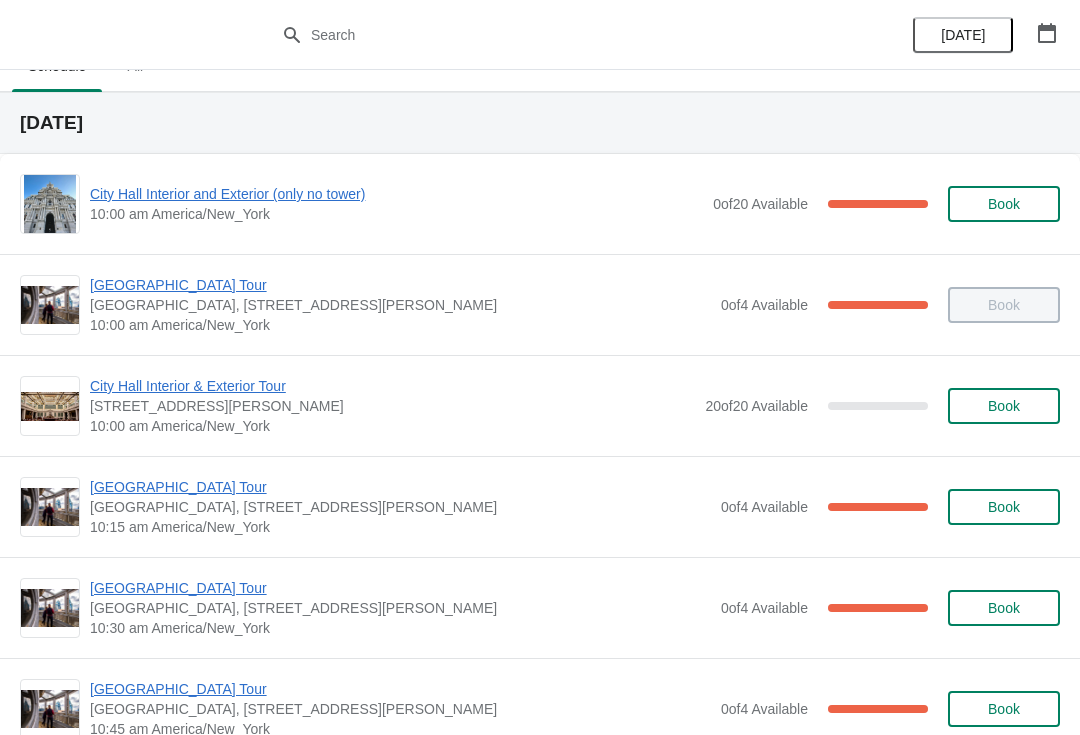 scroll, scrollTop: 43, scrollLeft: 0, axis: vertical 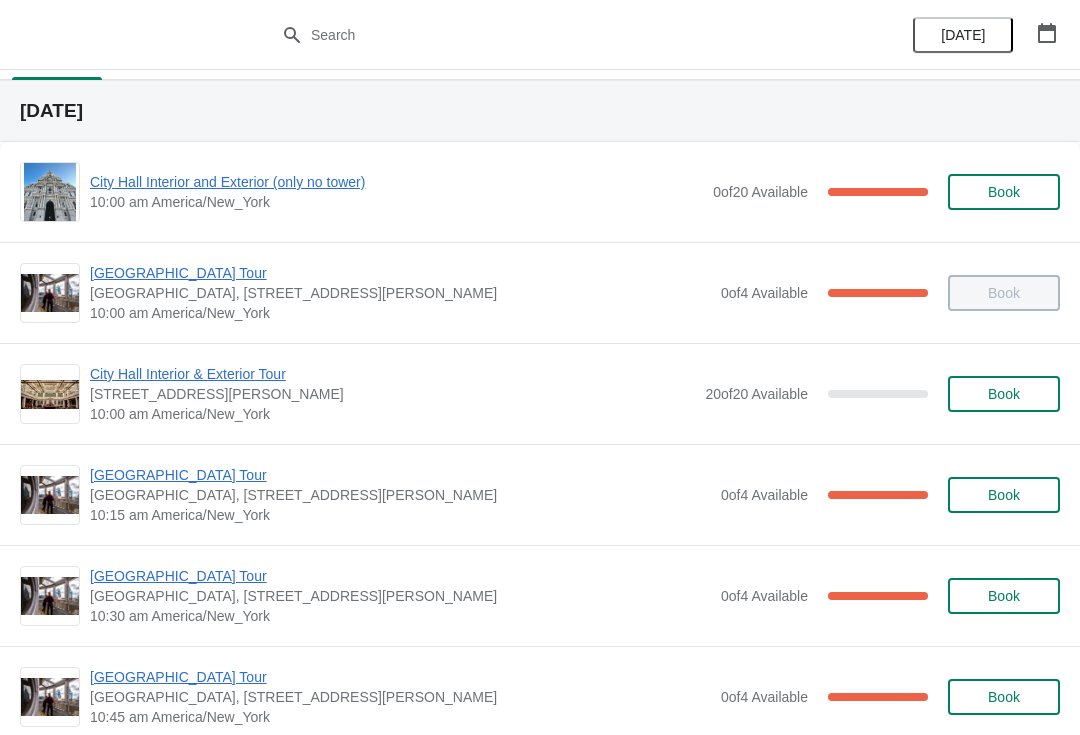 click on "[GEOGRAPHIC_DATA] Tour" at bounding box center [400, 576] 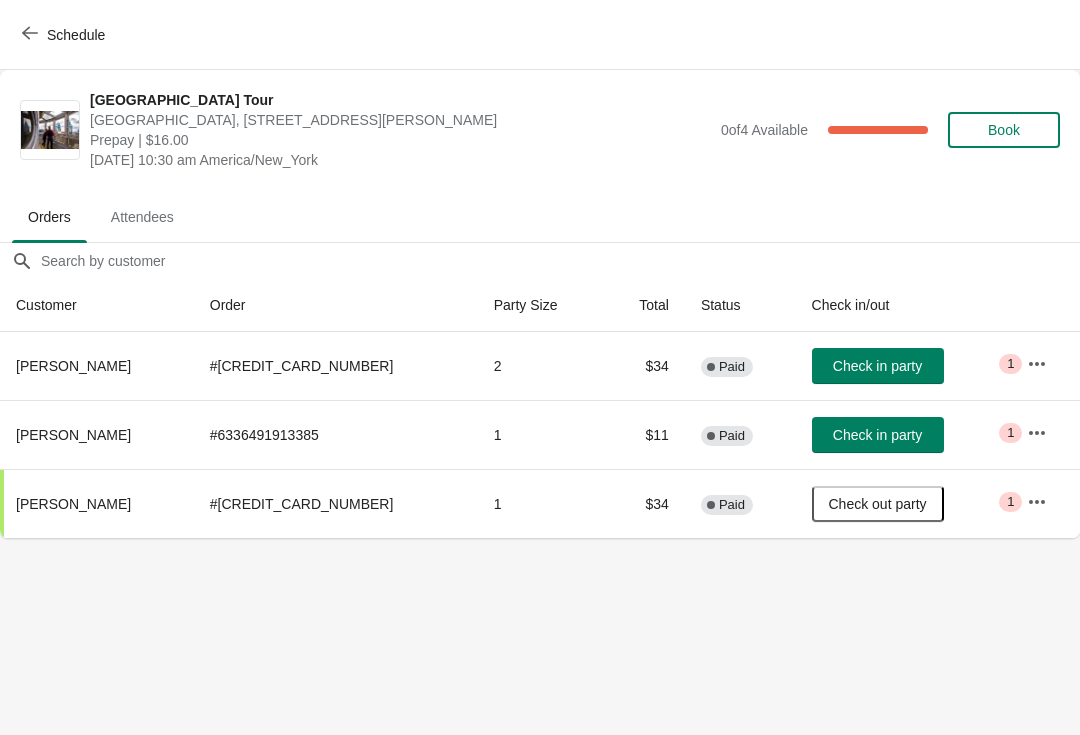 scroll, scrollTop: 0, scrollLeft: 0, axis: both 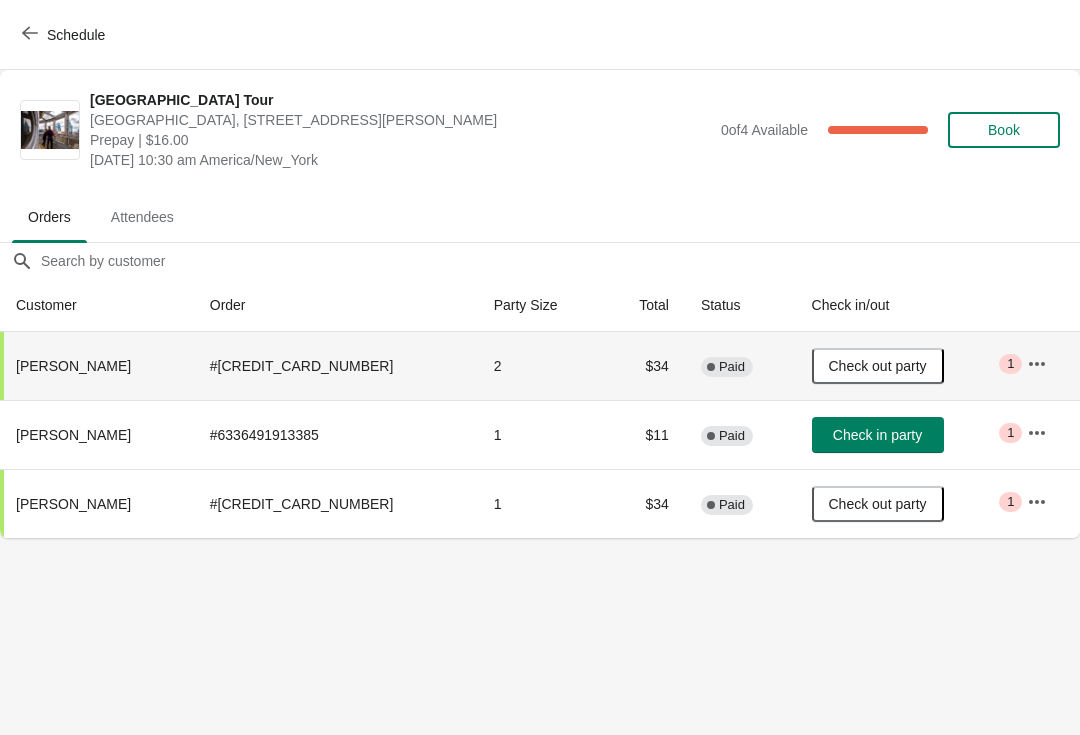 click on "Schedule" at bounding box center (76, 35) 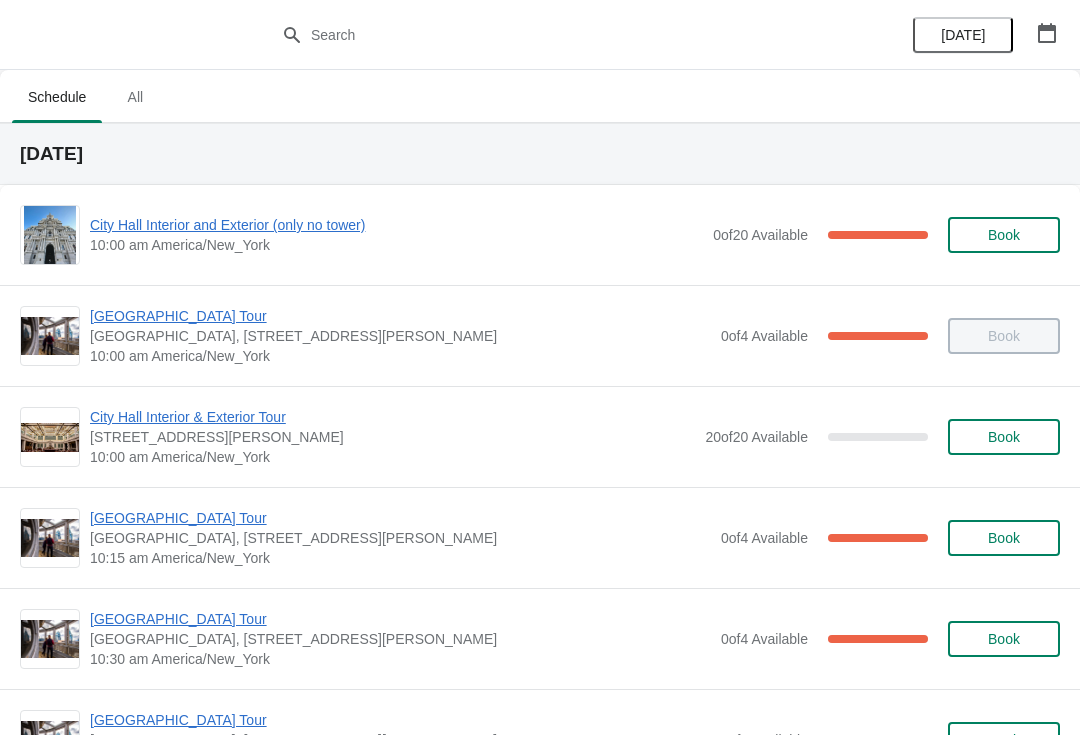 click on "[GEOGRAPHIC_DATA] Tour" at bounding box center [400, 518] 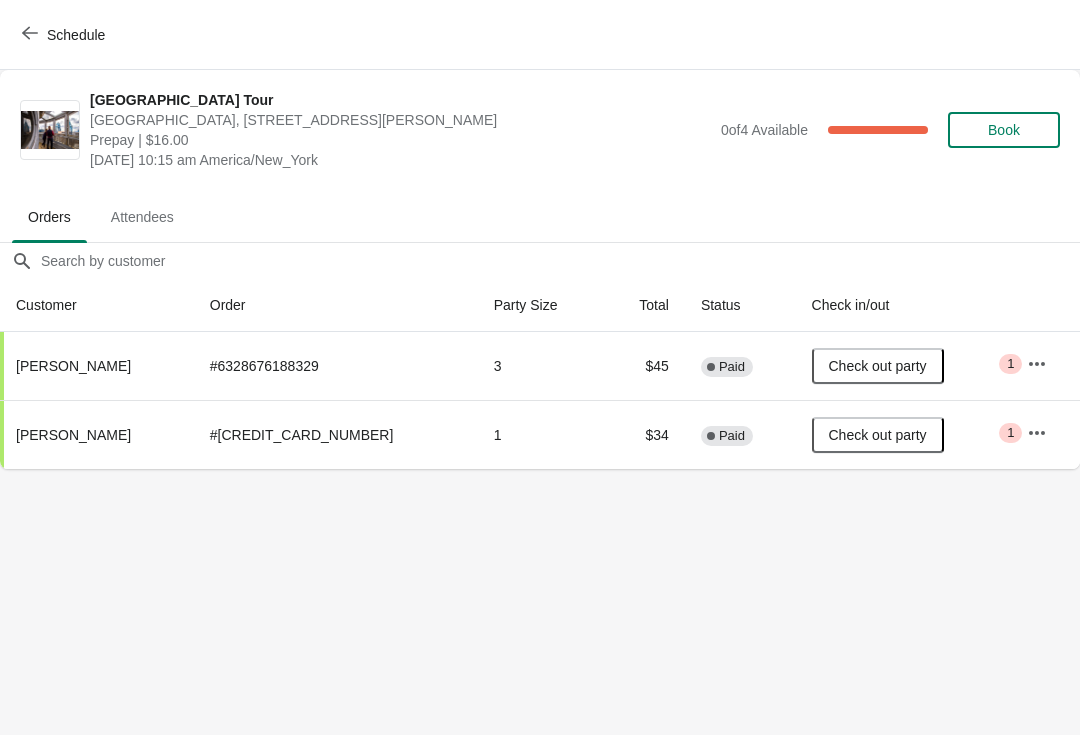 click on "Schedule" at bounding box center (65, 35) 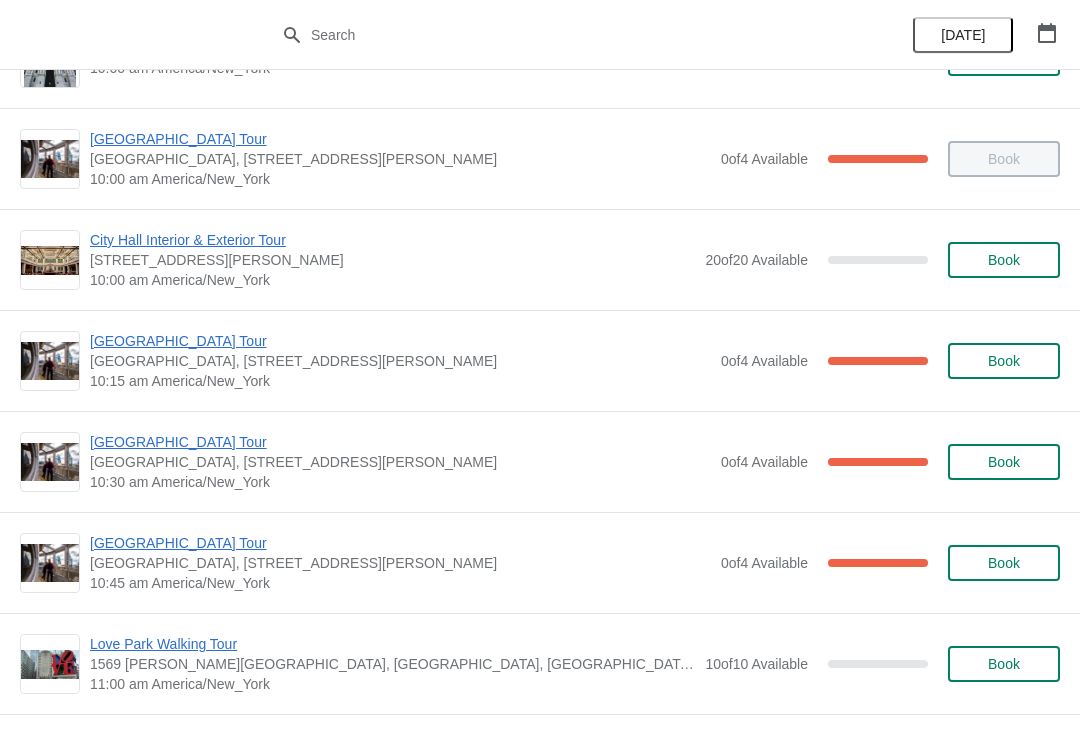scroll, scrollTop: 208, scrollLeft: 0, axis: vertical 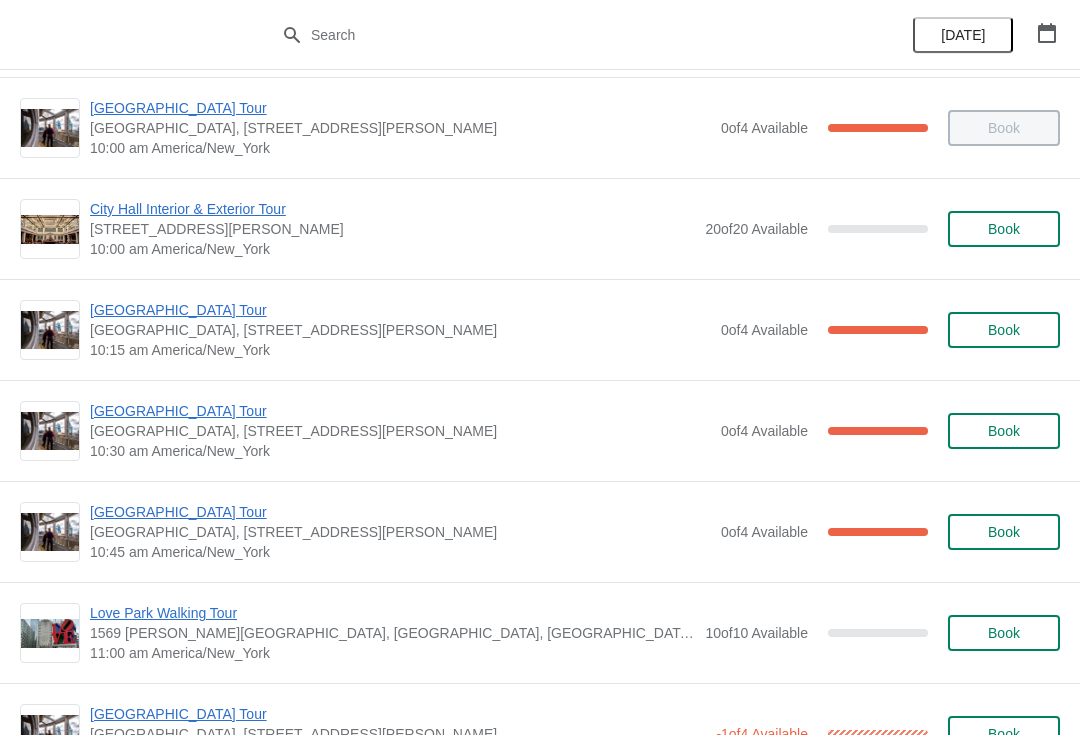 click on "[GEOGRAPHIC_DATA] Tour" at bounding box center [400, 411] 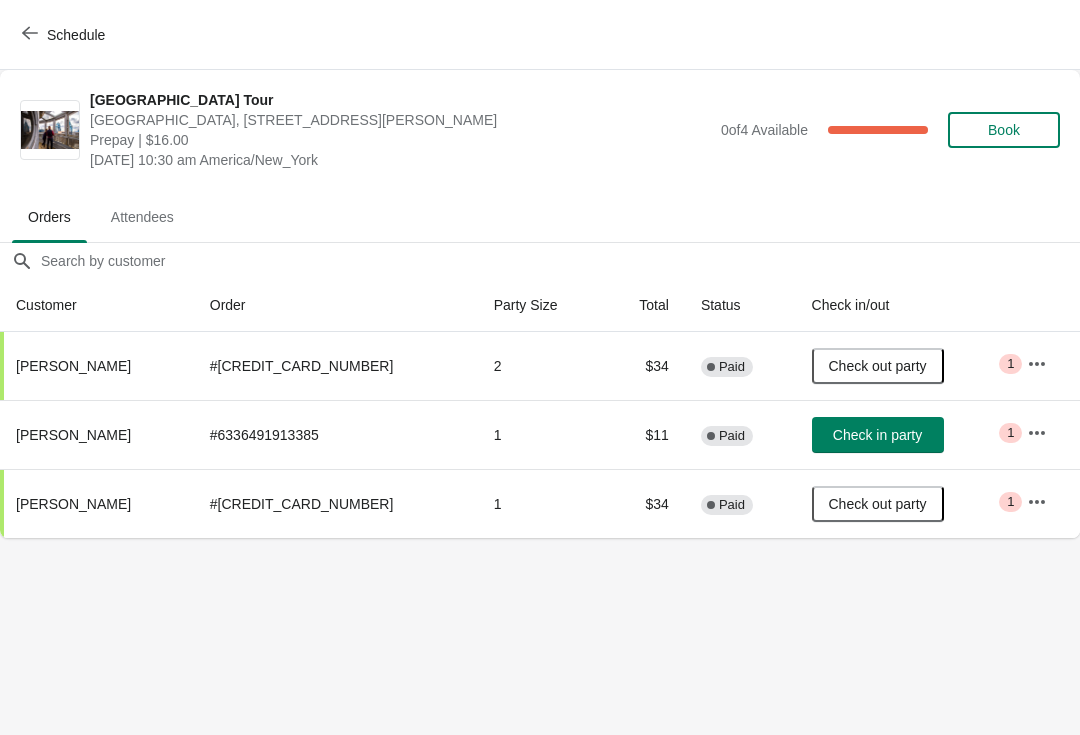 click on "Schedule" 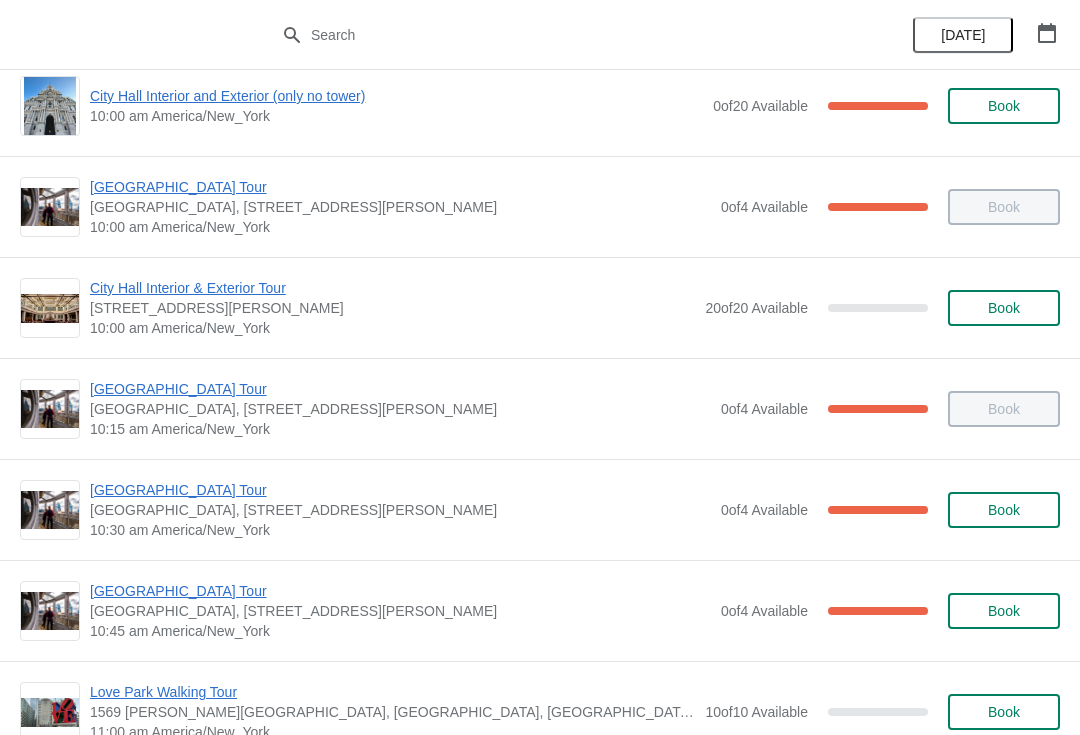 scroll, scrollTop: 169, scrollLeft: 0, axis: vertical 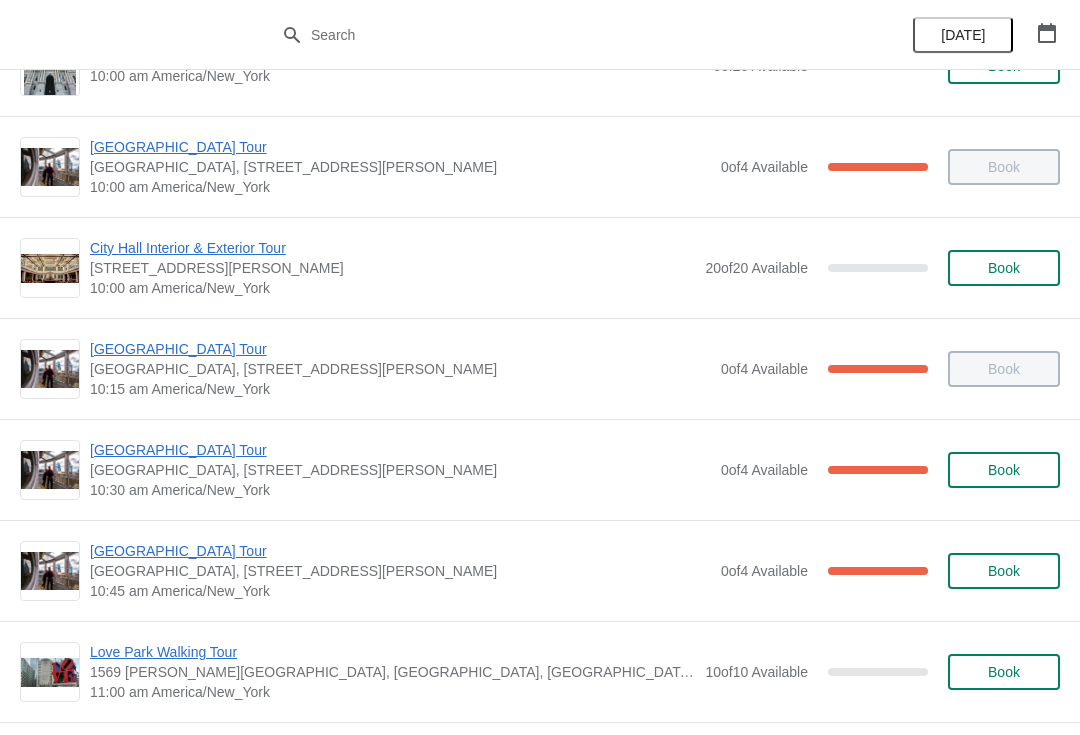 click on "[GEOGRAPHIC_DATA] Tour" 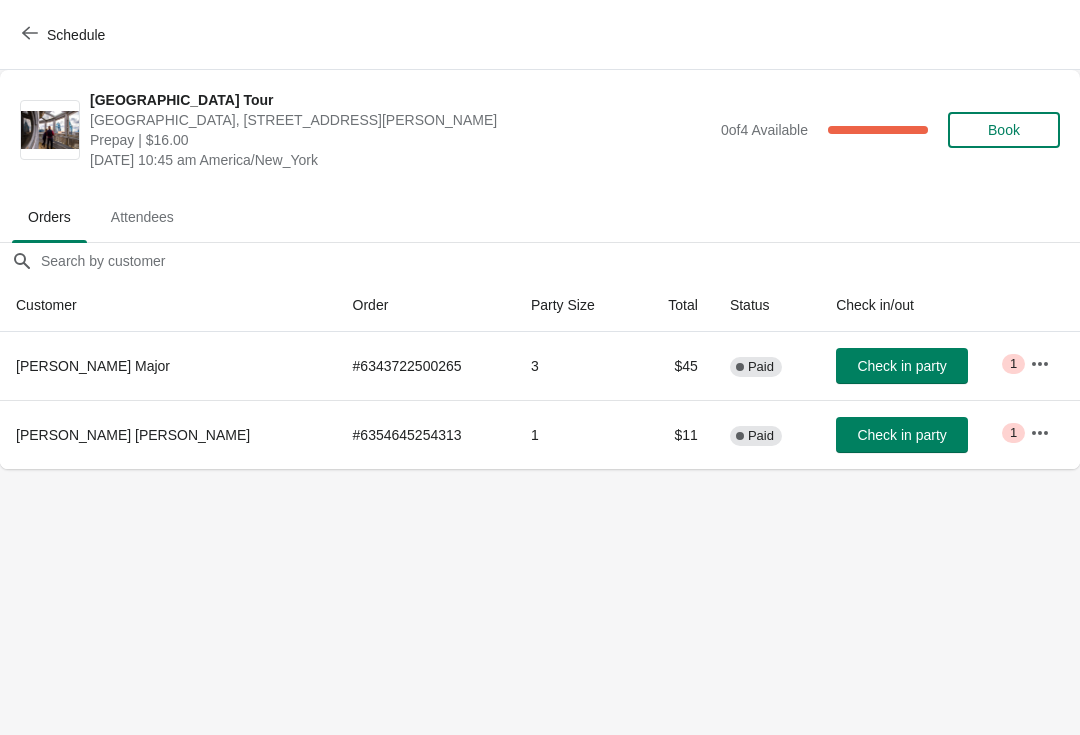 click on "Check in party" 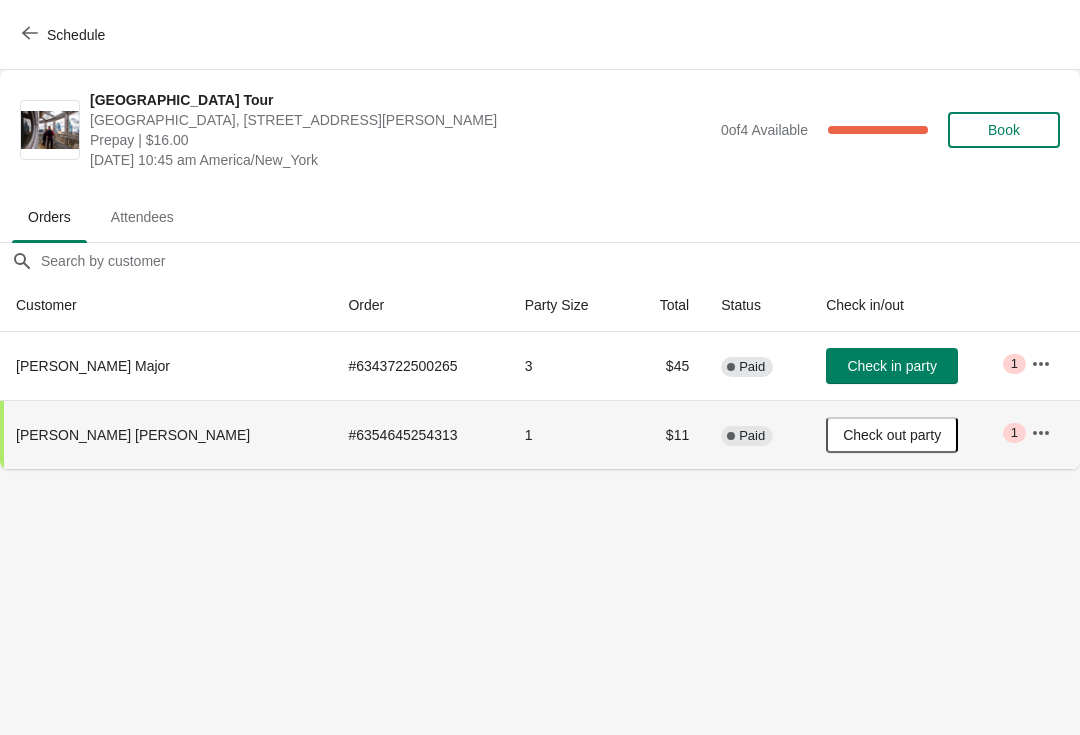 click 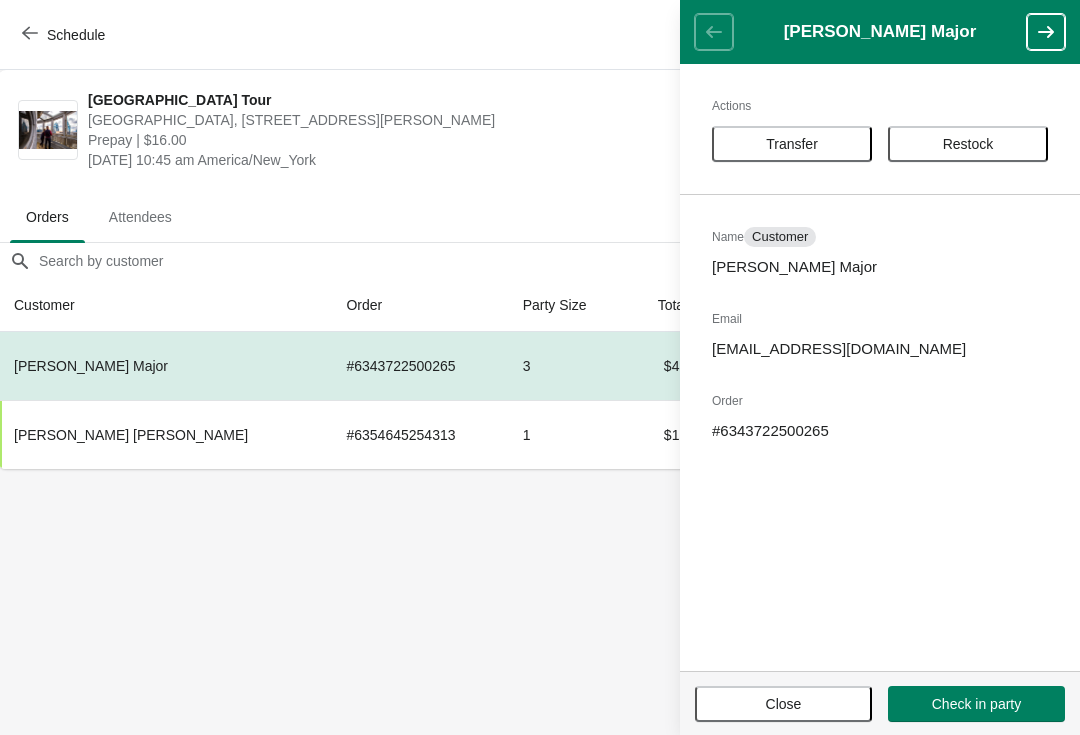 scroll, scrollTop: 0, scrollLeft: 1, axis: horizontal 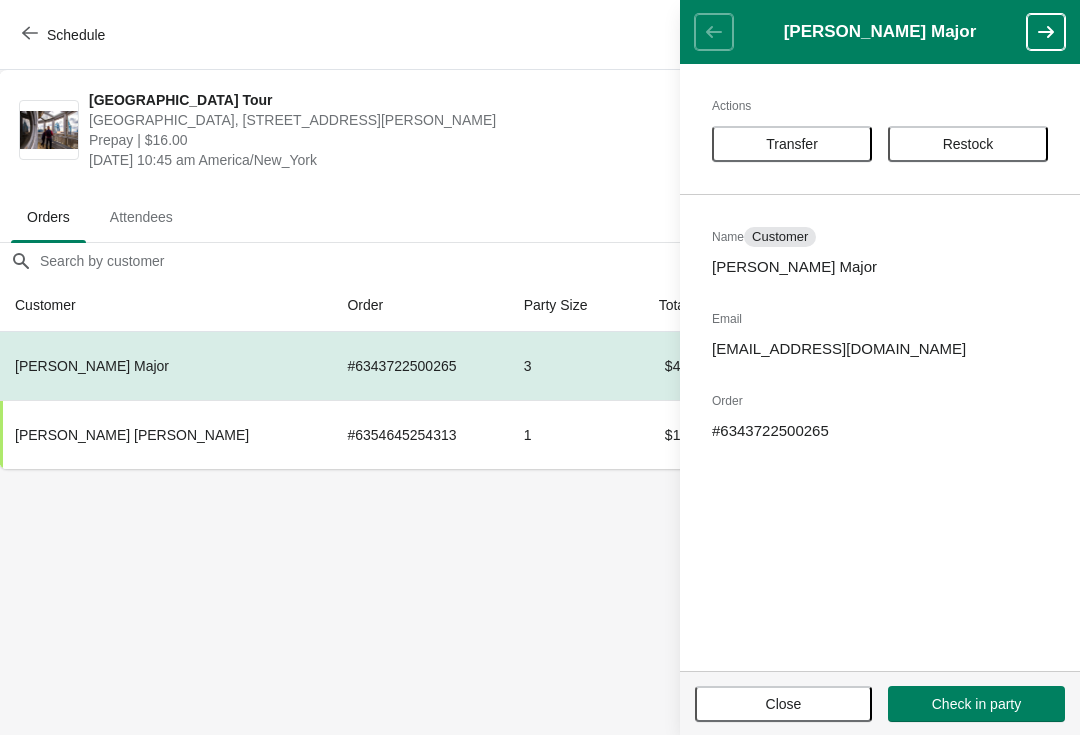 click on "Close" 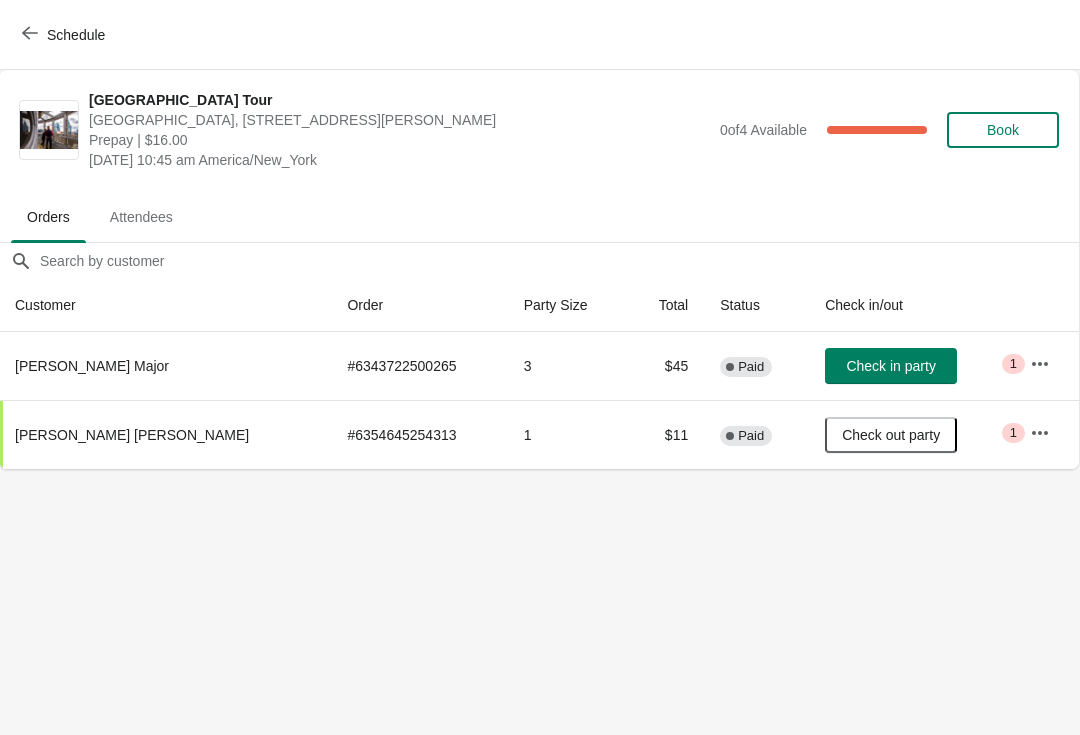 click on "Schedule" 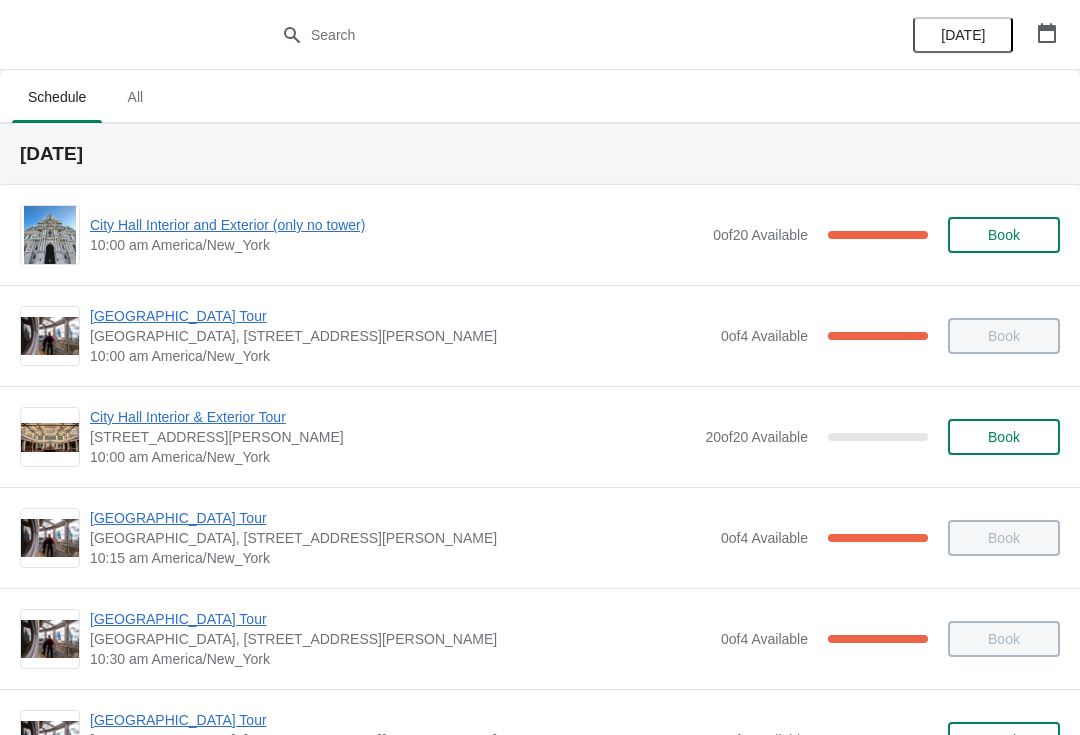 scroll, scrollTop: 0, scrollLeft: 0, axis: both 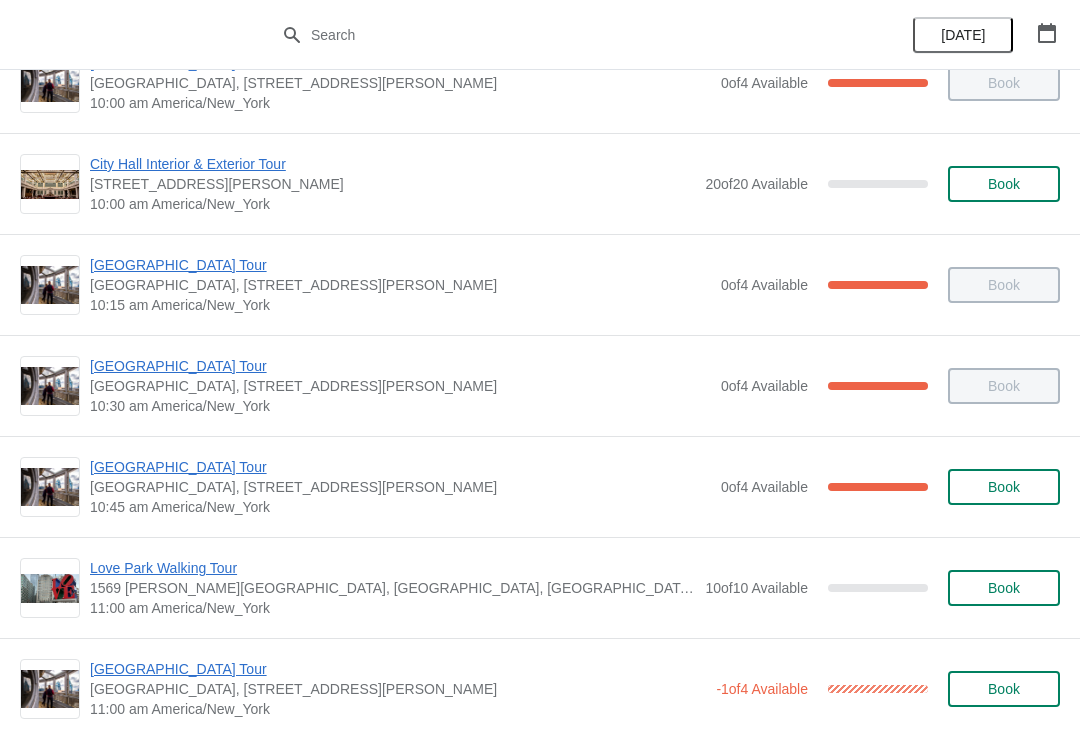 click on "[GEOGRAPHIC_DATA] Tour" at bounding box center [400, 467] 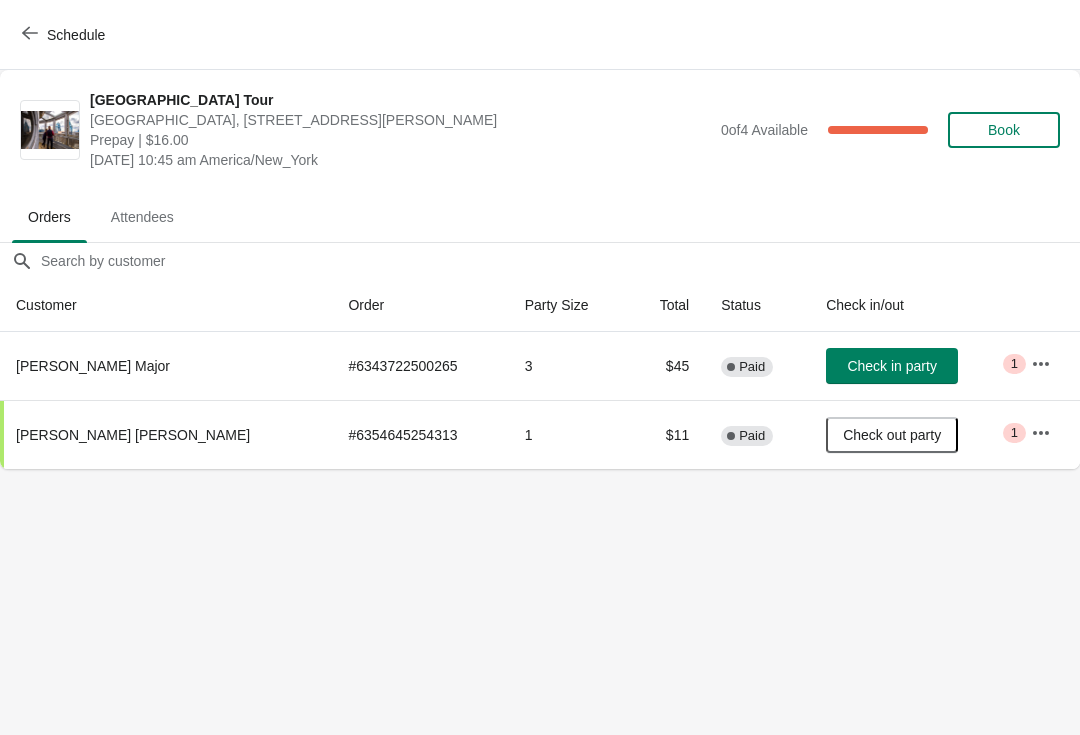click on "Check in party" at bounding box center [891, 366] 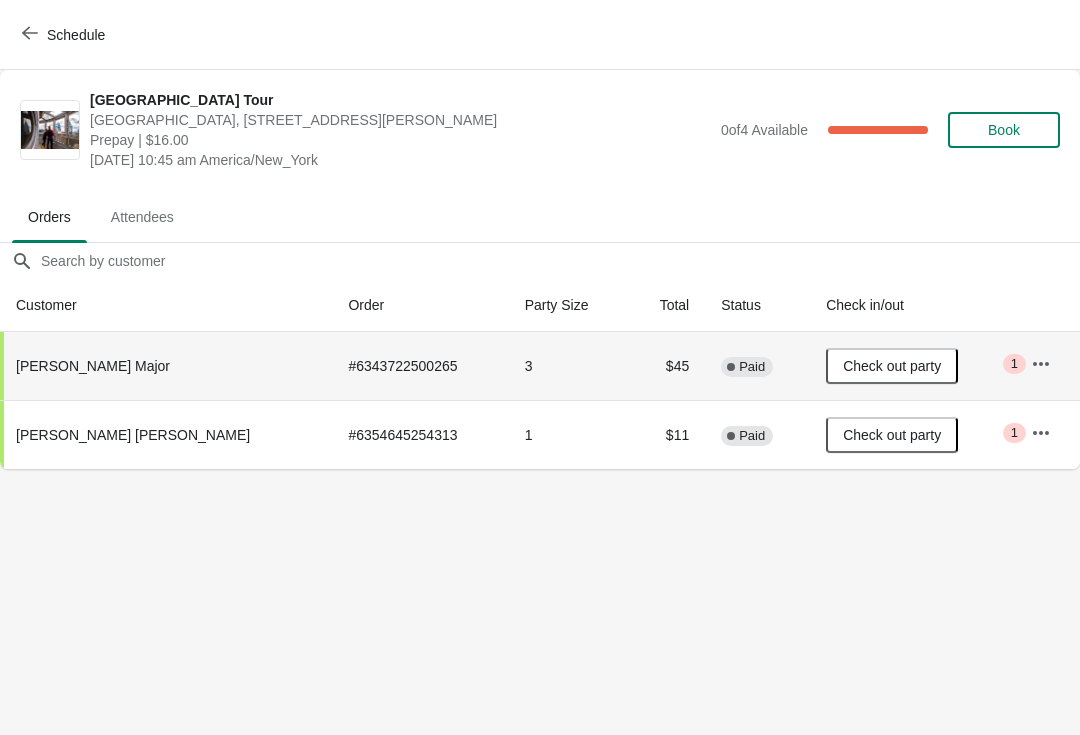 click on "Schedule" at bounding box center [65, 35] 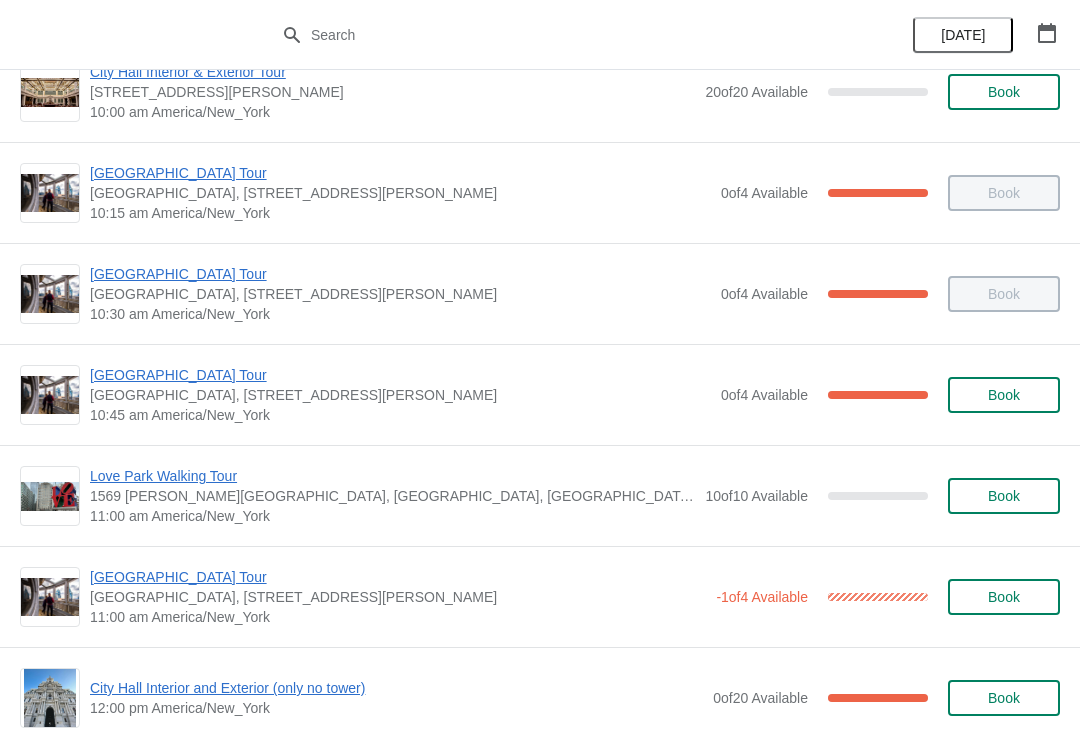 scroll, scrollTop: 367, scrollLeft: 0, axis: vertical 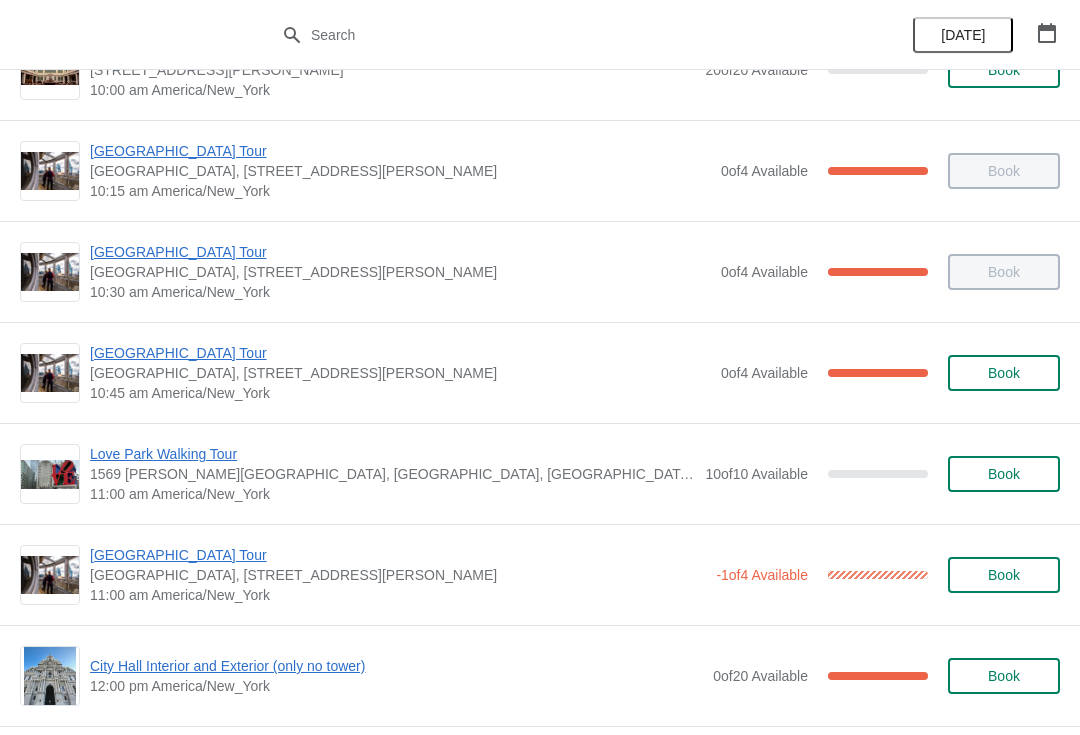 click on "[GEOGRAPHIC_DATA] Tour" at bounding box center [398, 555] 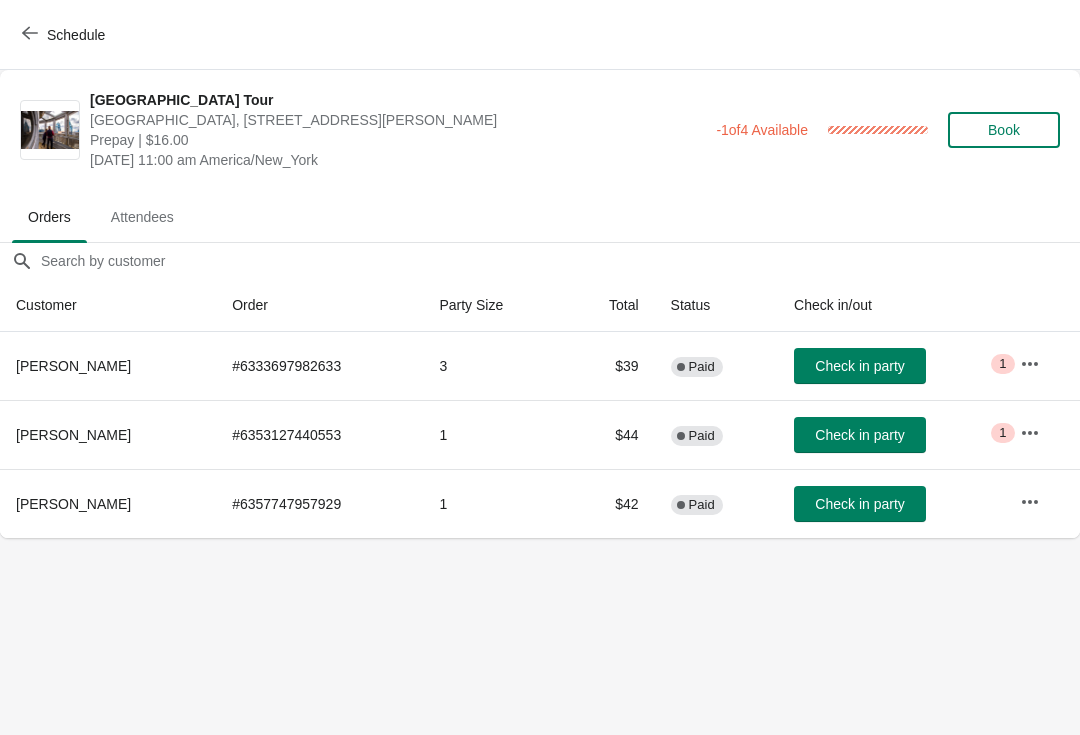 click on "Schedule" at bounding box center (65, 35) 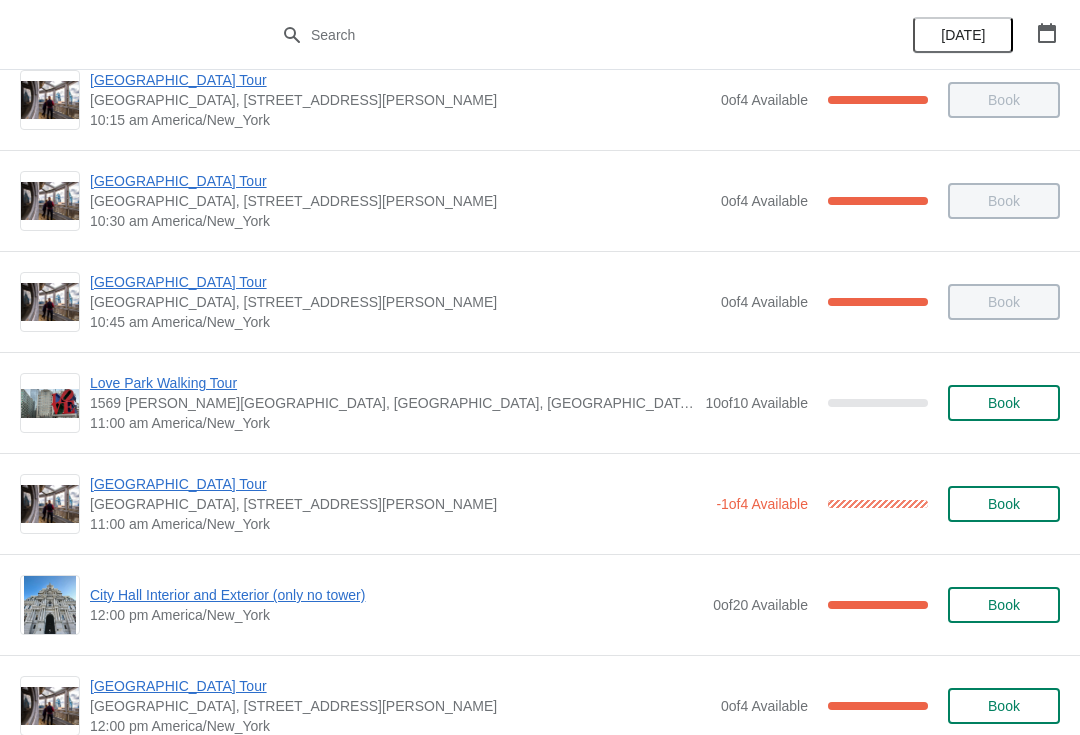 scroll, scrollTop: 439, scrollLeft: 0, axis: vertical 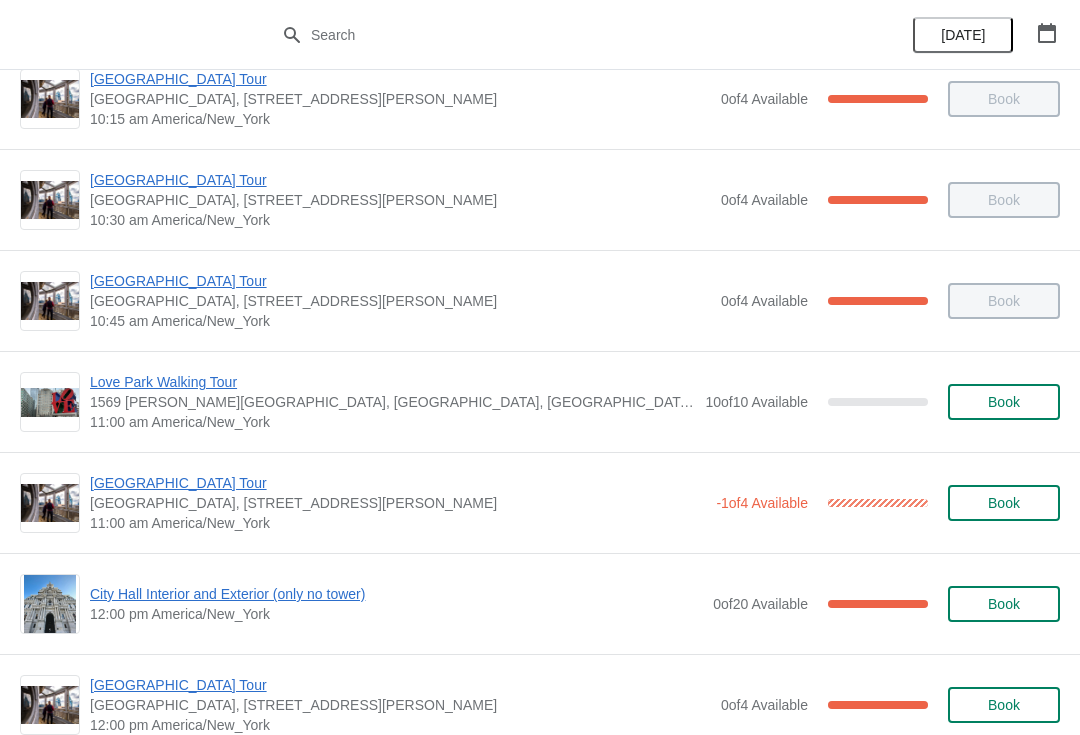 click on "[GEOGRAPHIC_DATA] Tour" at bounding box center (400, 281) 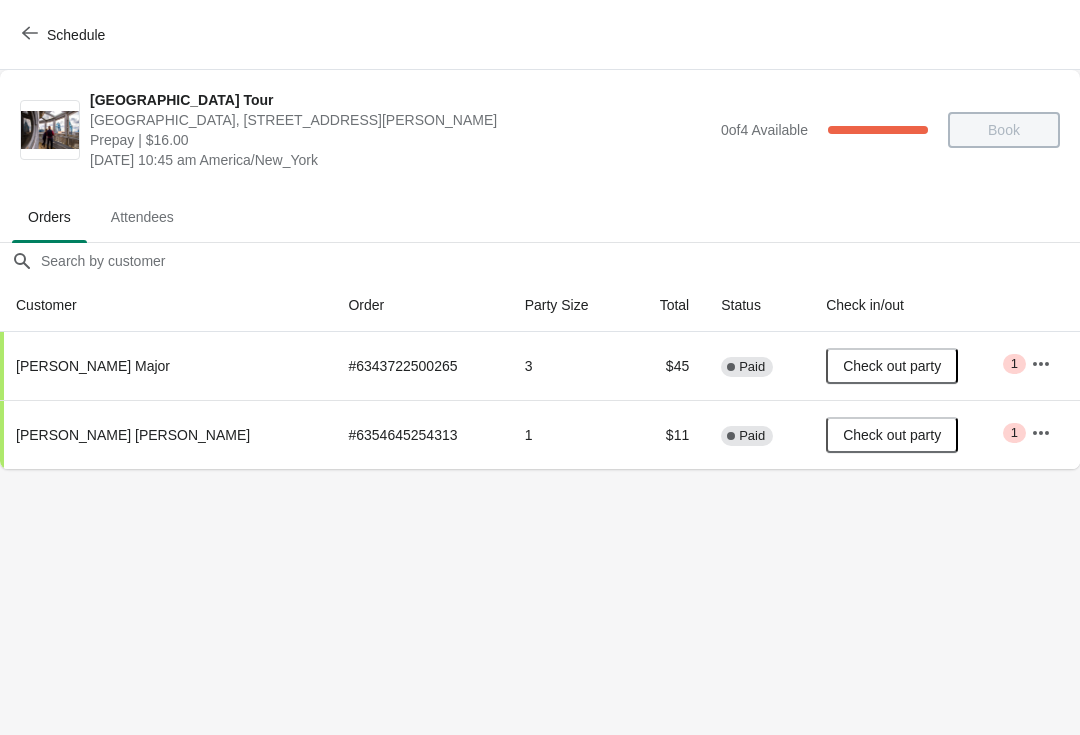 click on "Schedule" at bounding box center [65, 34] 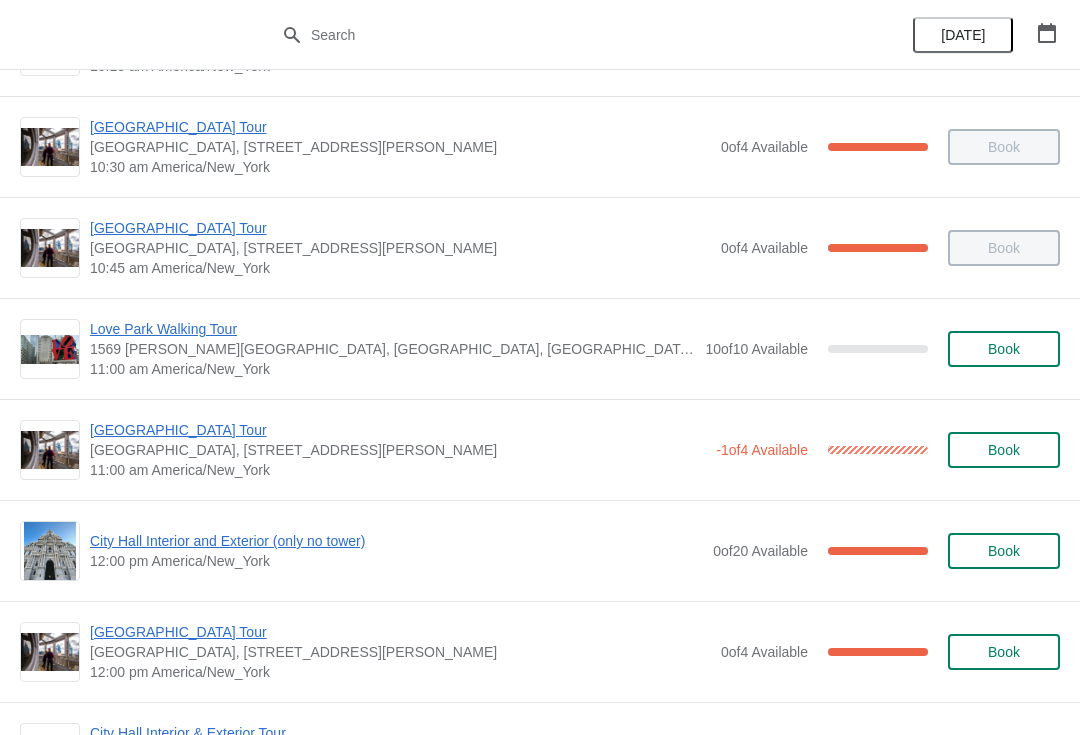 scroll, scrollTop: 478, scrollLeft: 0, axis: vertical 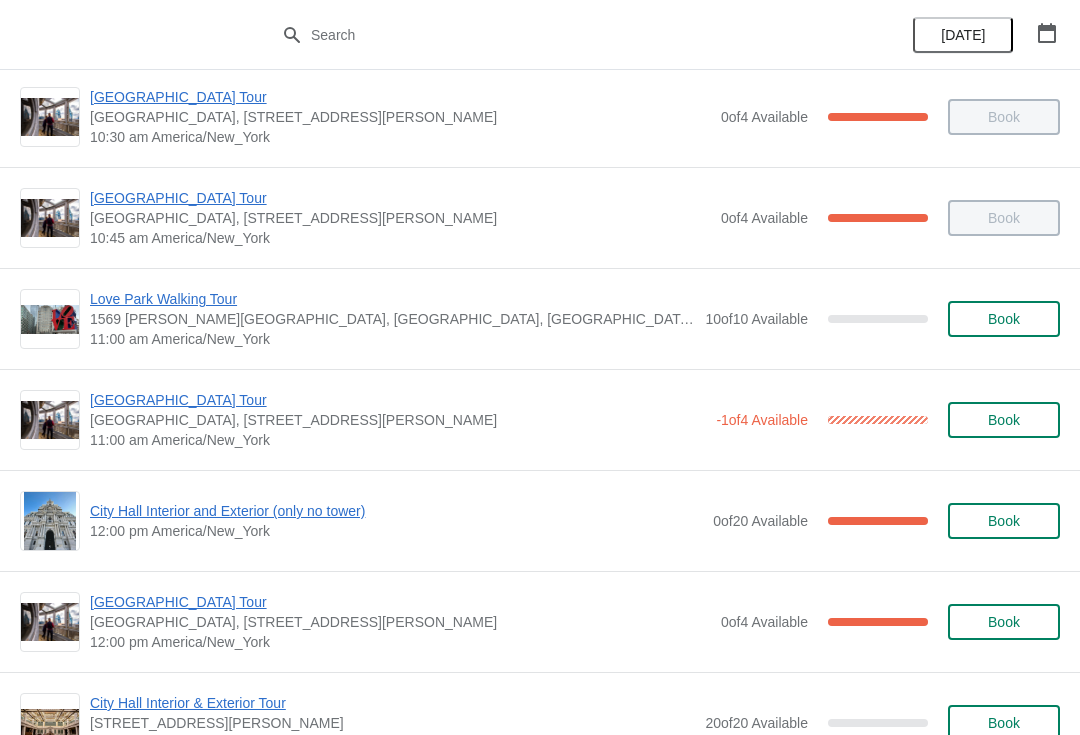 click on "City Hall Interior and Exterior (only no tower) 12:00 pm America/New_York 0  of  20   Available 100 % Book" at bounding box center [540, 520] 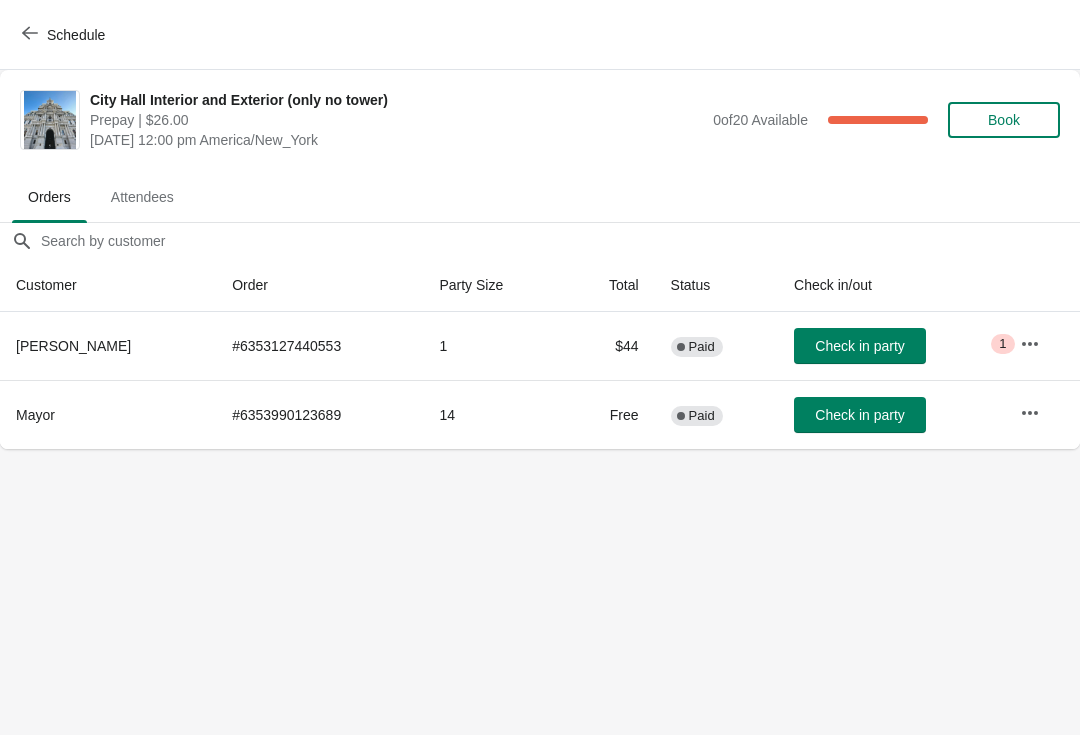 click 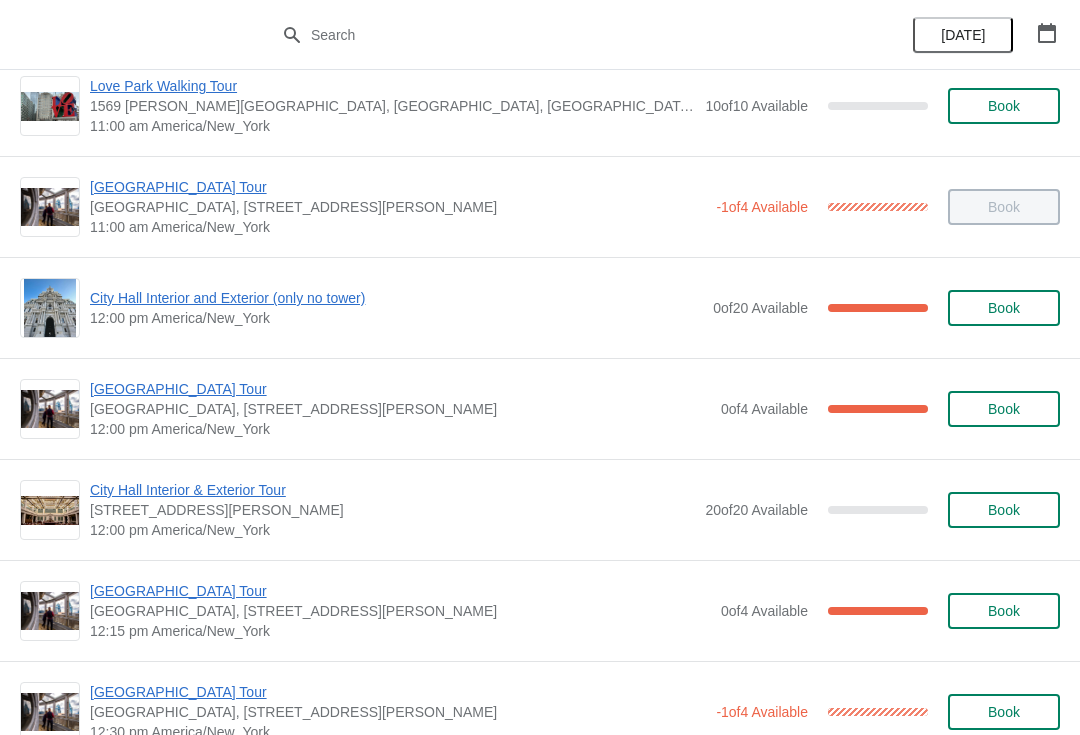 scroll, scrollTop: 736, scrollLeft: 0, axis: vertical 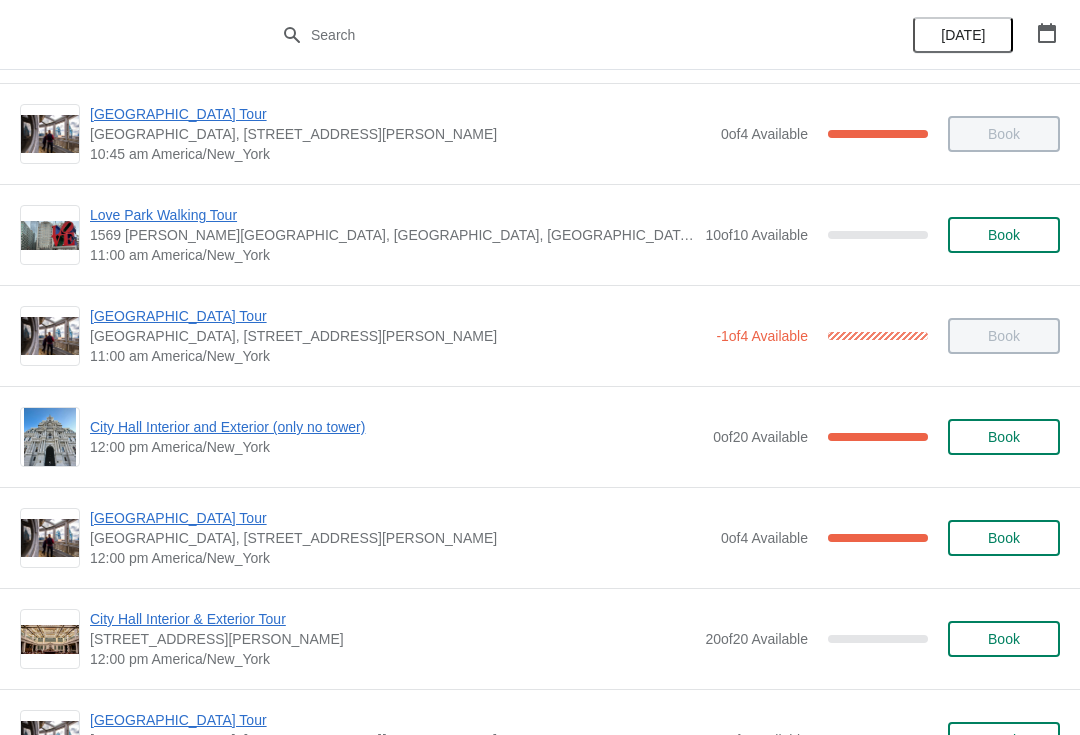 click on "[GEOGRAPHIC_DATA] Tour" at bounding box center [400, 518] 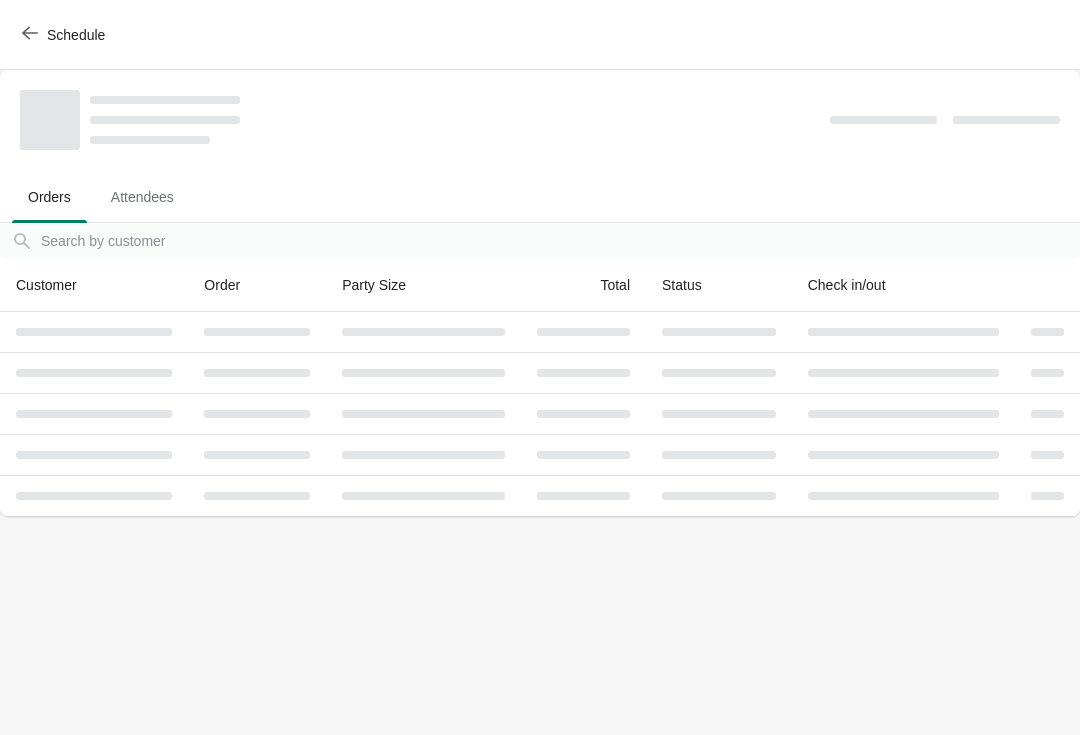 scroll, scrollTop: 0, scrollLeft: 0, axis: both 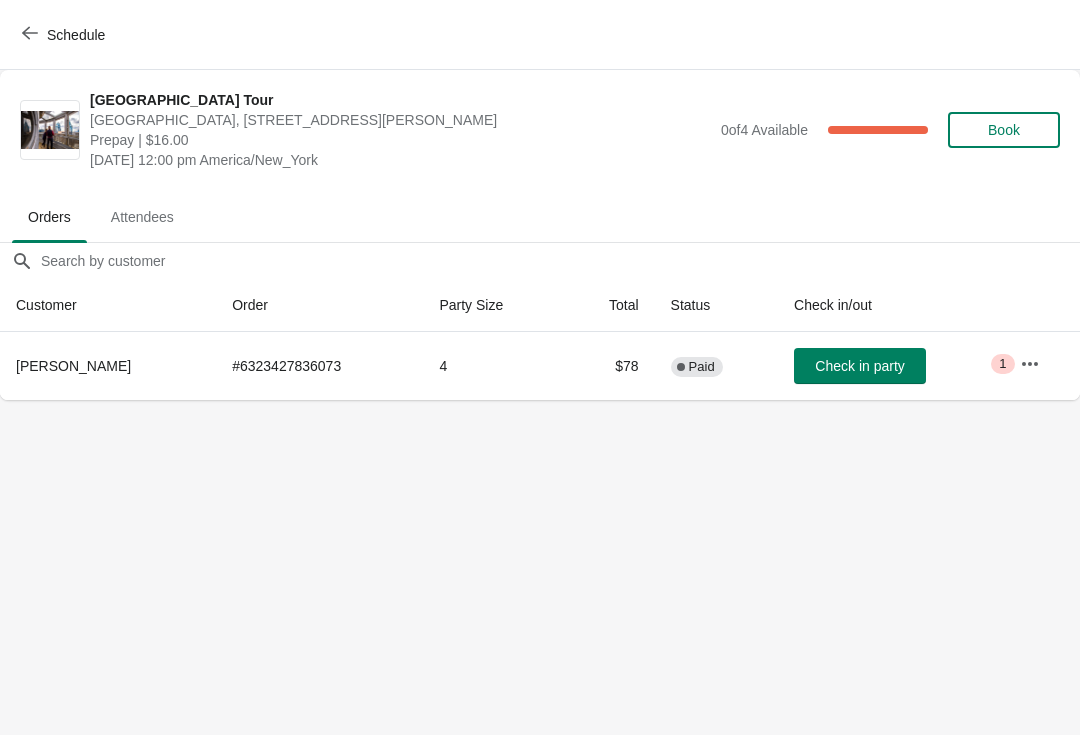 click on "Schedule" at bounding box center (65, 34) 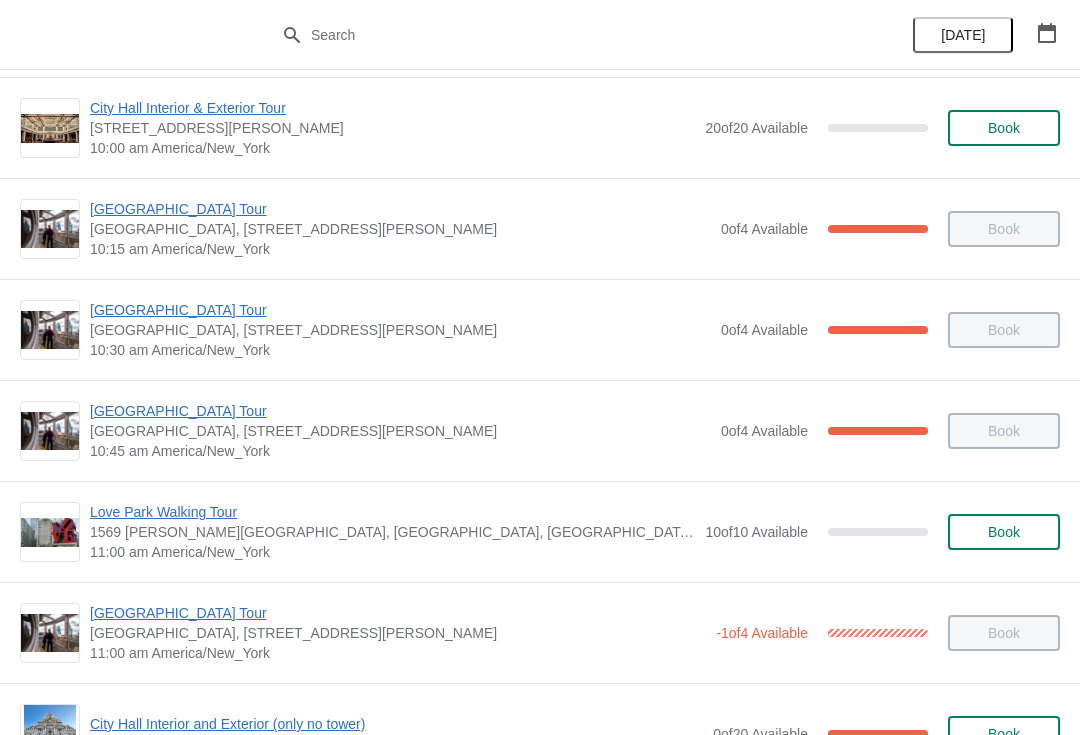 scroll, scrollTop: 308, scrollLeft: 0, axis: vertical 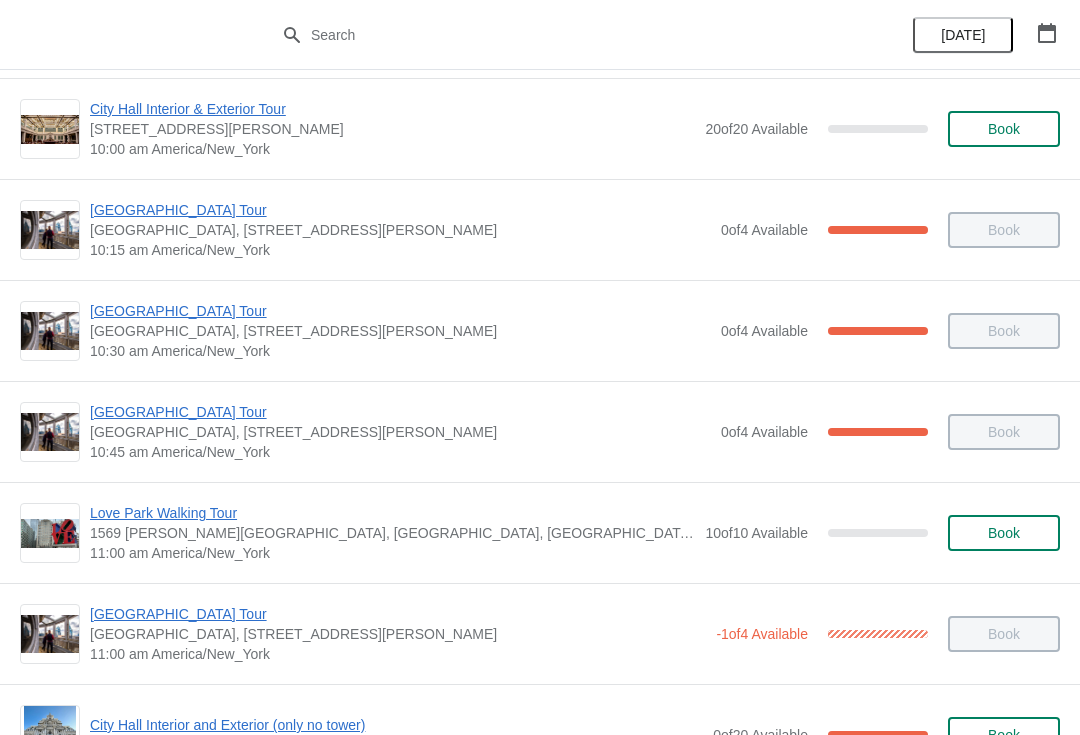 click on "[GEOGRAPHIC_DATA] Tour" at bounding box center [398, 614] 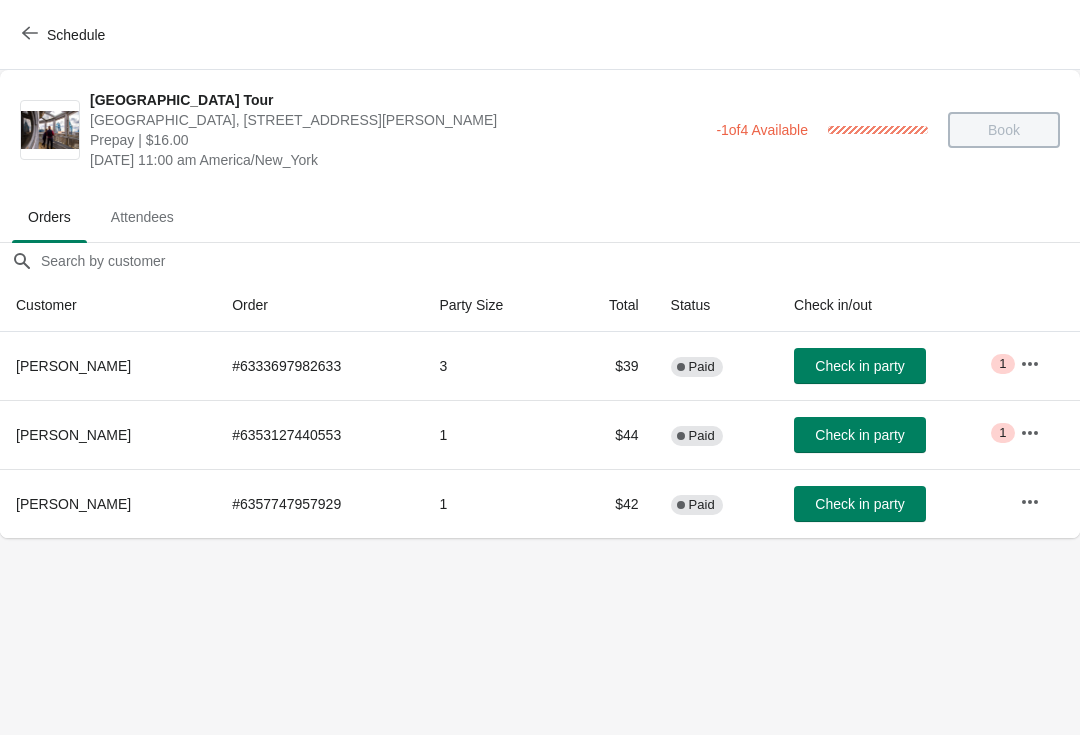 click on "Schedule" at bounding box center [65, 35] 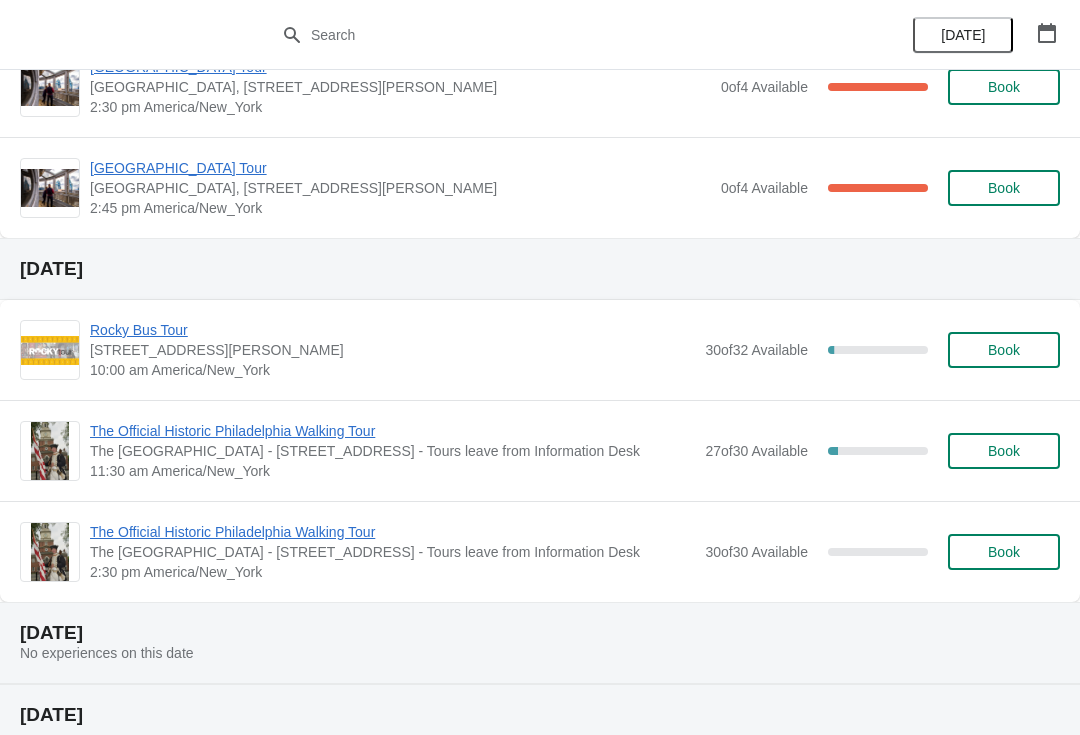 scroll, scrollTop: 1961, scrollLeft: 0, axis: vertical 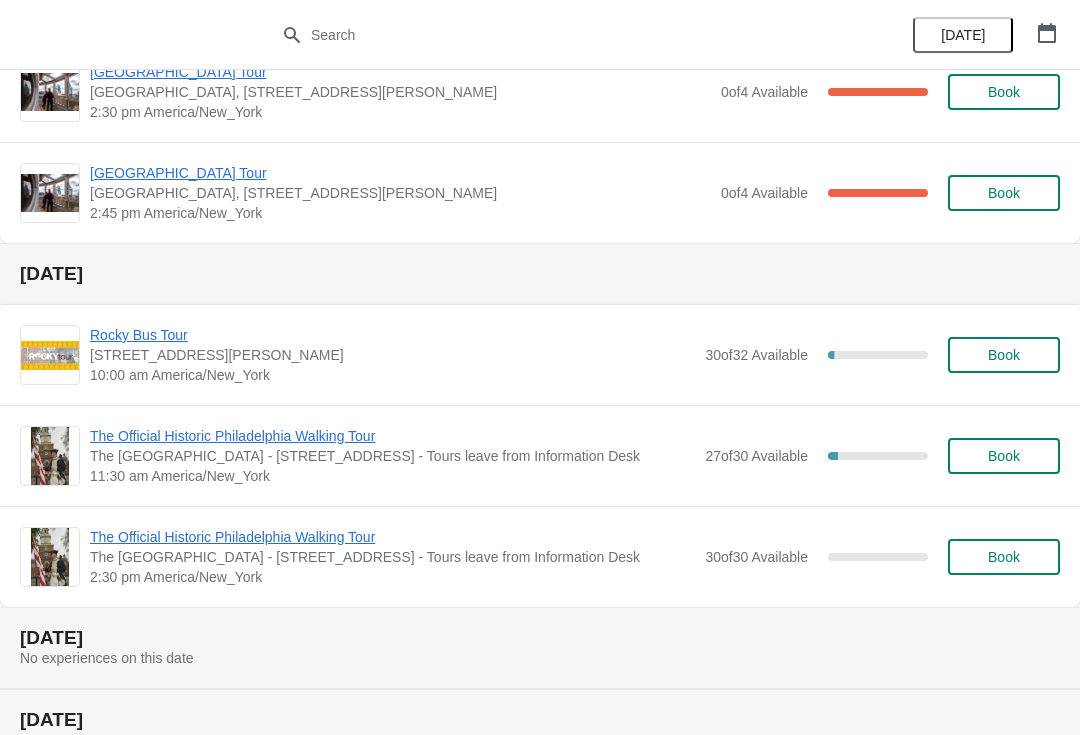 click on "[DATE]" at bounding box center (540, 274) 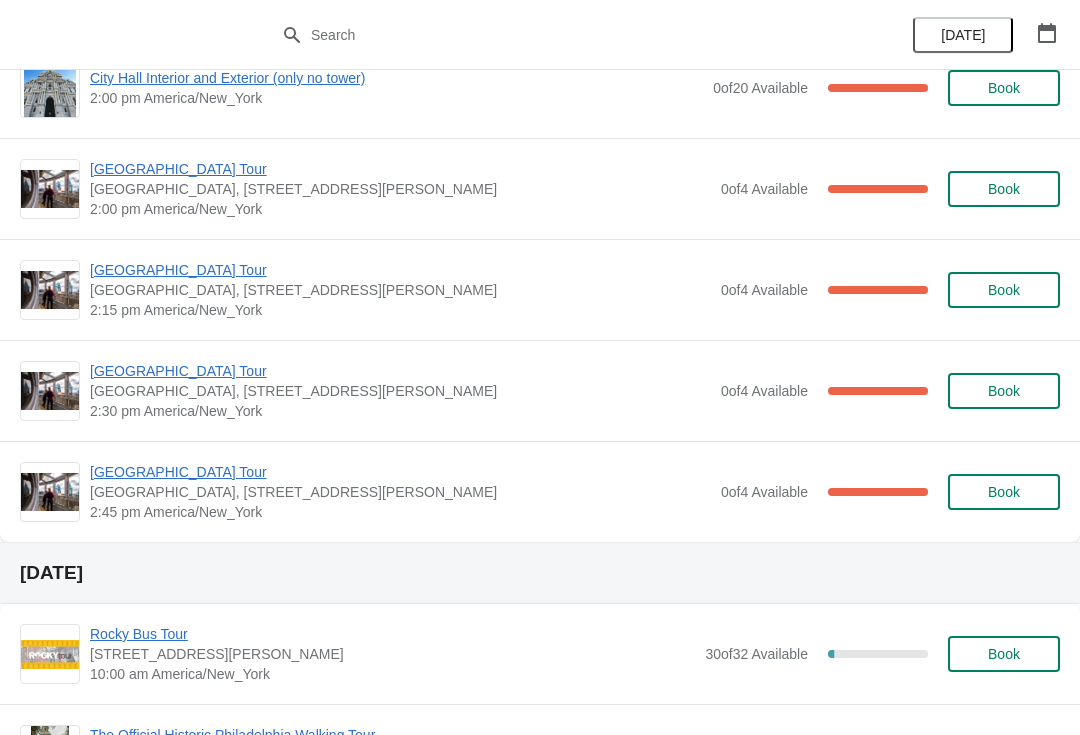 scroll, scrollTop: 1706, scrollLeft: 0, axis: vertical 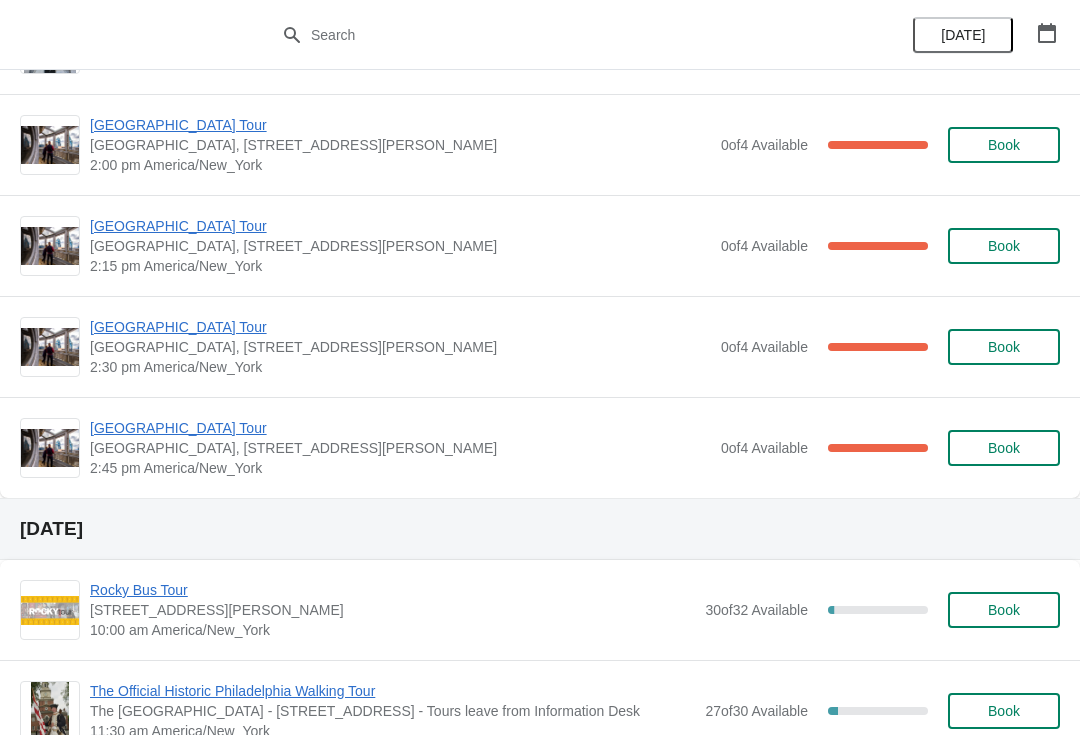click on "[GEOGRAPHIC_DATA] Tour" at bounding box center (400, 428) 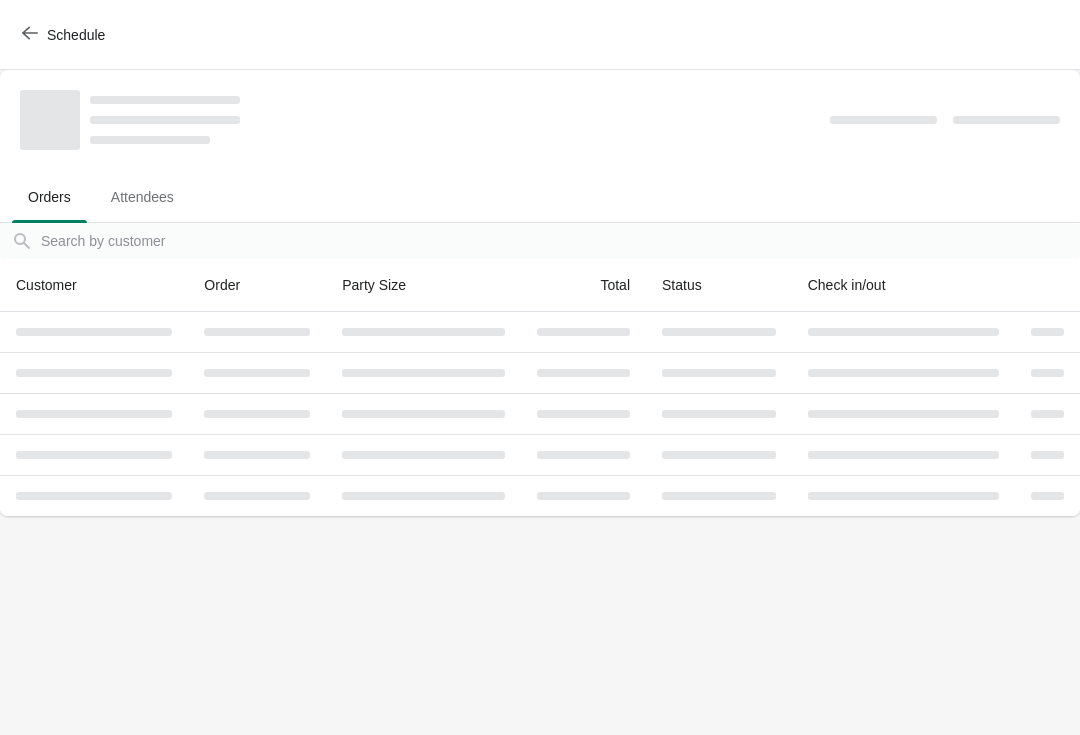scroll, scrollTop: 0, scrollLeft: 0, axis: both 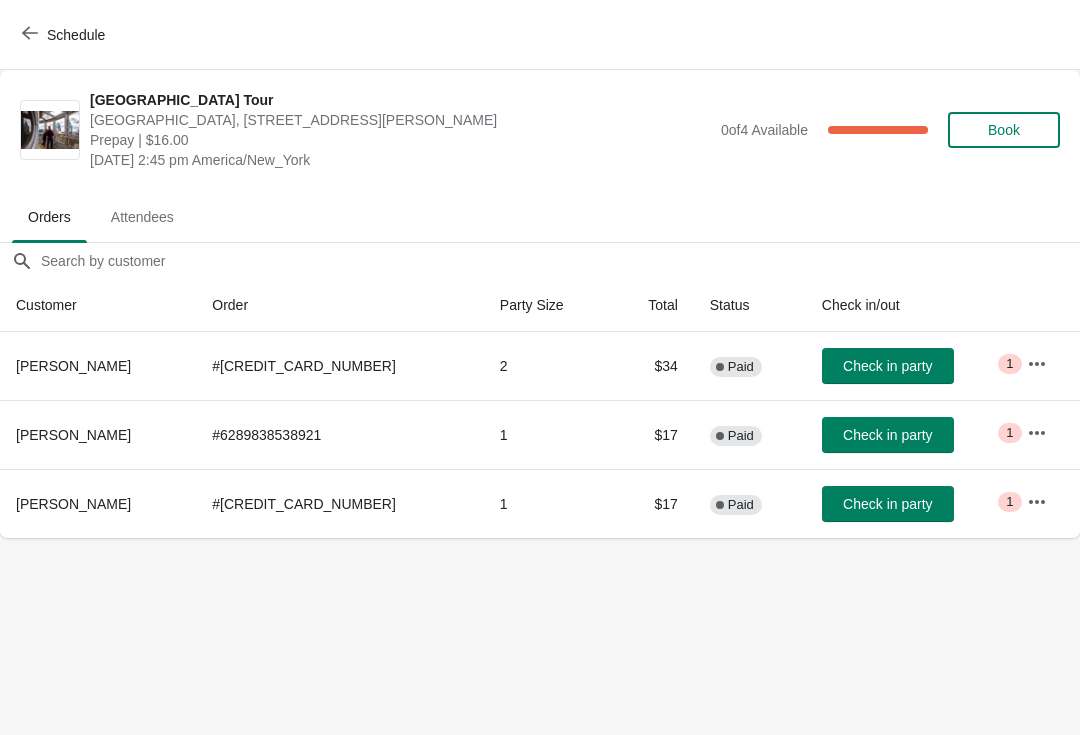 click 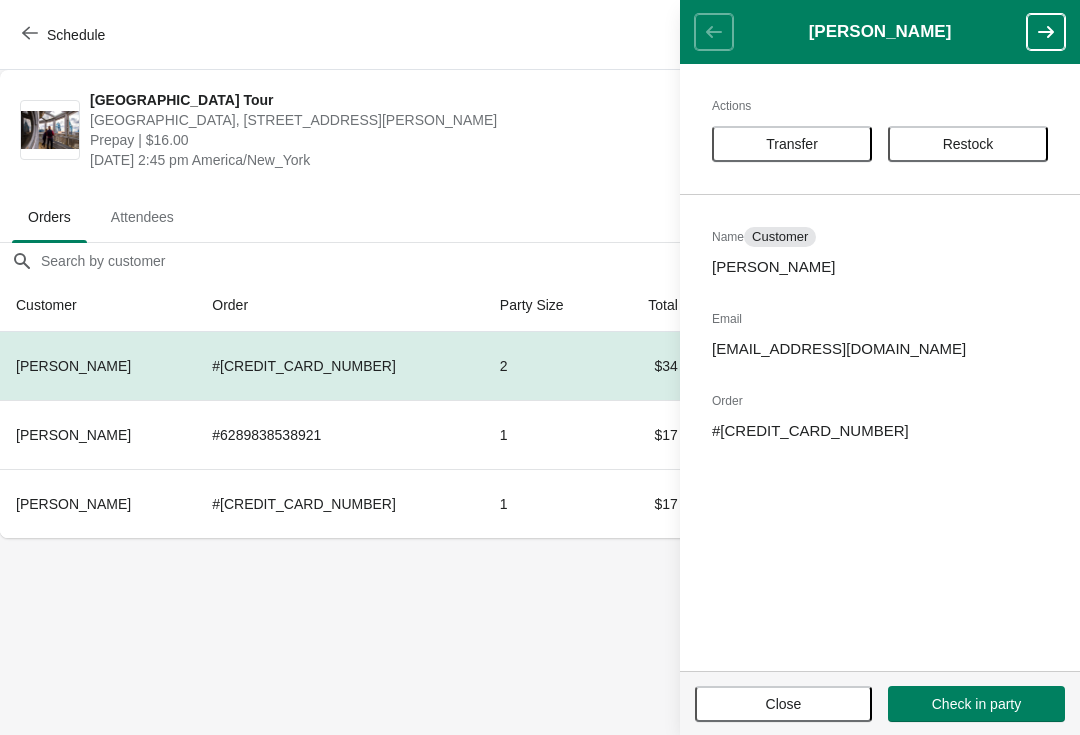 click on "Transfer" at bounding box center [792, 144] 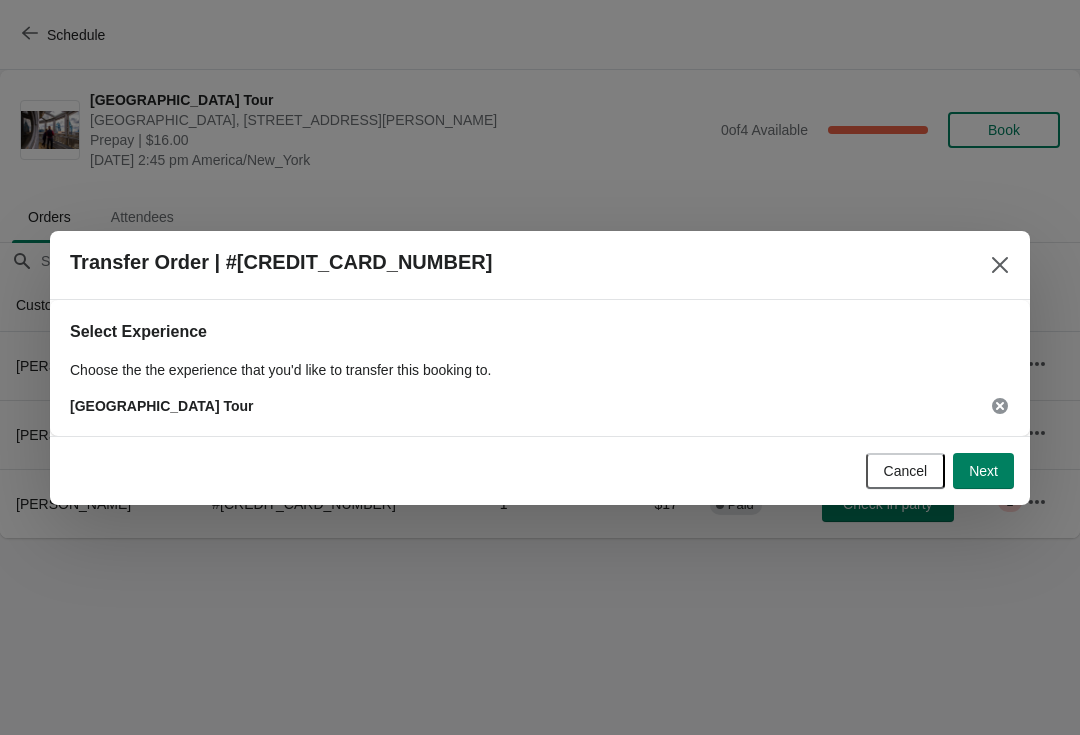 click on "Next" at bounding box center (983, 471) 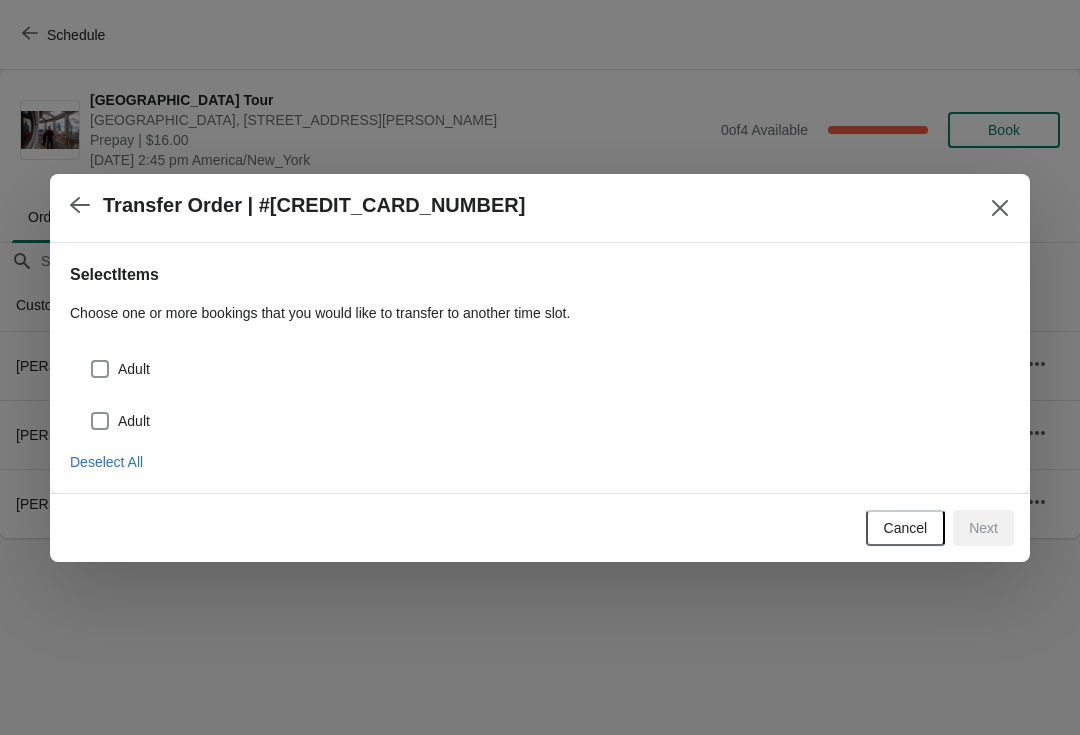 click on "Adult Adult" at bounding box center [540, 383] 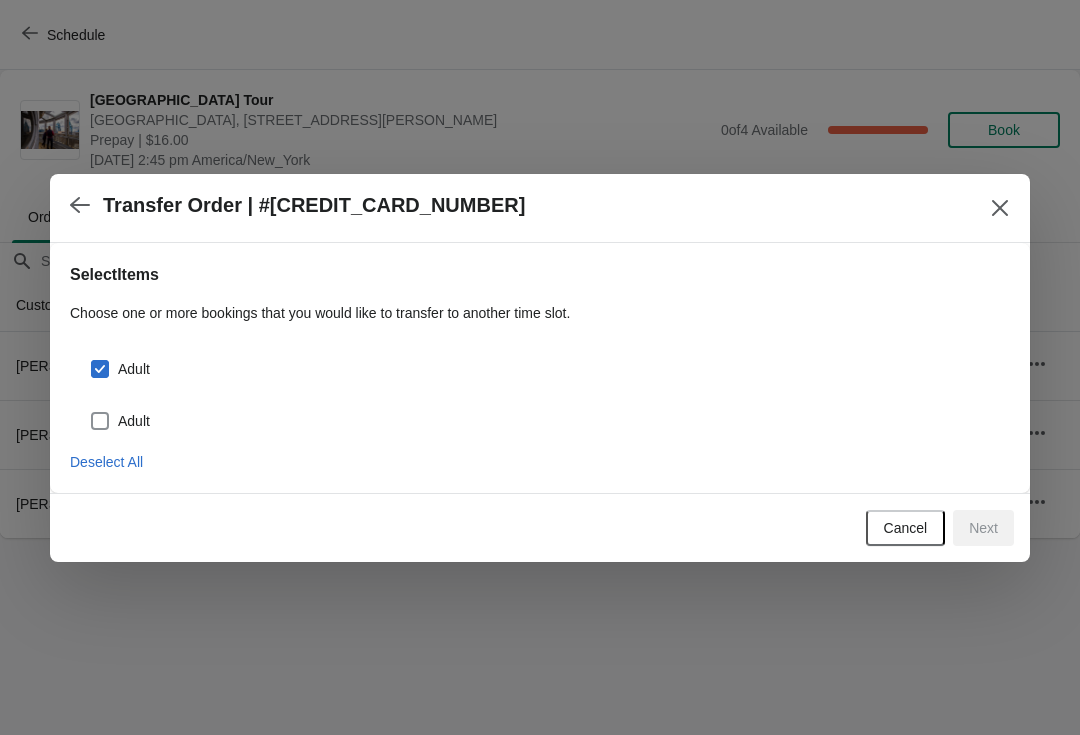 checkbox on "true" 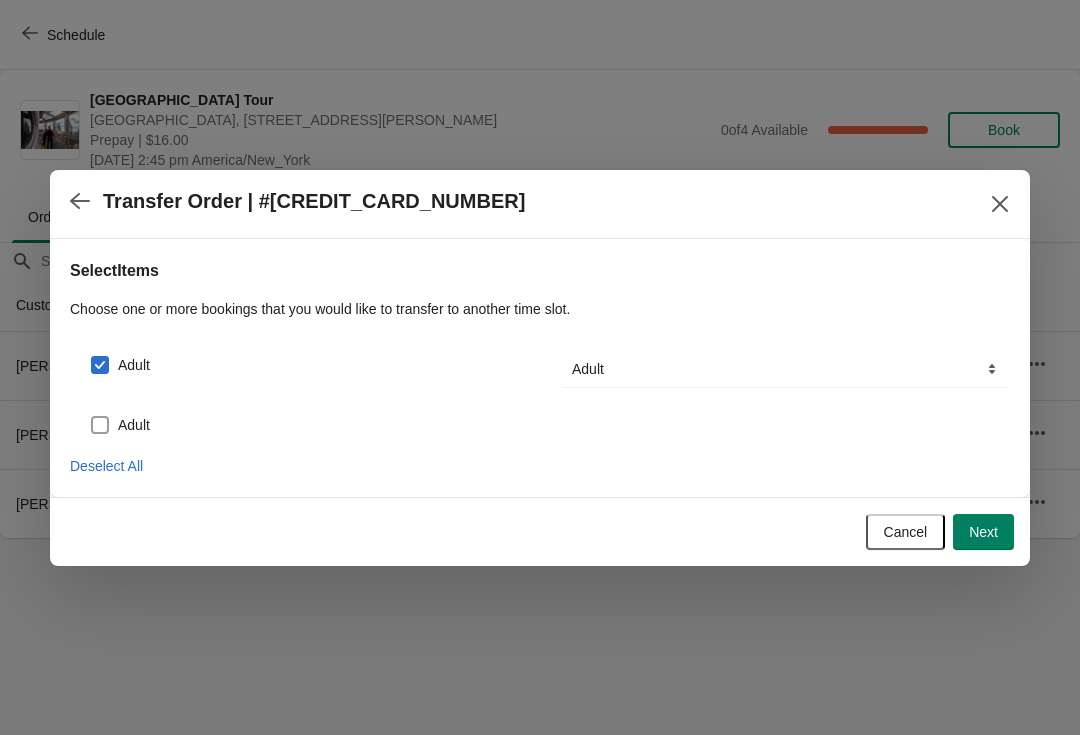 click on "Adult" at bounding box center (134, 425) 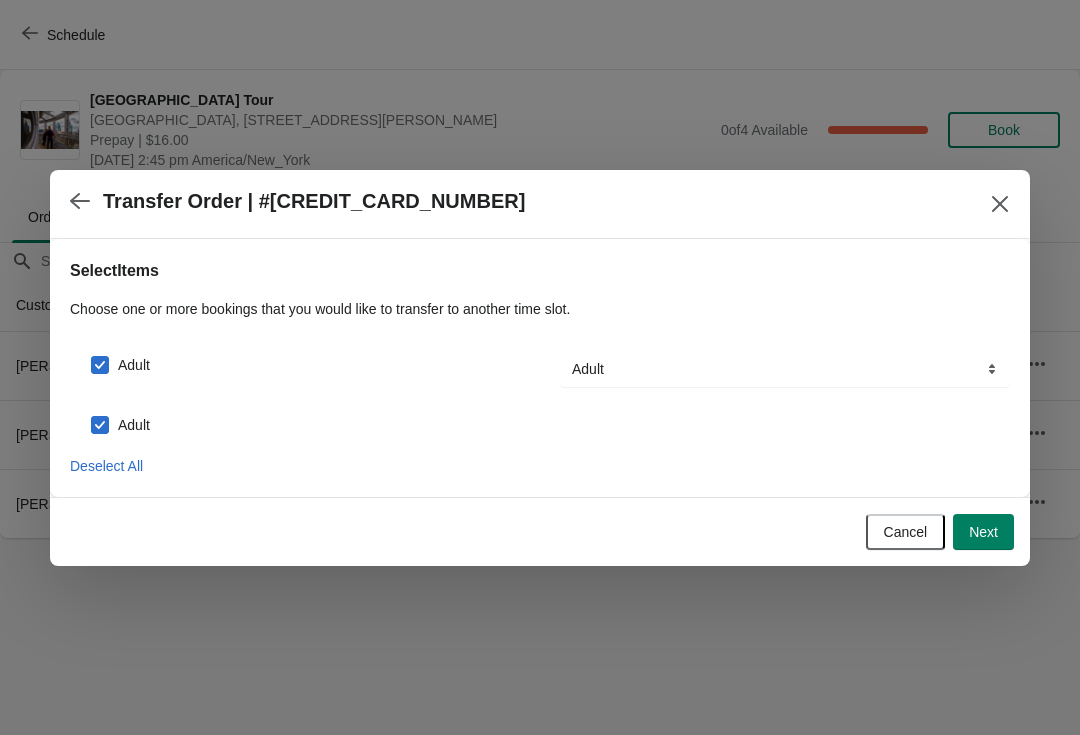 checkbox on "true" 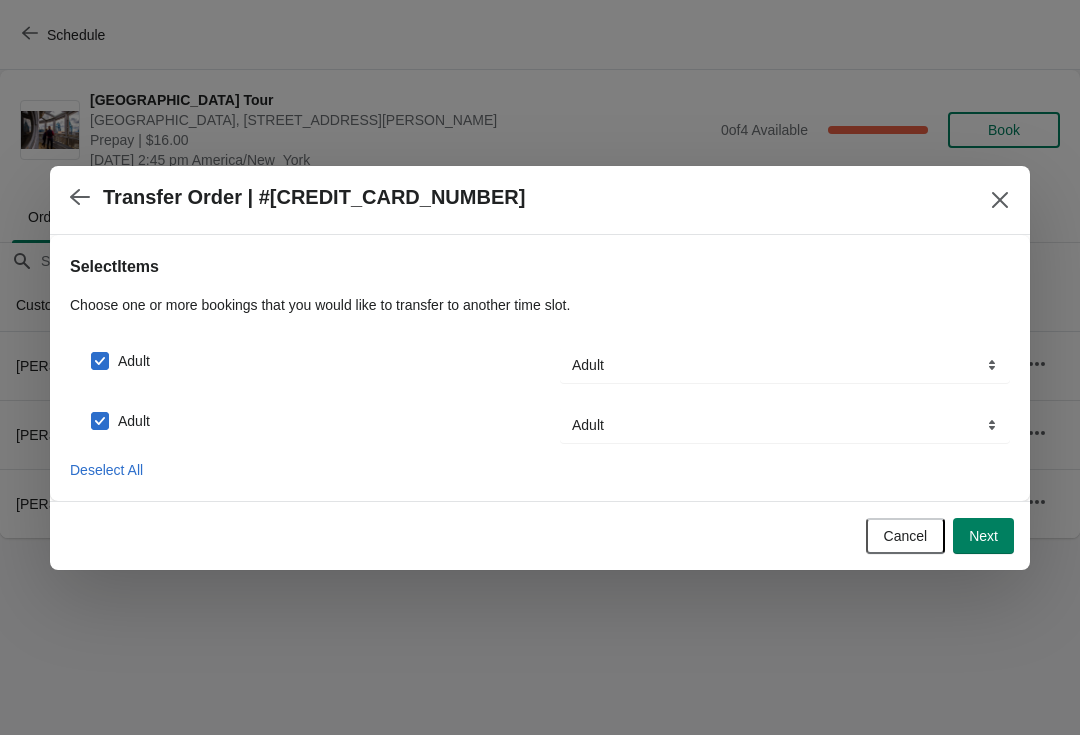 click 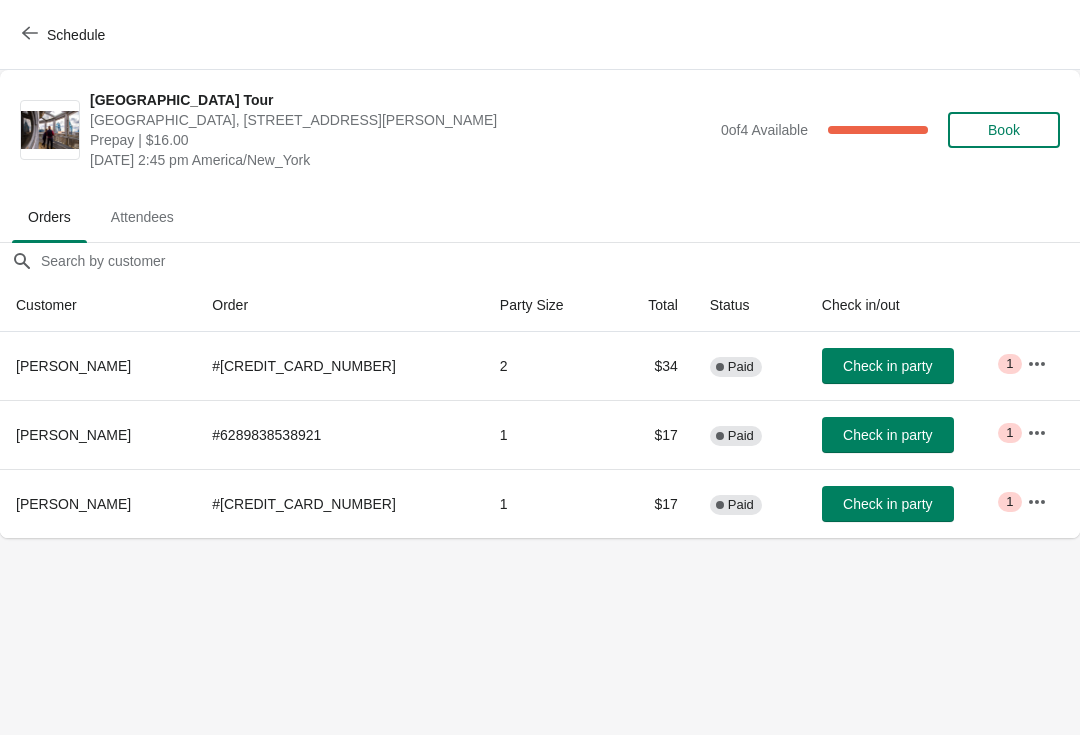 click 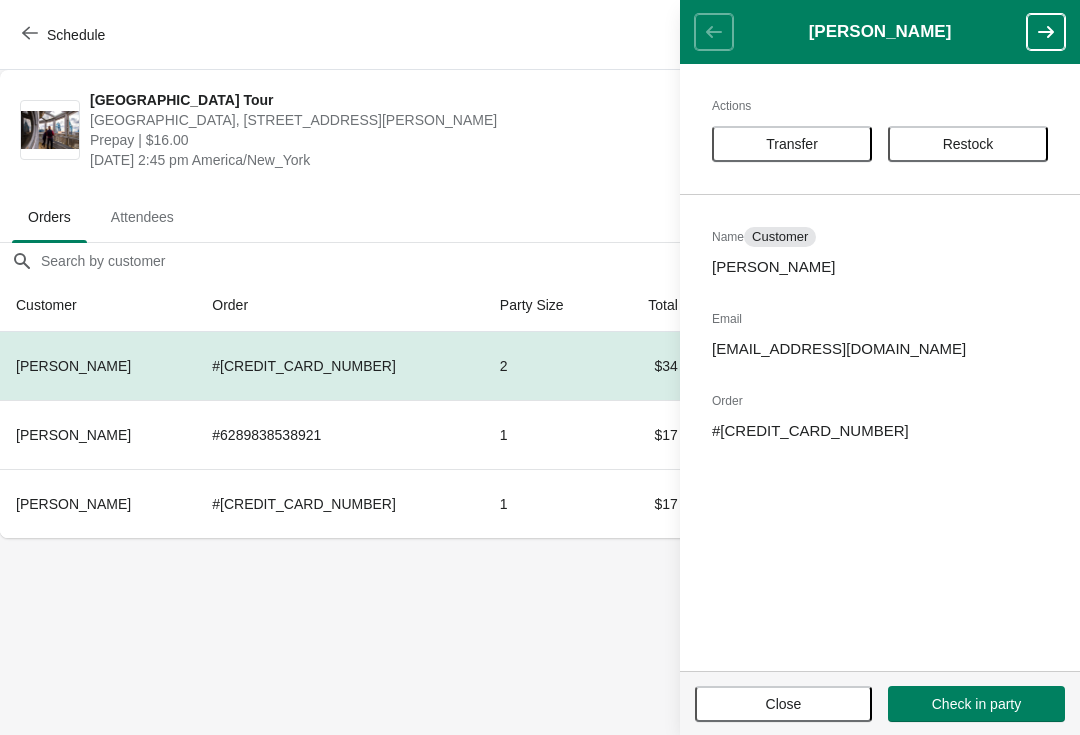 click on "Transfer" at bounding box center (792, 144) 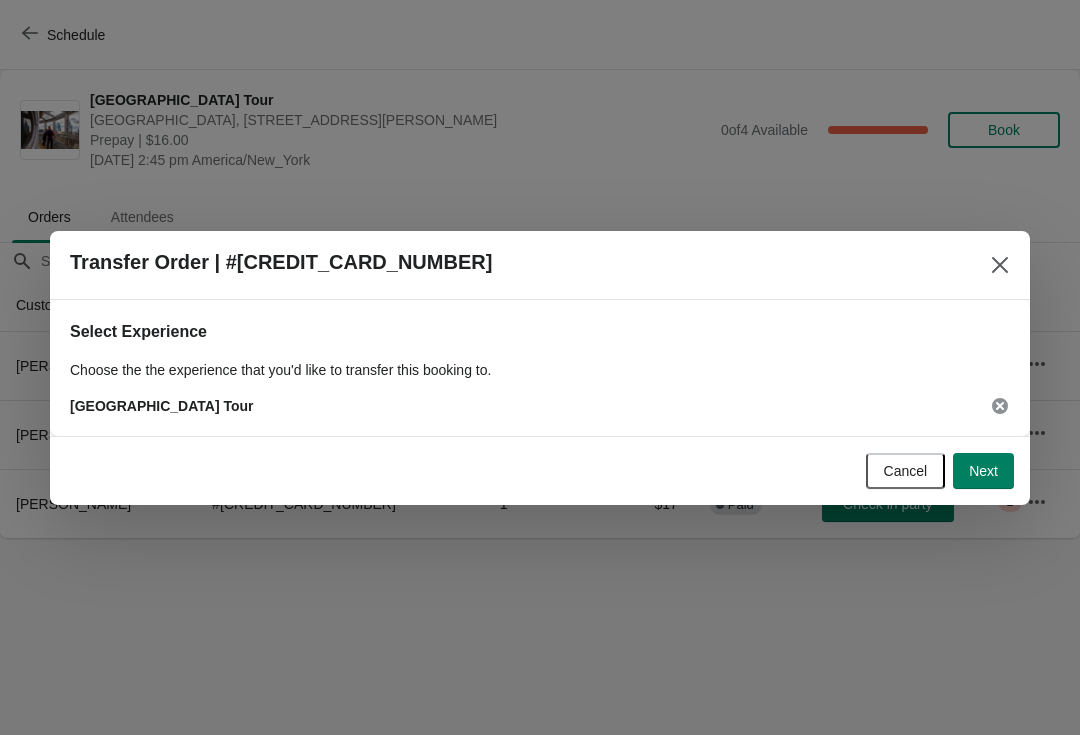 click on "Next" at bounding box center (983, 471) 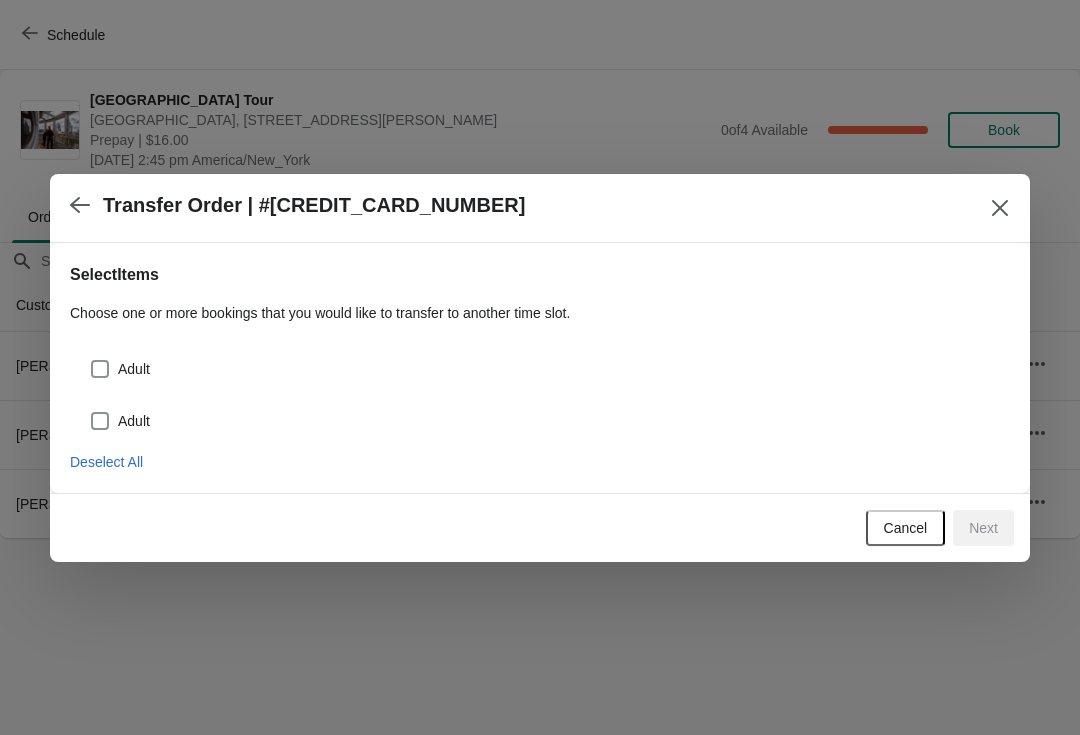 click on "Adult" at bounding box center (134, 369) 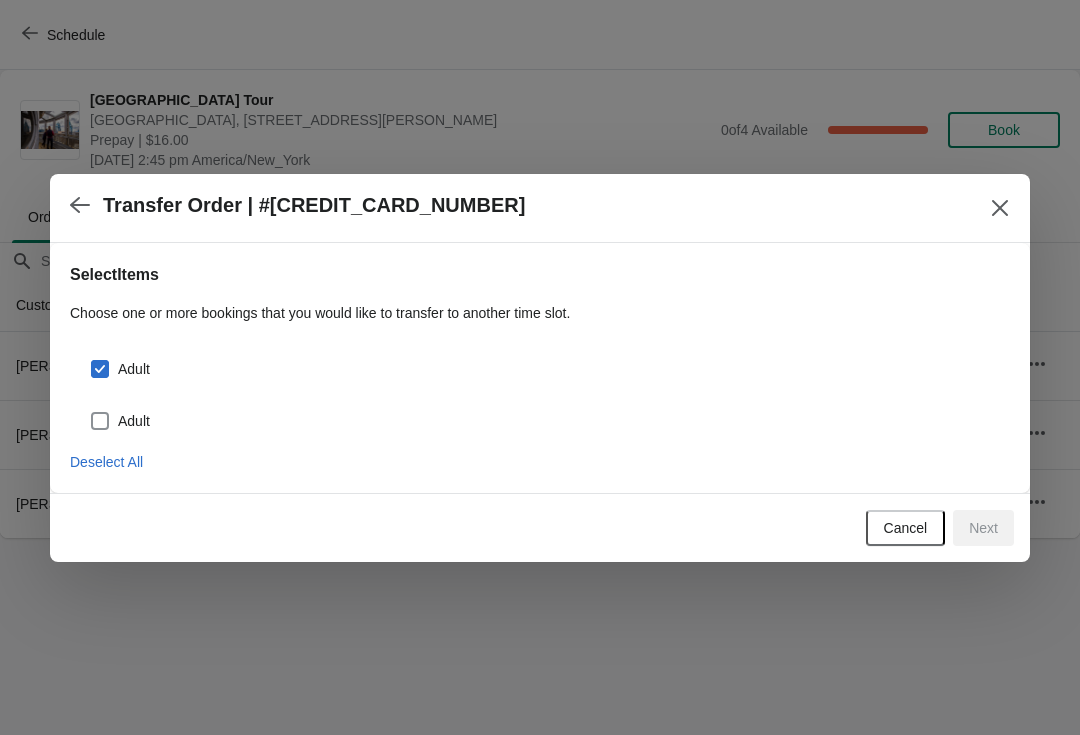 checkbox on "true" 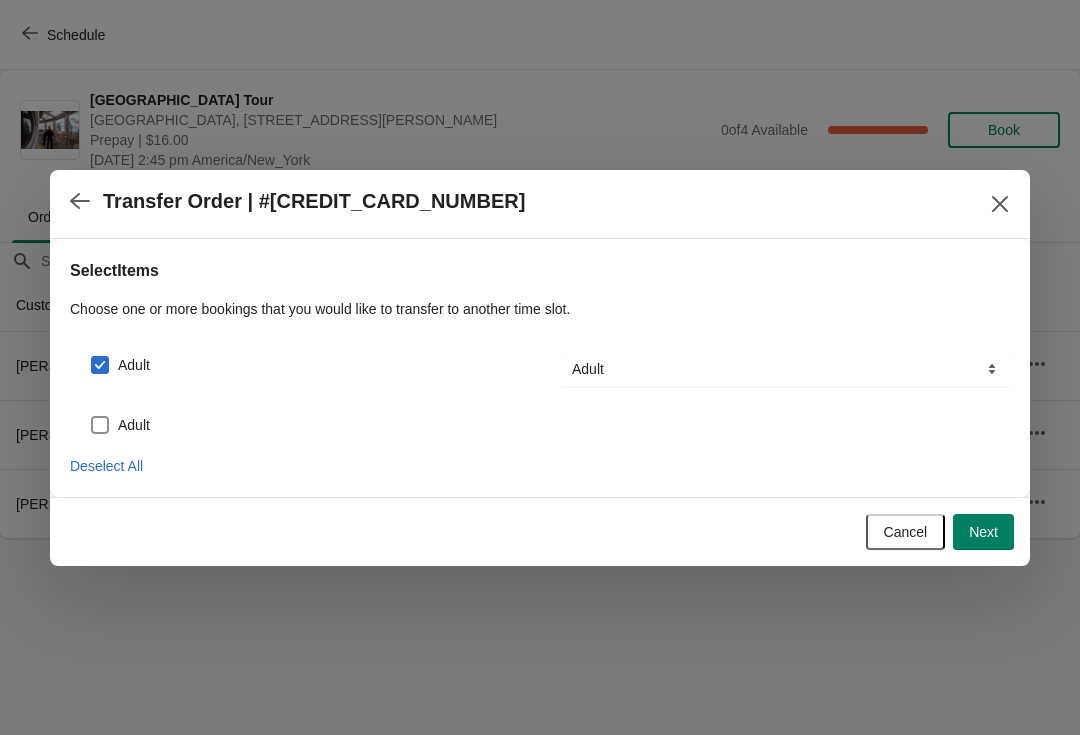 click on "Adult" at bounding box center (120, 425) 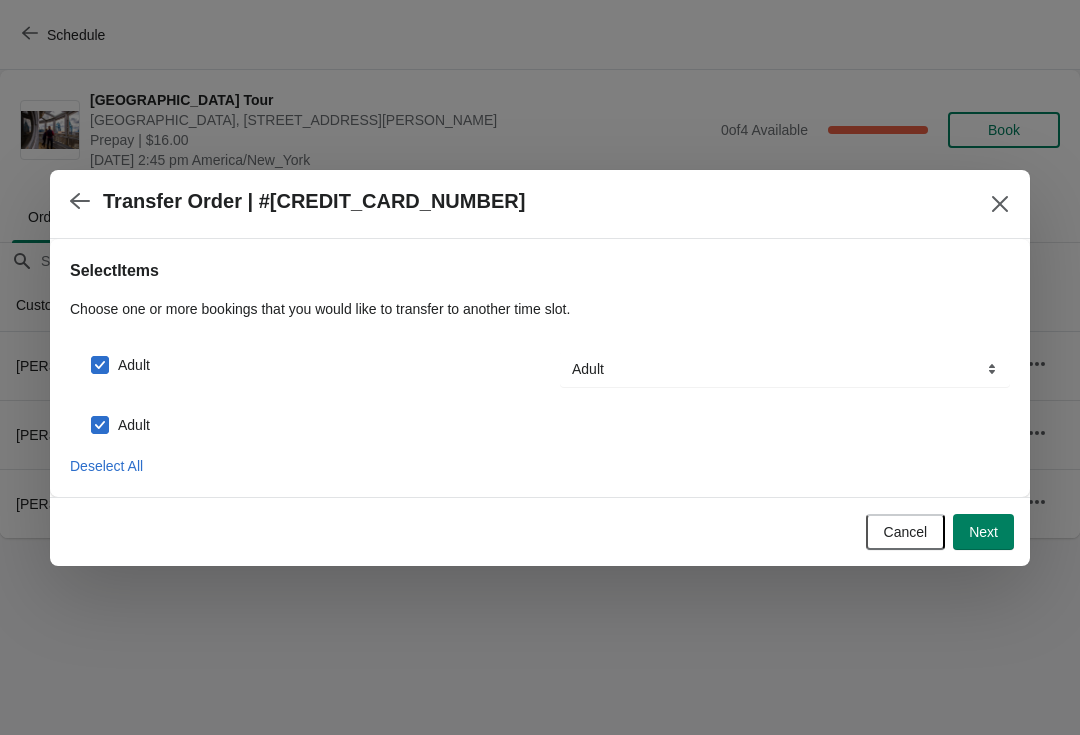 checkbox on "true" 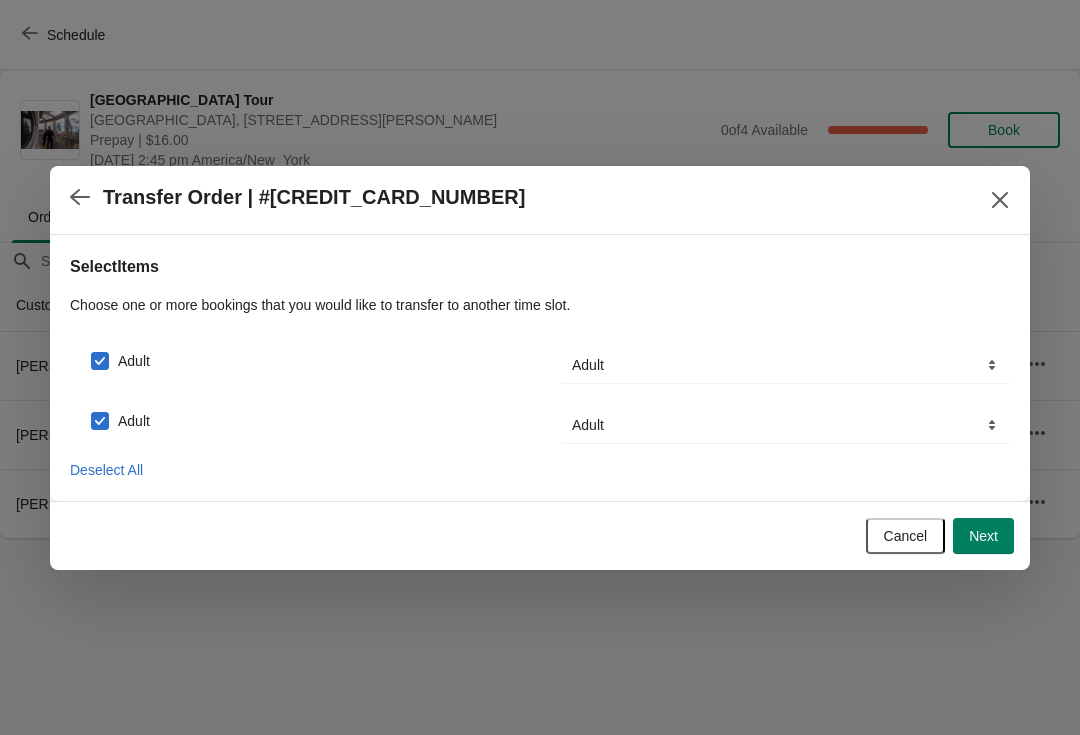 click on "Next" at bounding box center (983, 536) 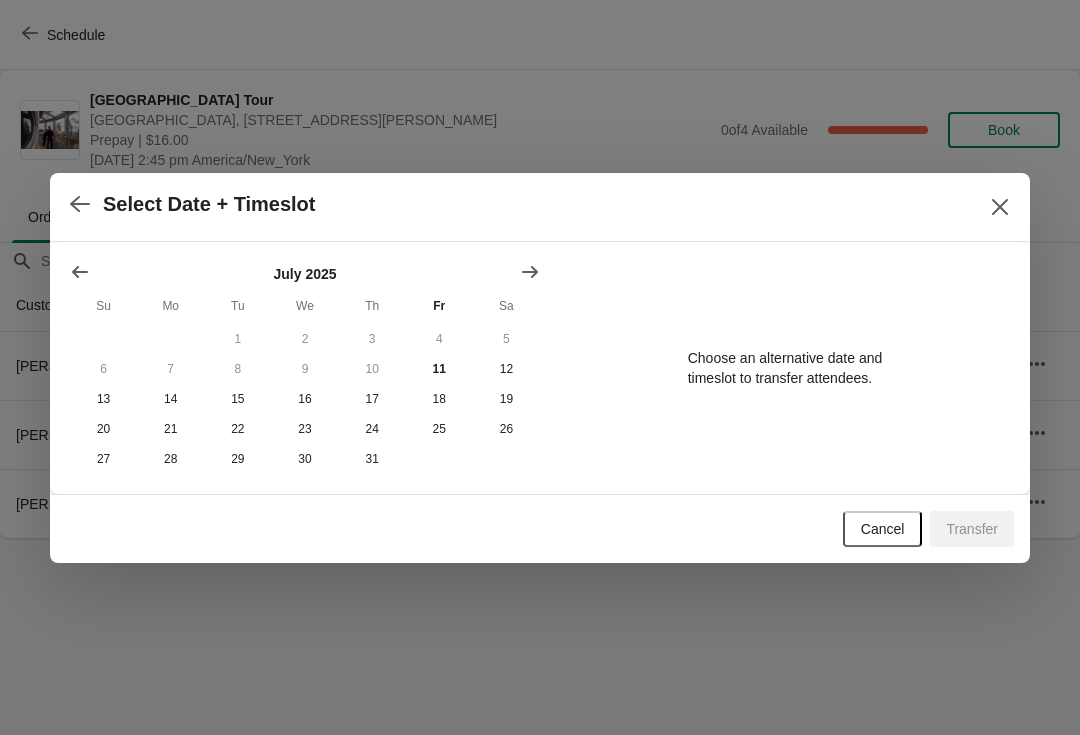 click on "Cancel" at bounding box center (883, 529) 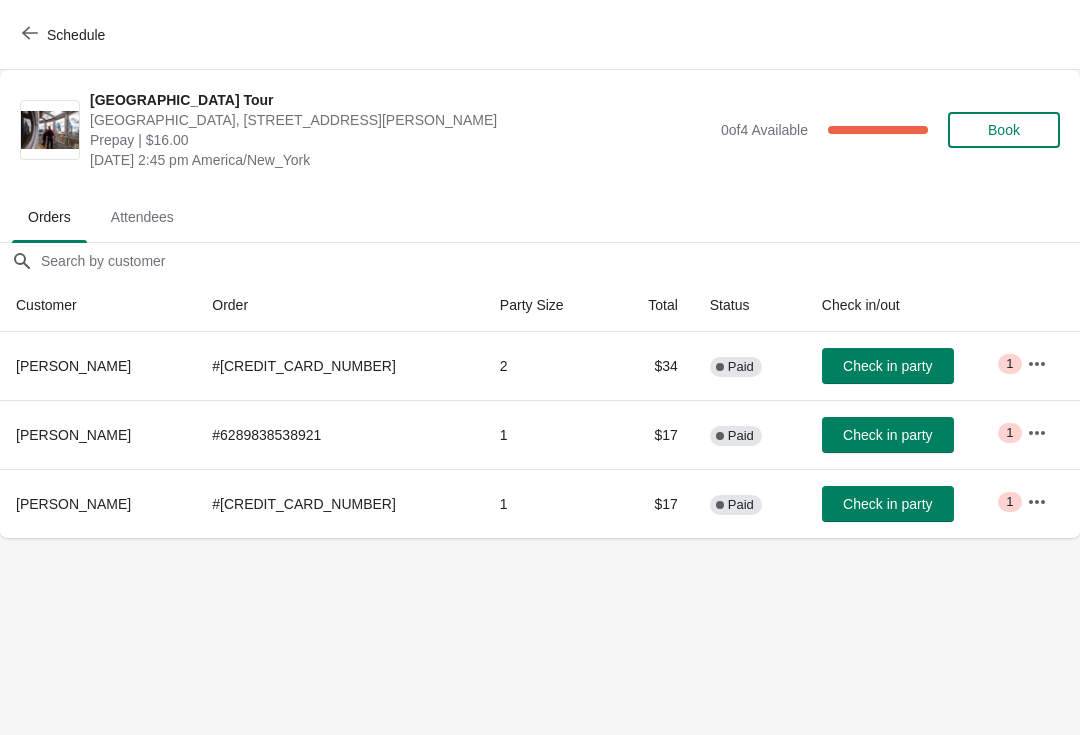 click on "Schedule" at bounding box center (65, 35) 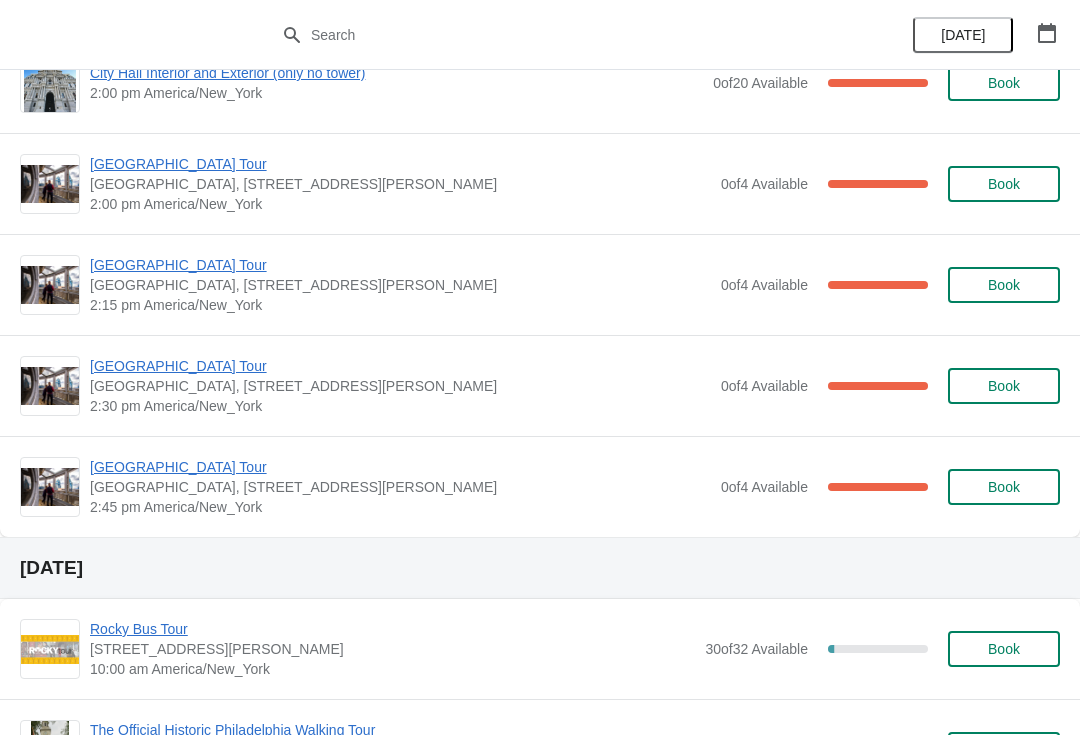 scroll, scrollTop: 1663, scrollLeft: 0, axis: vertical 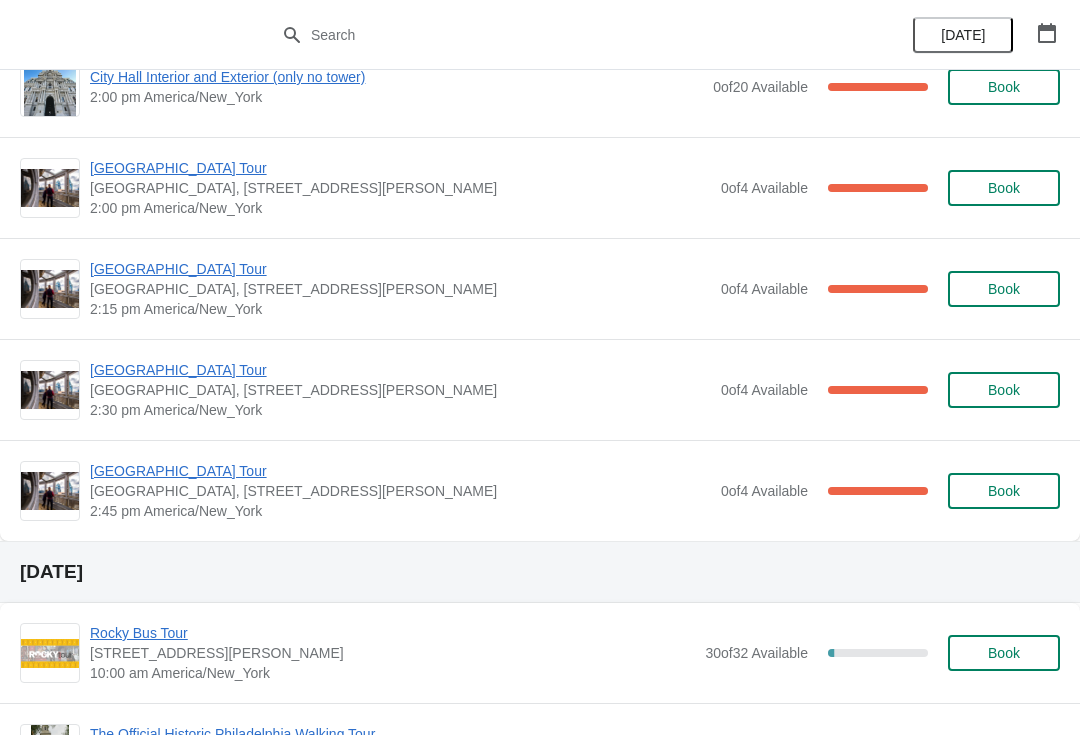 click on "[GEOGRAPHIC_DATA] Tour" at bounding box center [400, 471] 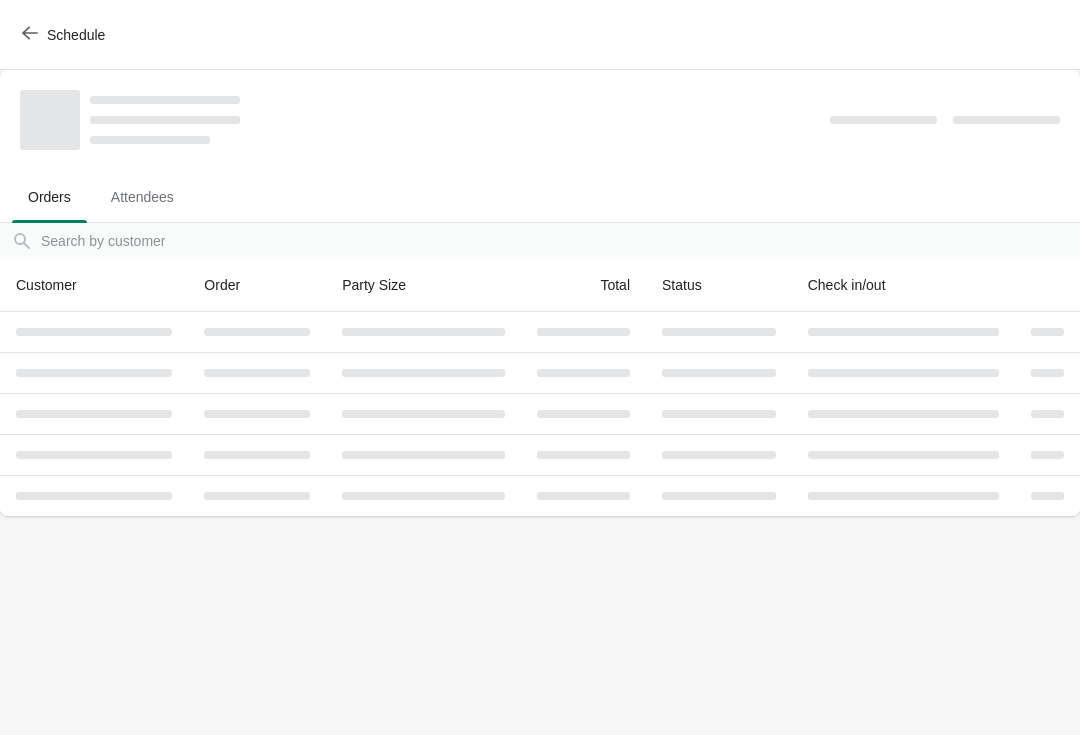 scroll, scrollTop: 0, scrollLeft: 0, axis: both 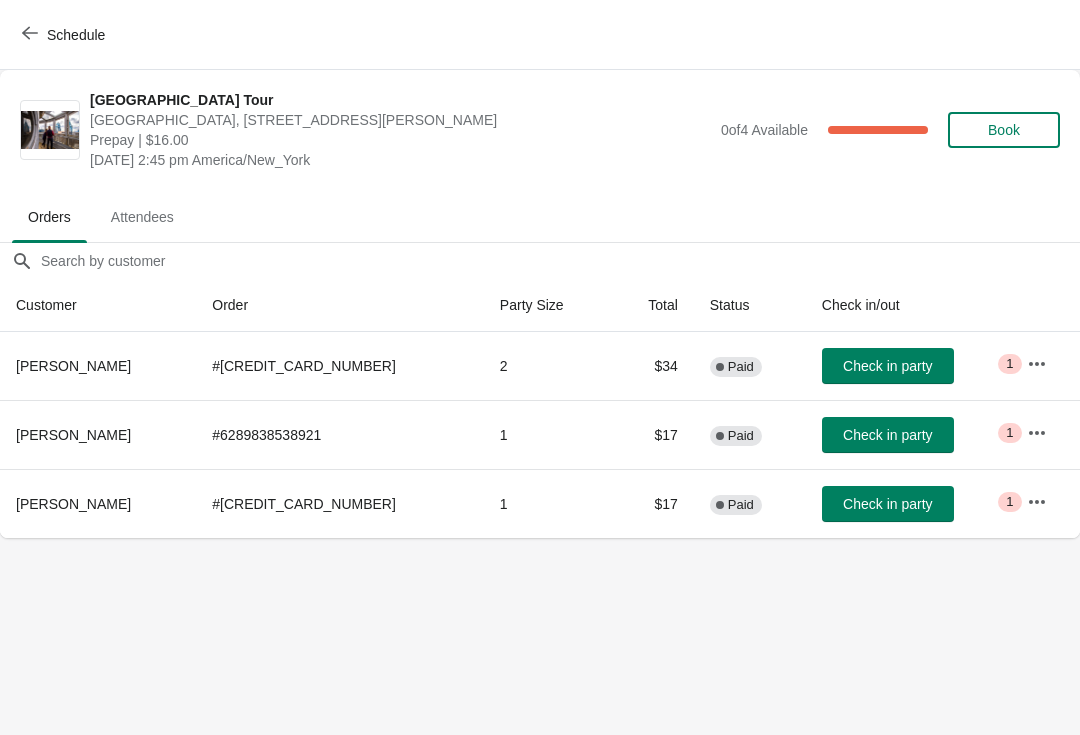click 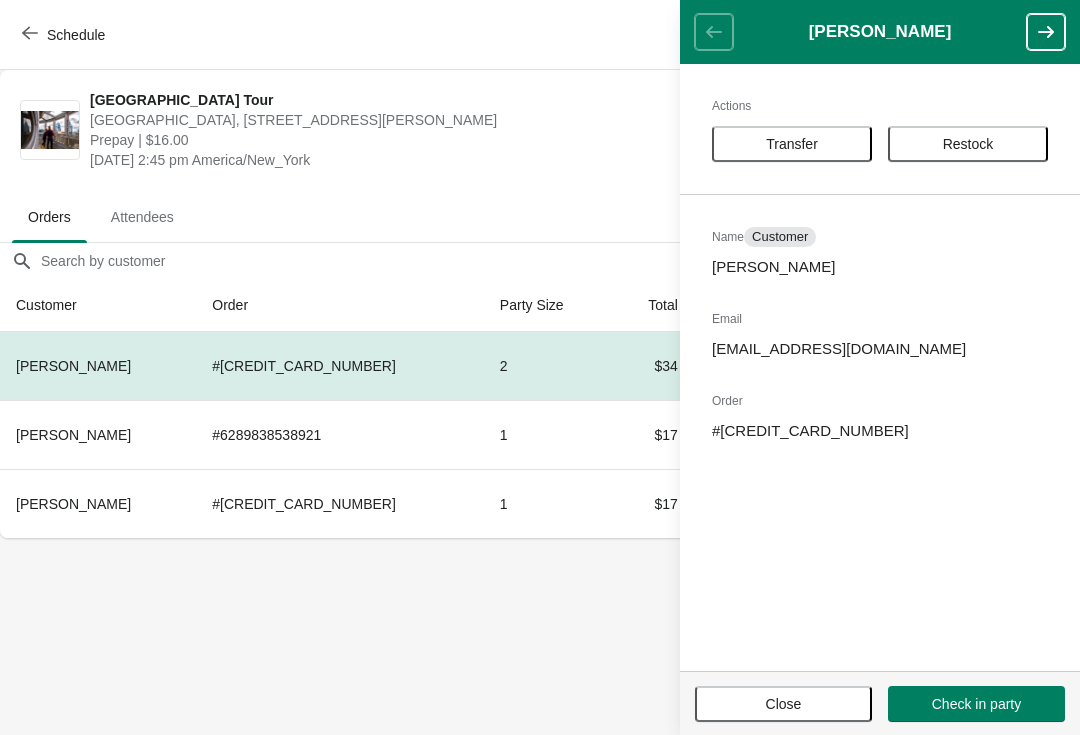 click on "Transfer" at bounding box center [792, 144] 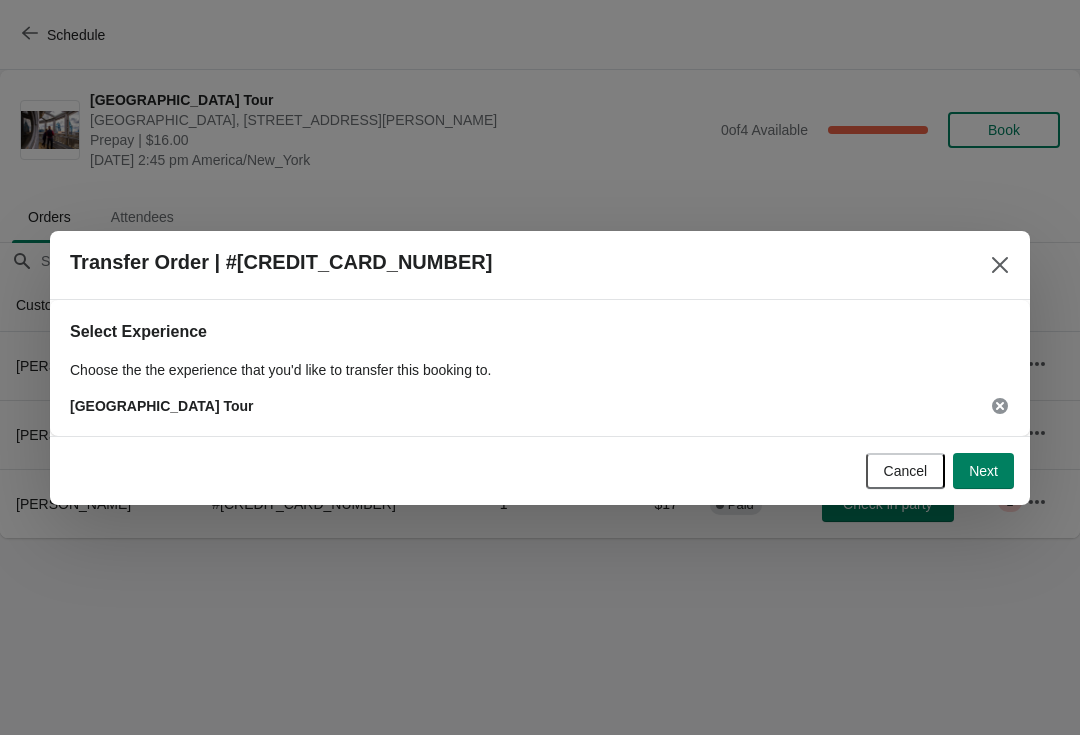 click on "Next" at bounding box center [983, 471] 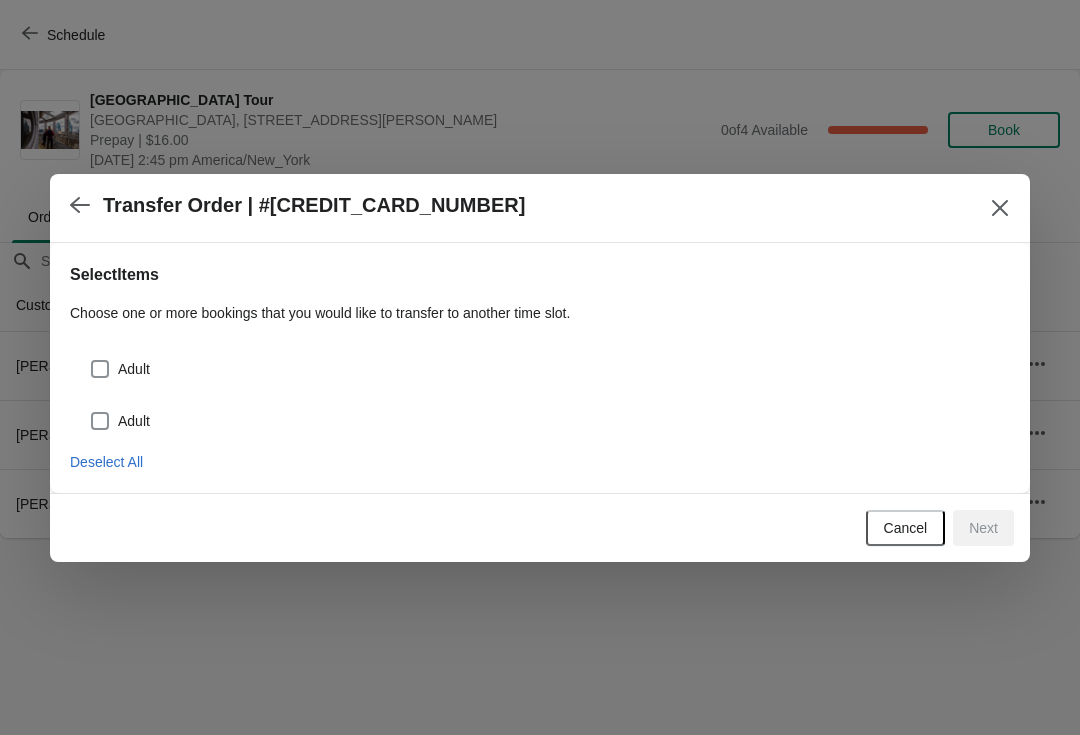 click on "Adult" at bounding box center [134, 369] 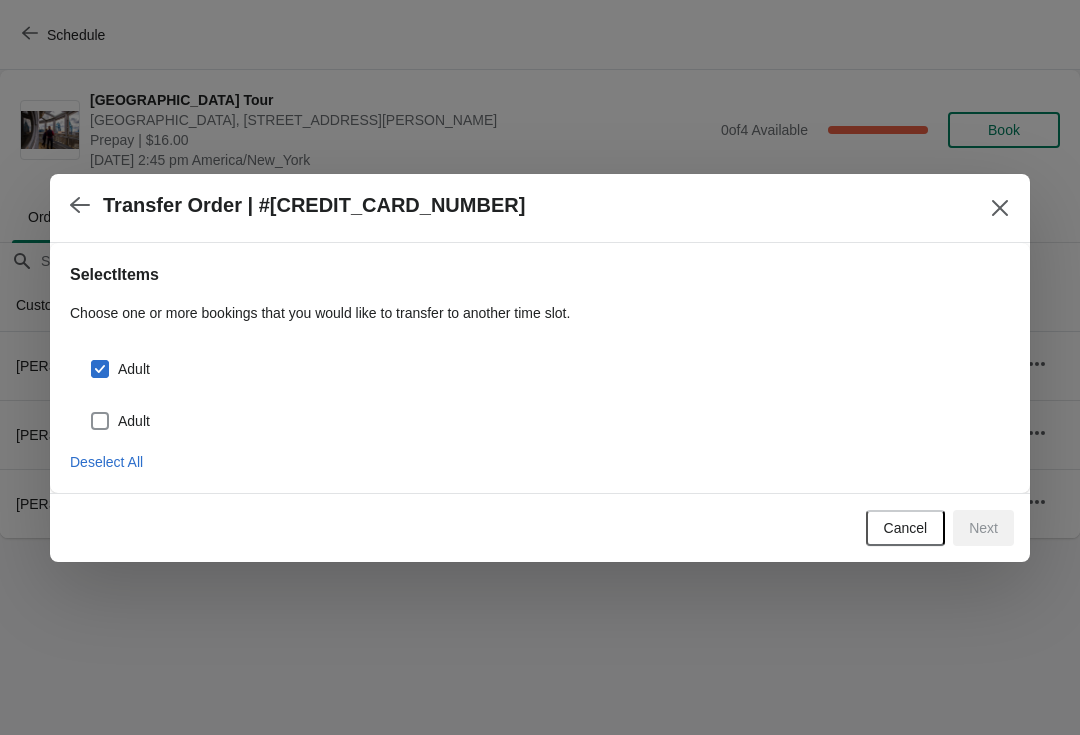 checkbox on "true" 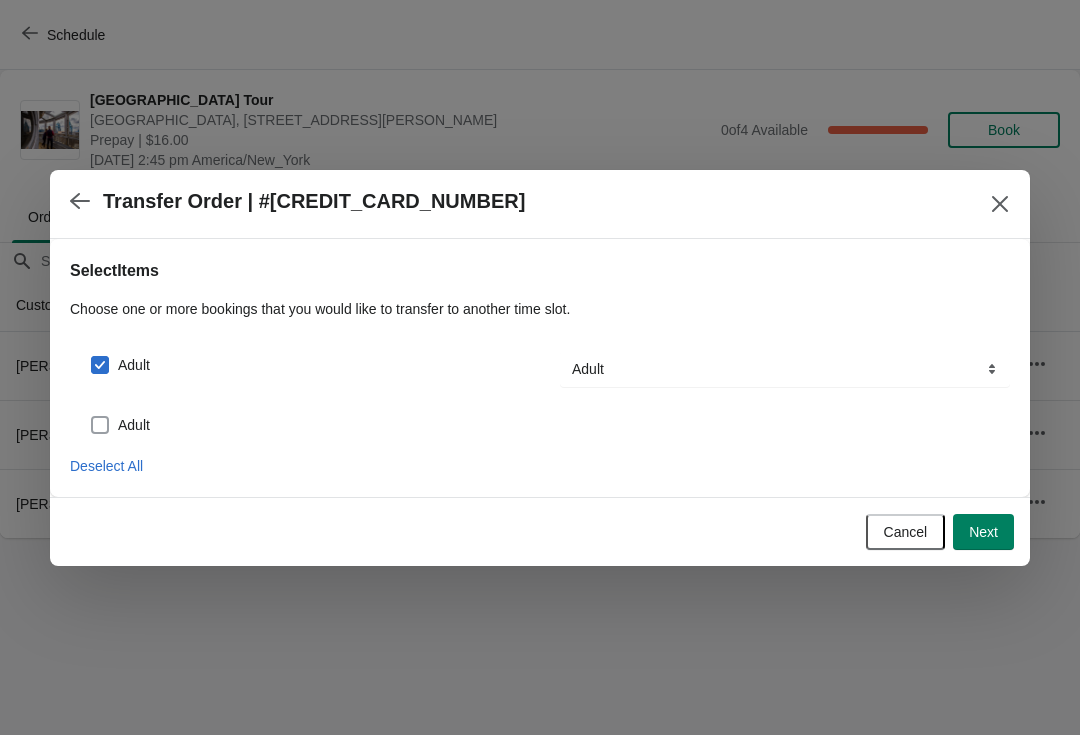 click on "Adult" at bounding box center [134, 425] 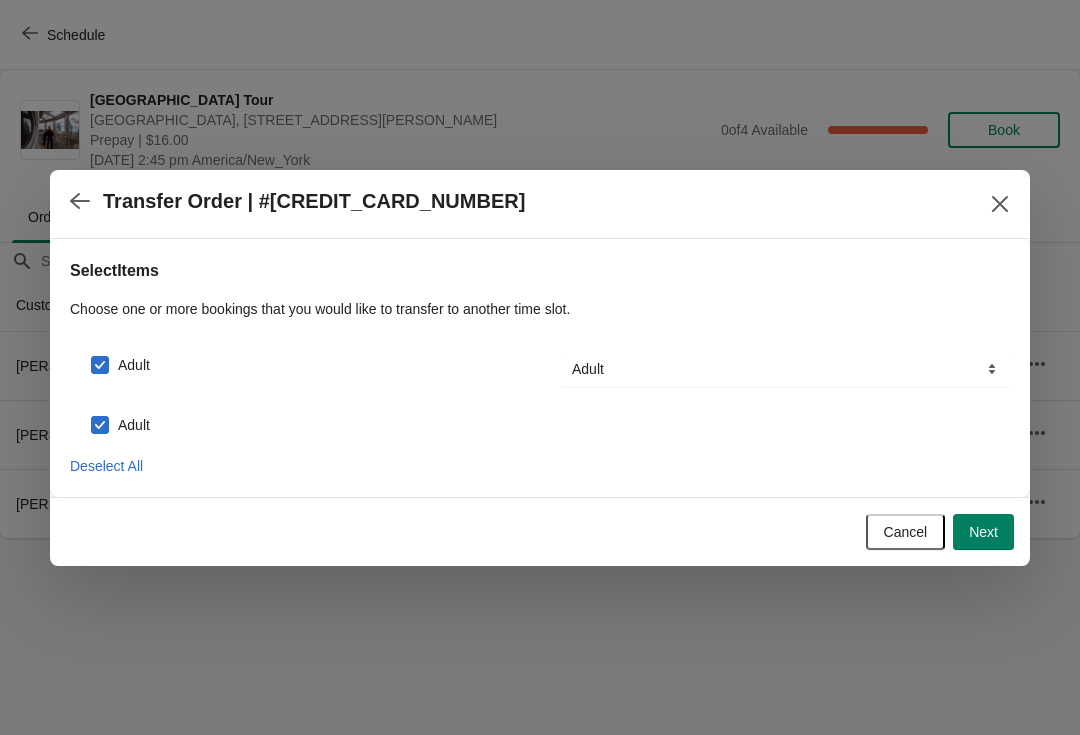 checkbox on "true" 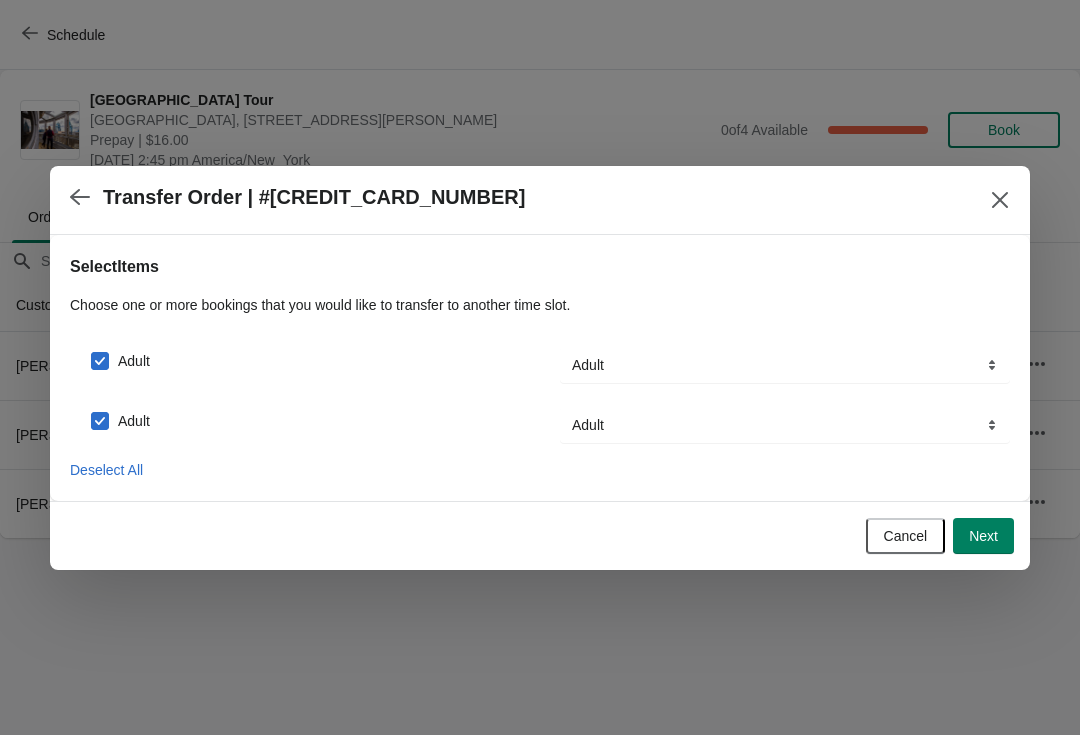 click on "Next" at bounding box center (983, 536) 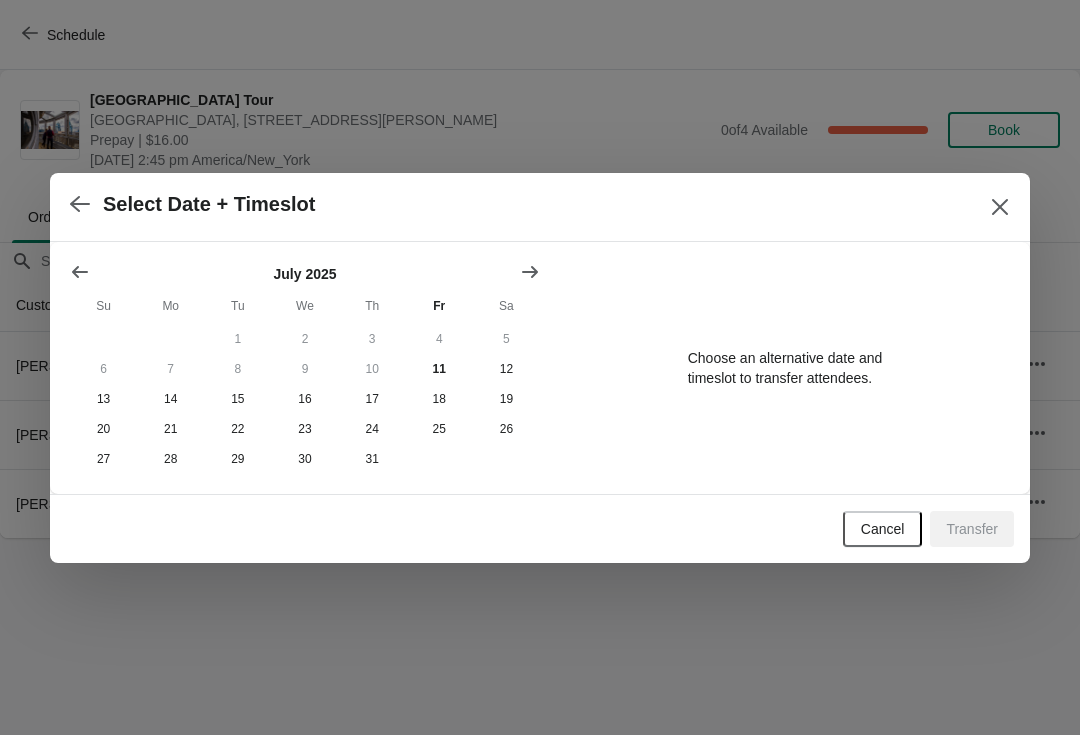 click at bounding box center [530, 272] 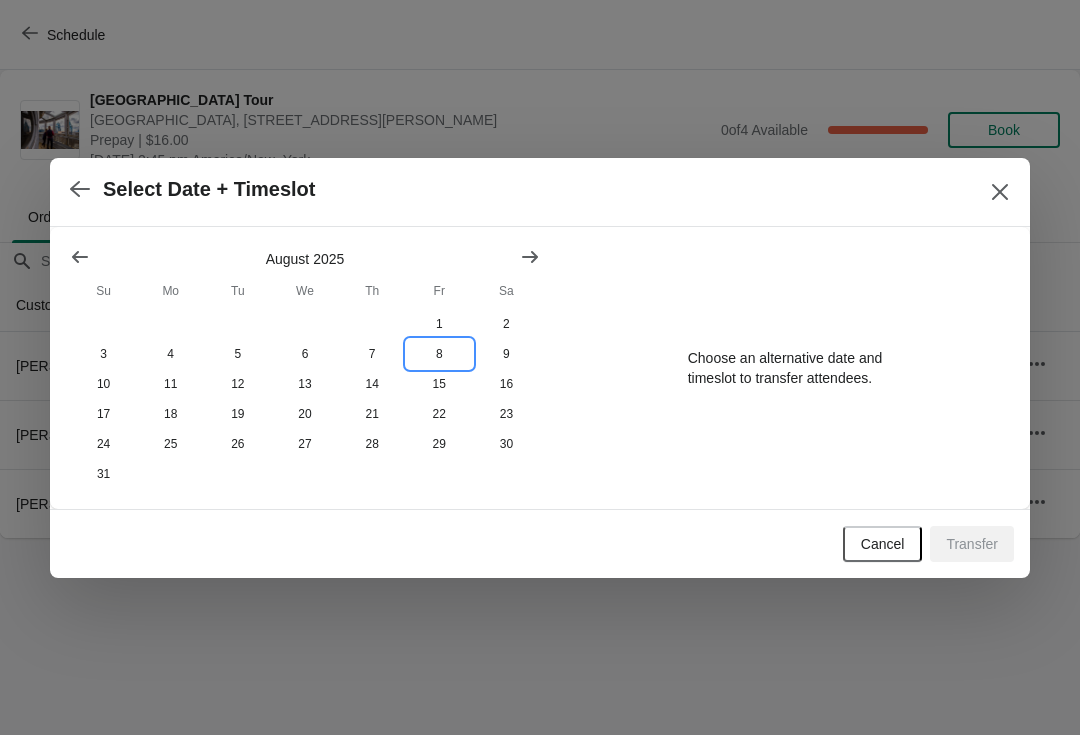 click on "8" at bounding box center (439, 354) 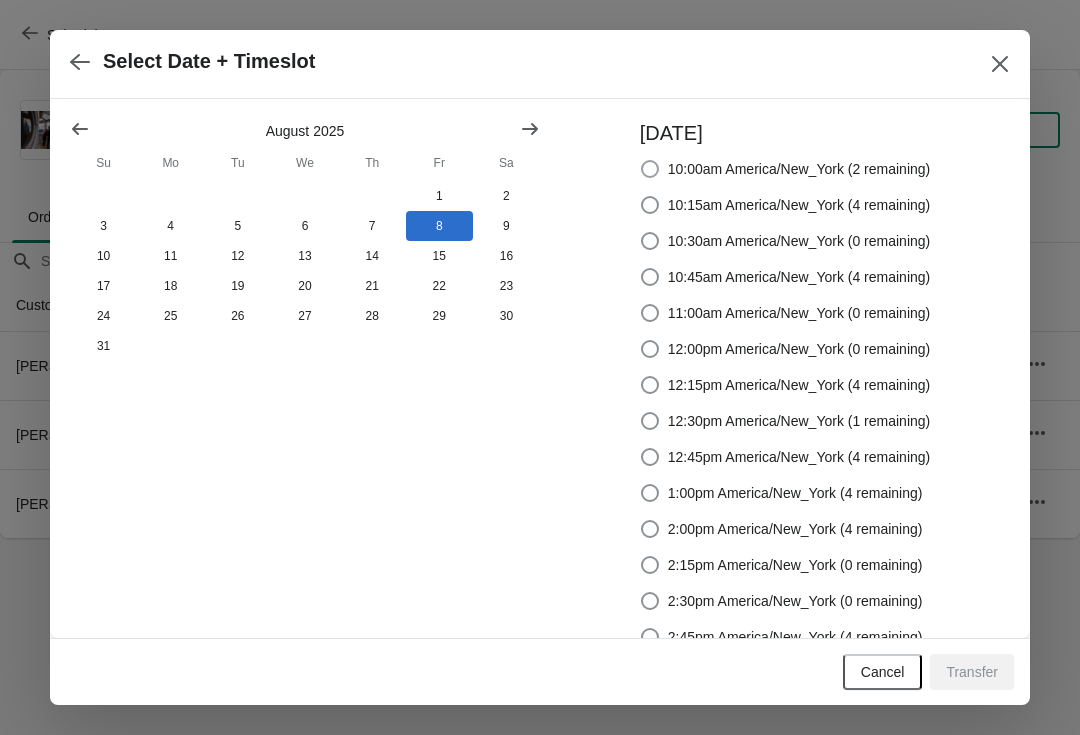 click on "10:00am America/New_York (2 remaining)" at bounding box center [799, 169] 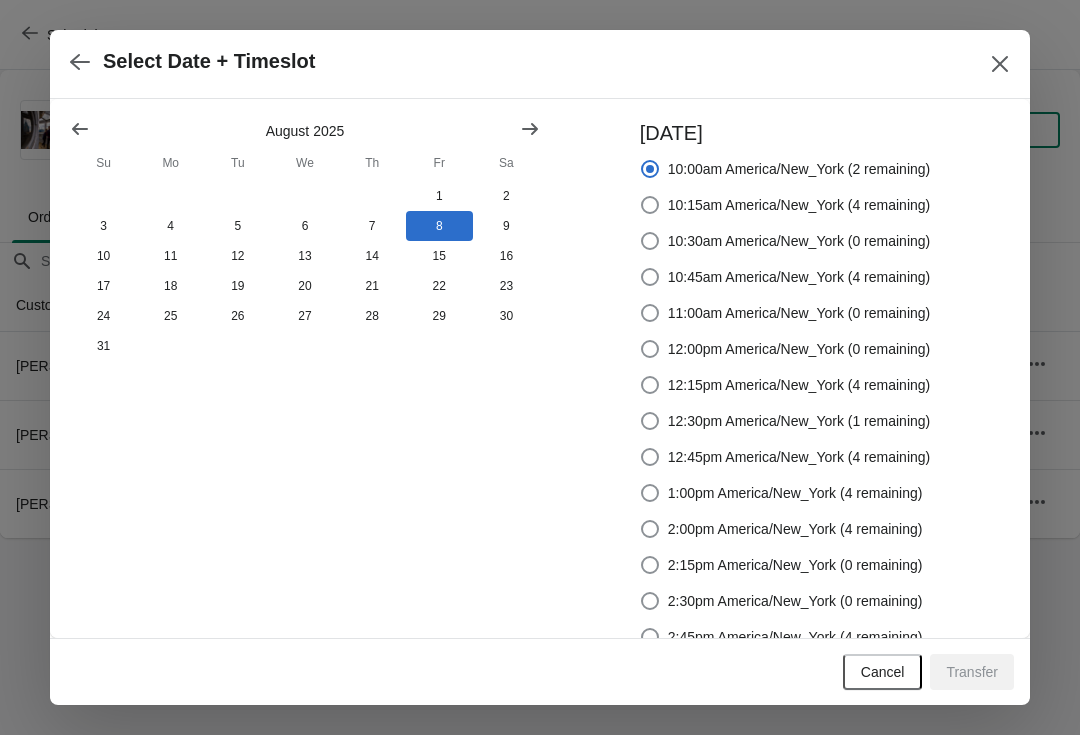 radio on "true" 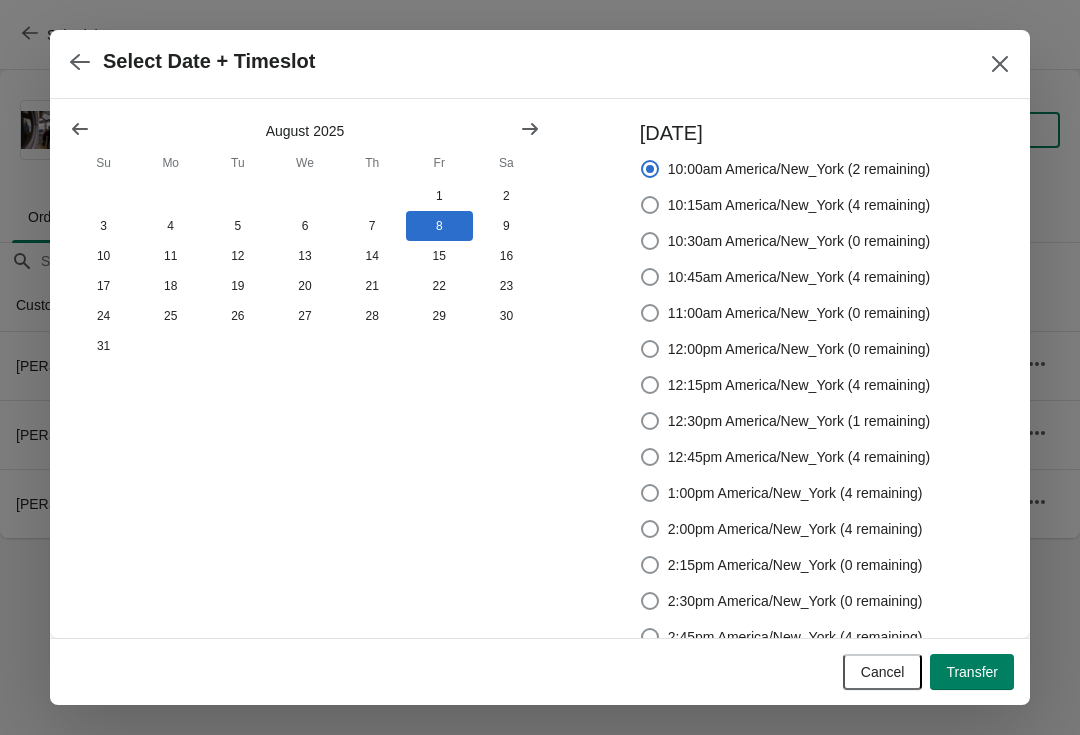 click on "Transfer" at bounding box center (972, 672) 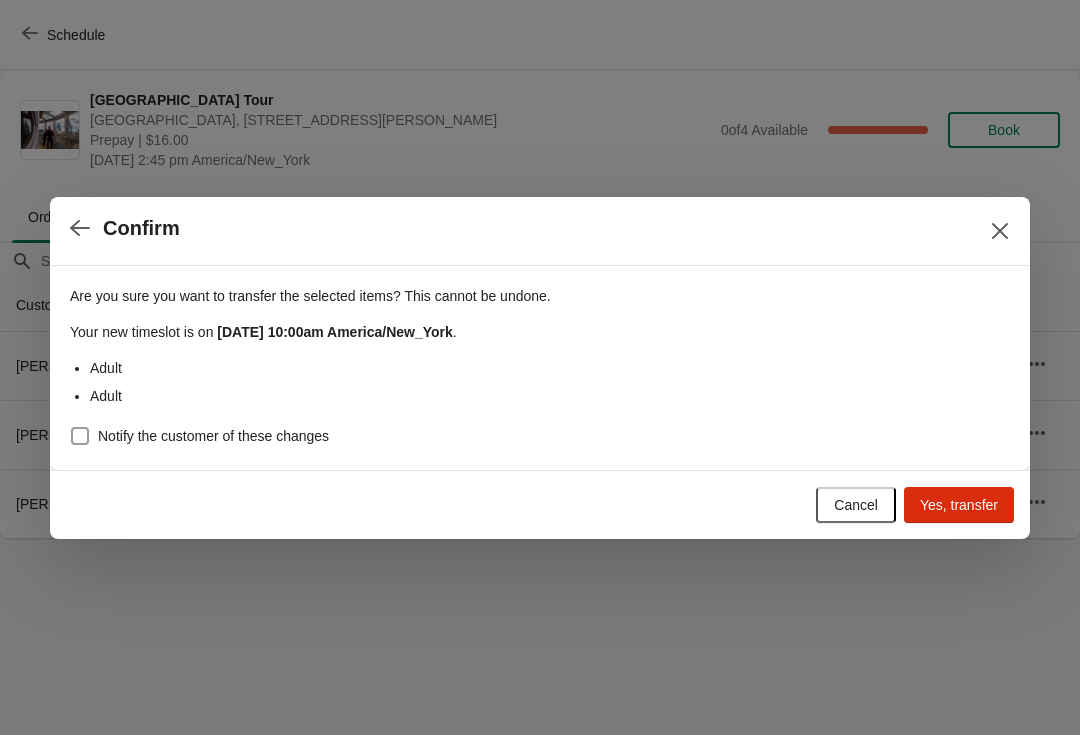click on "Notify the customer of these changes" at bounding box center (213, 436) 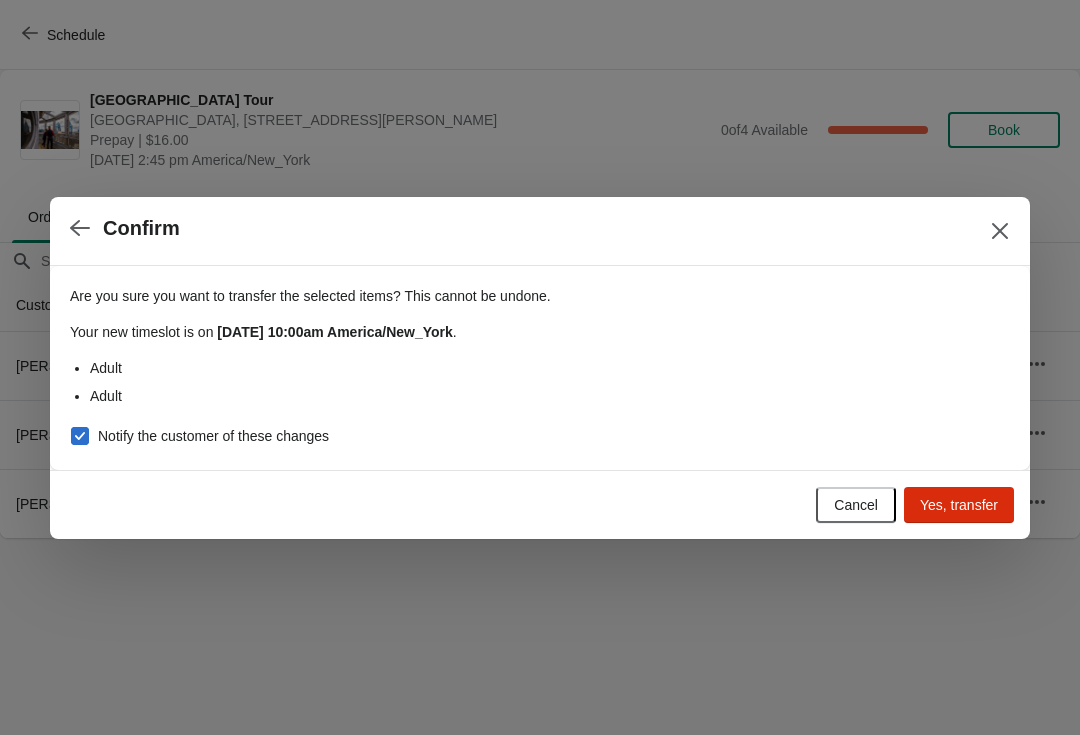 checkbox on "true" 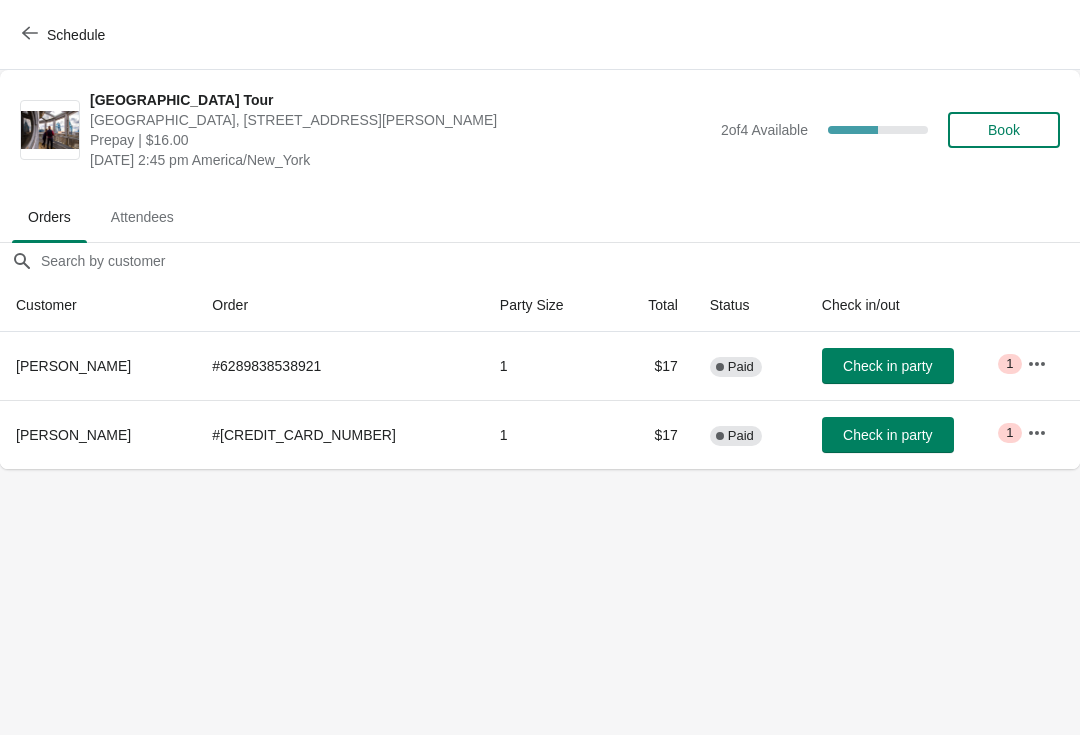 click on "Schedule" at bounding box center (65, 35) 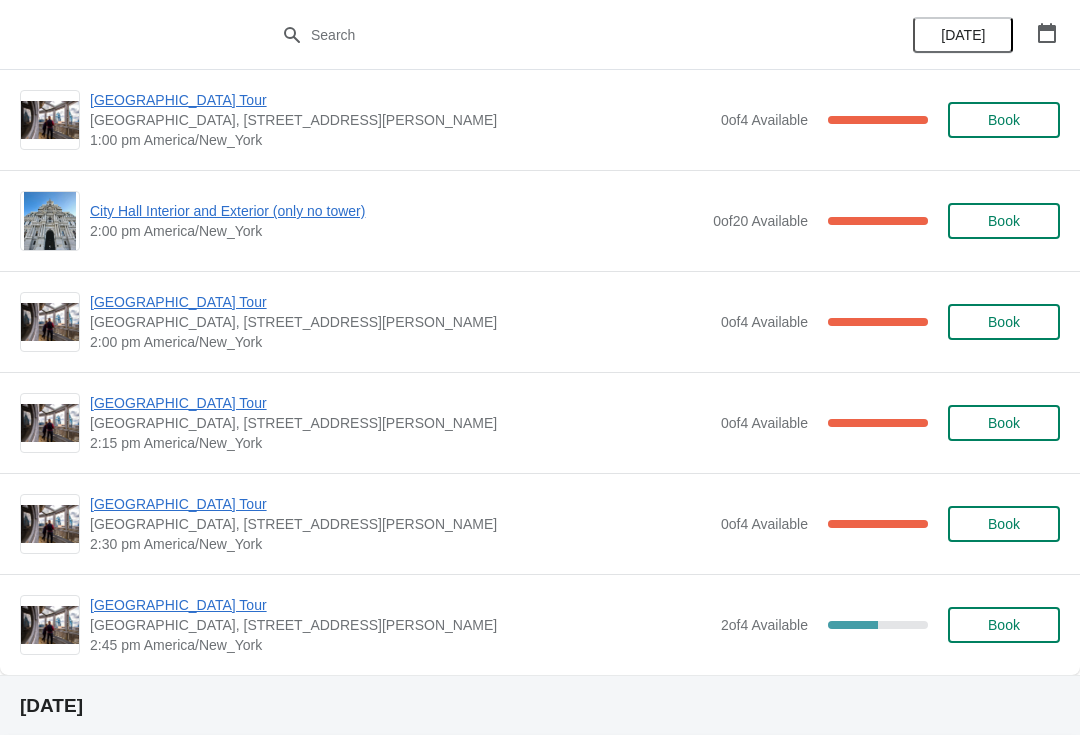 scroll, scrollTop: 1681, scrollLeft: 0, axis: vertical 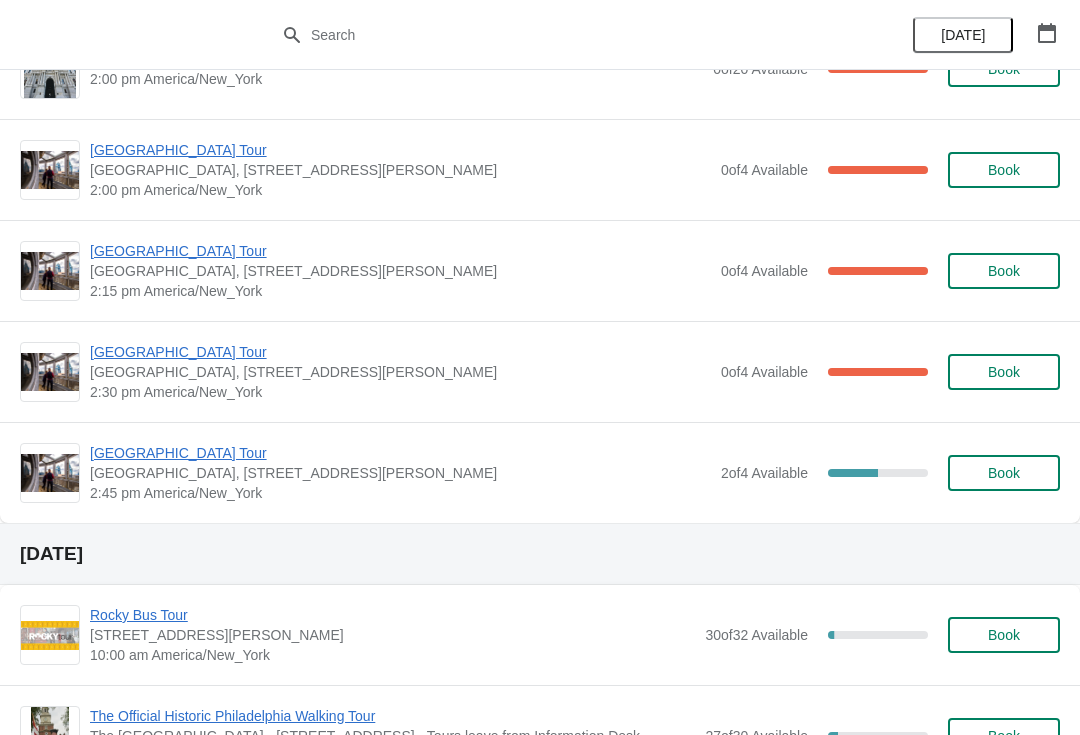 click on "Book" at bounding box center [1004, 473] 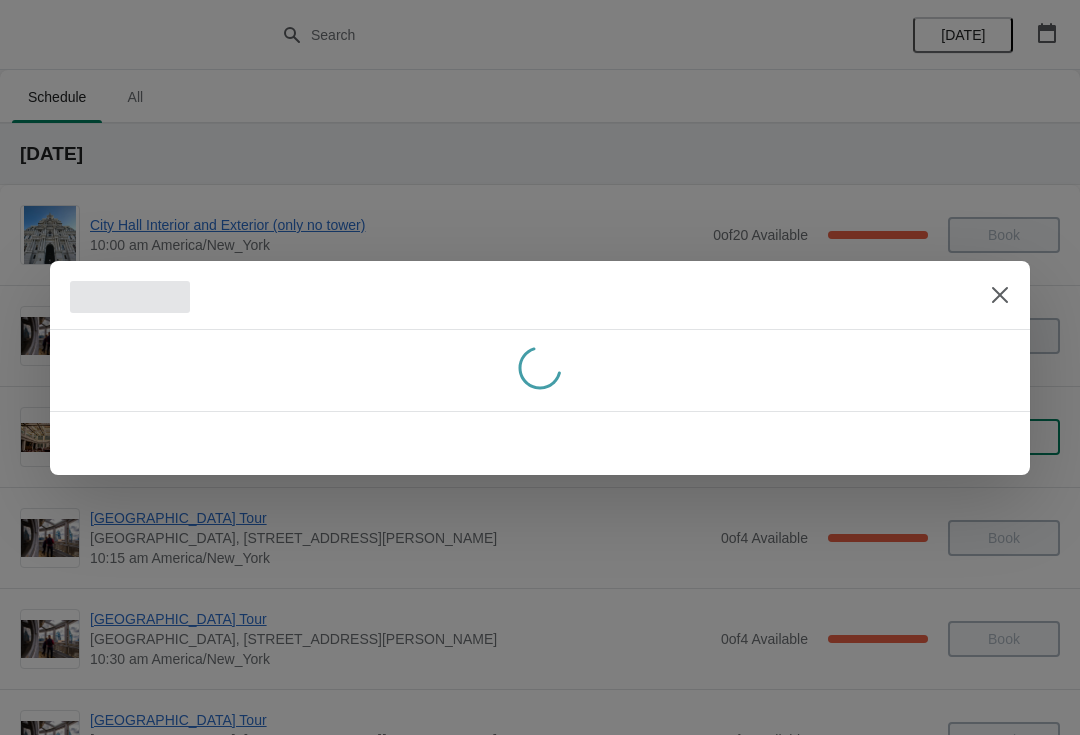 scroll, scrollTop: 0, scrollLeft: 0, axis: both 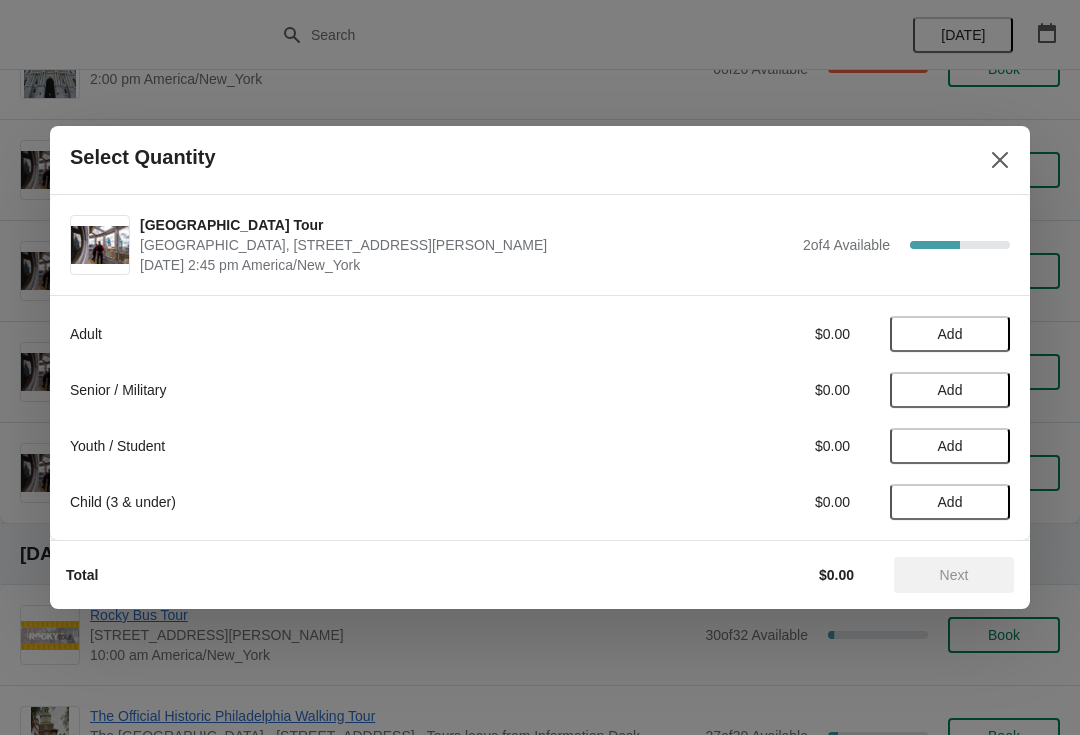 click on "Add" at bounding box center [950, 334] 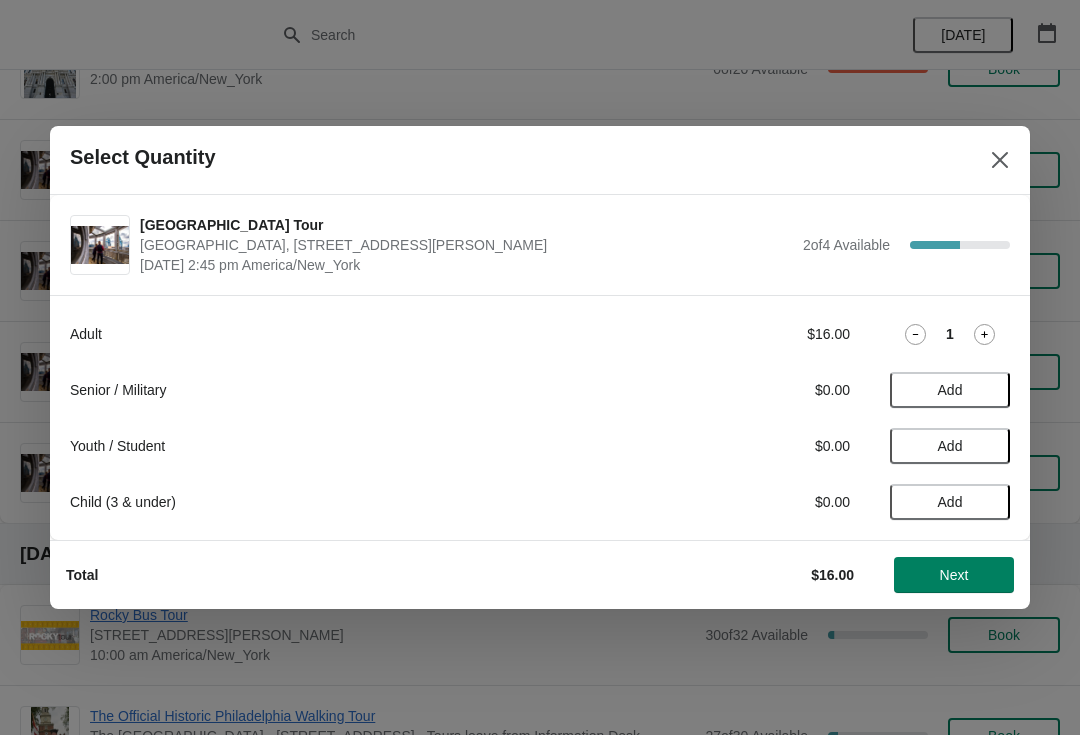 click 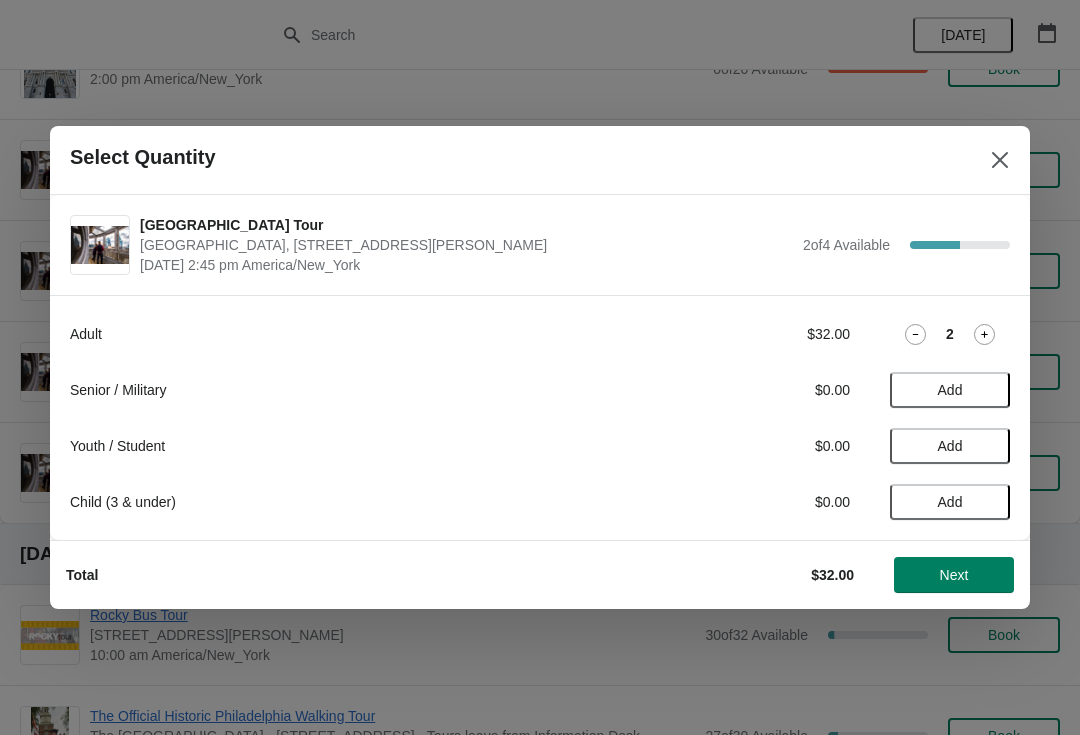 click on "Next" at bounding box center [954, 575] 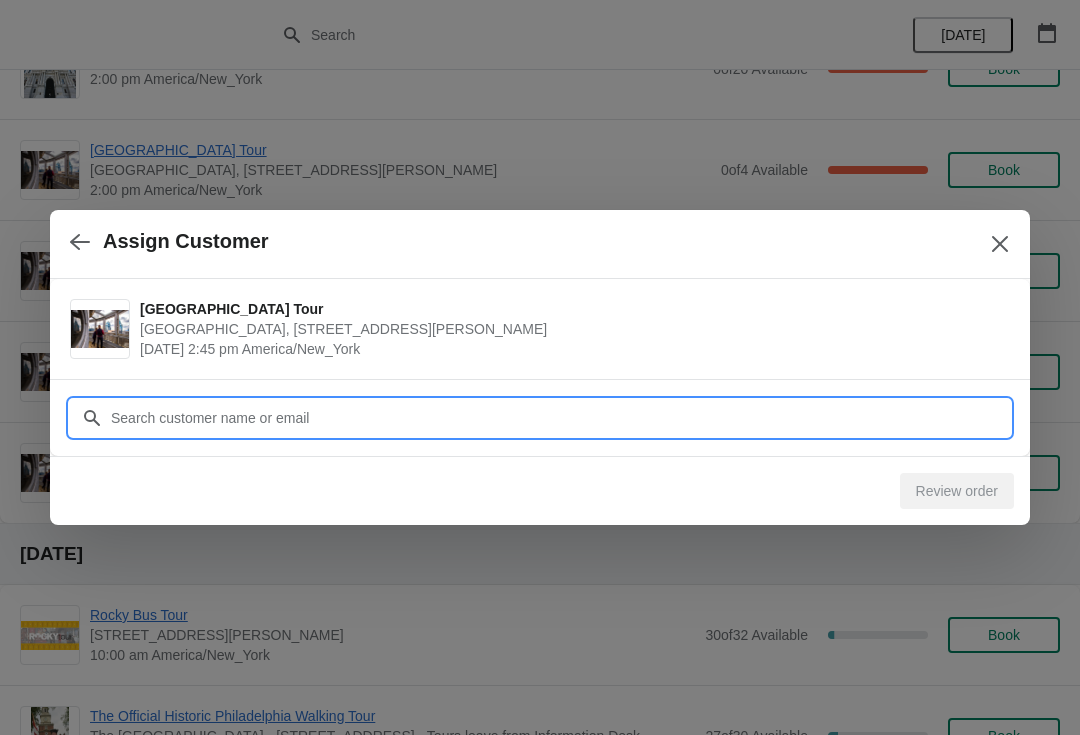 click on "Customer" at bounding box center (560, 418) 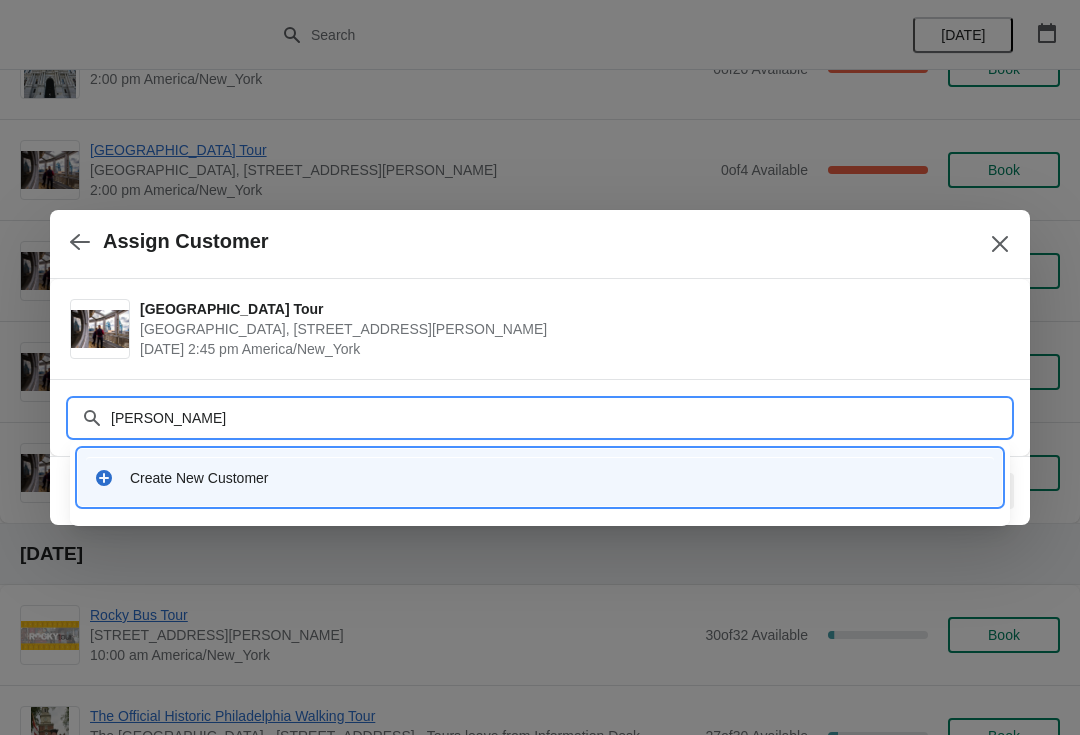 type on "[PERSON_NAME]" 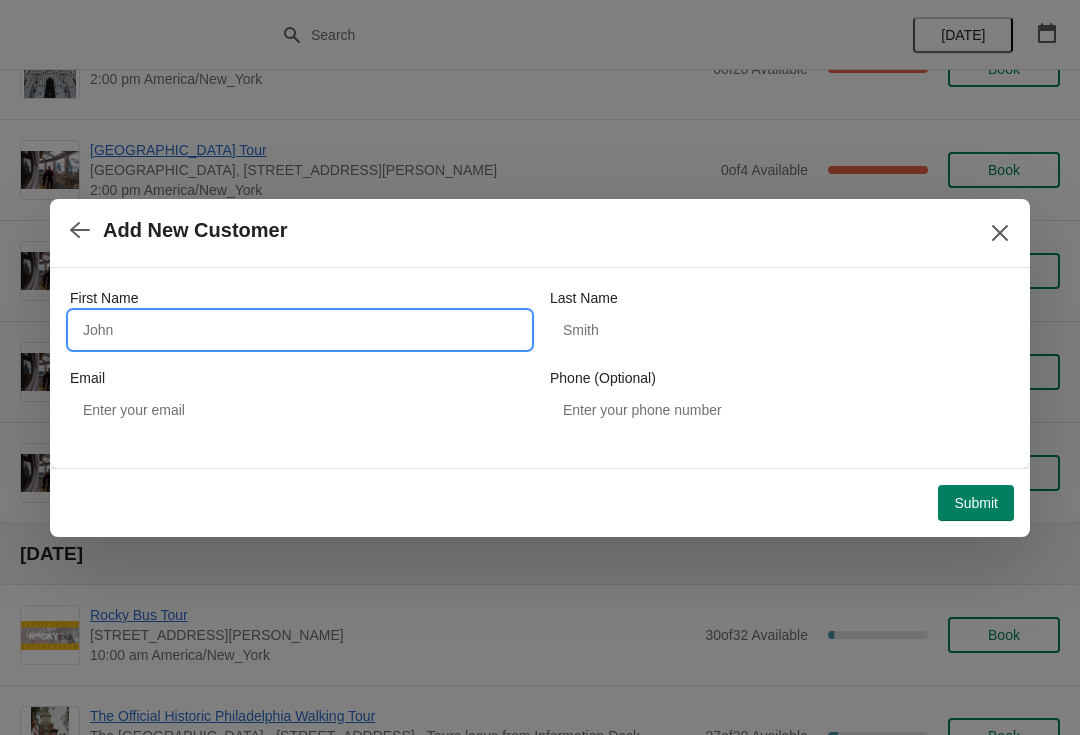 click on "First Name" at bounding box center (300, 330) 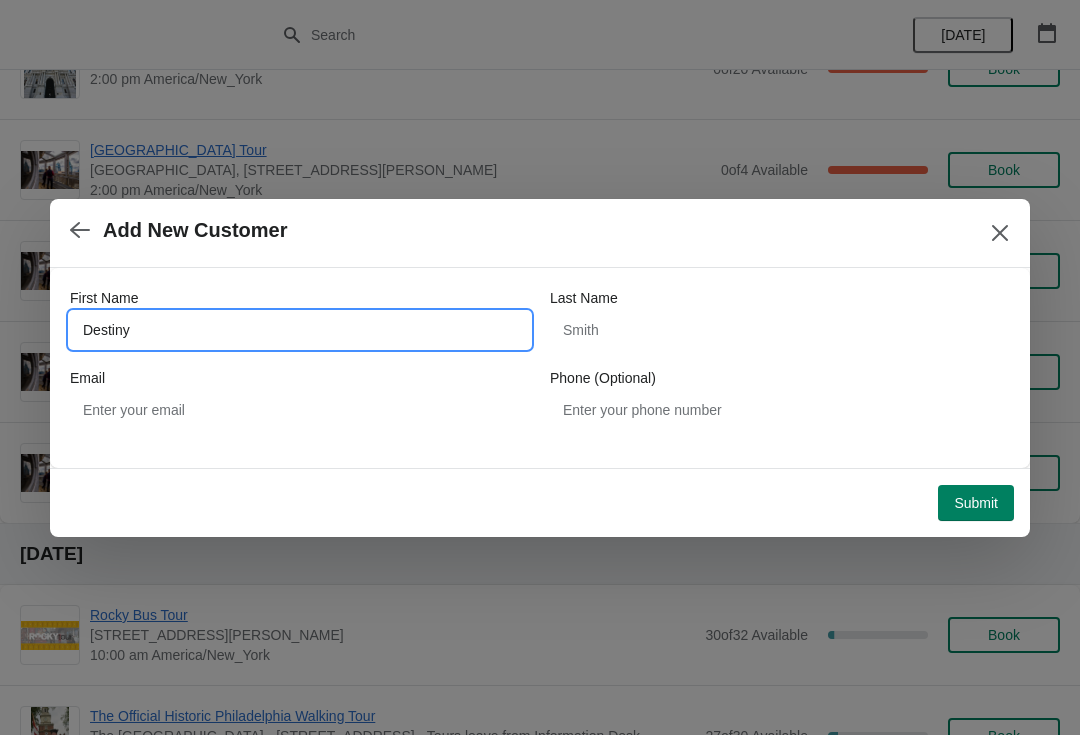 type on "Destiny" 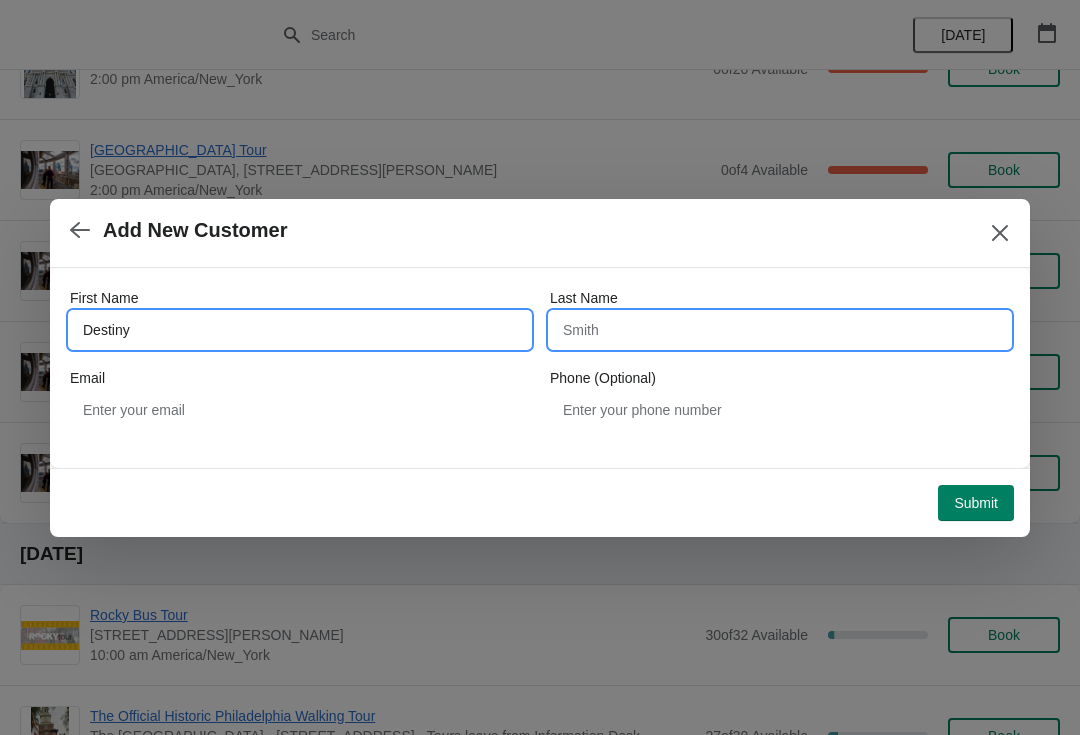 click on "Last Name" at bounding box center (780, 330) 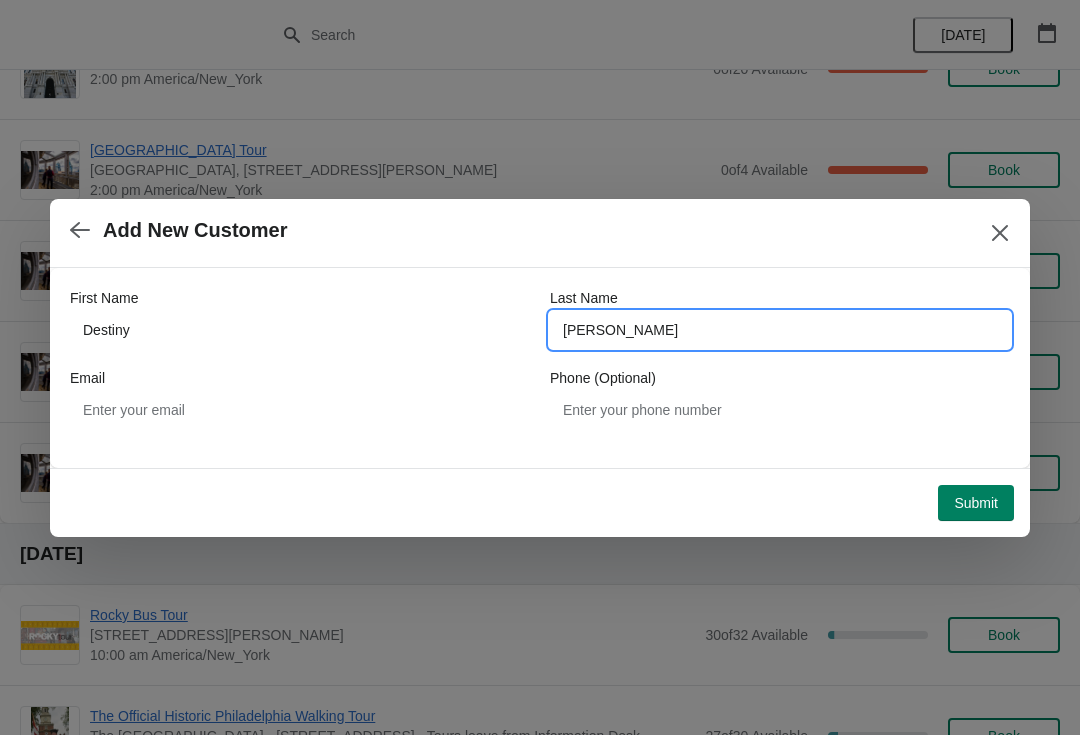type on "Herbert" 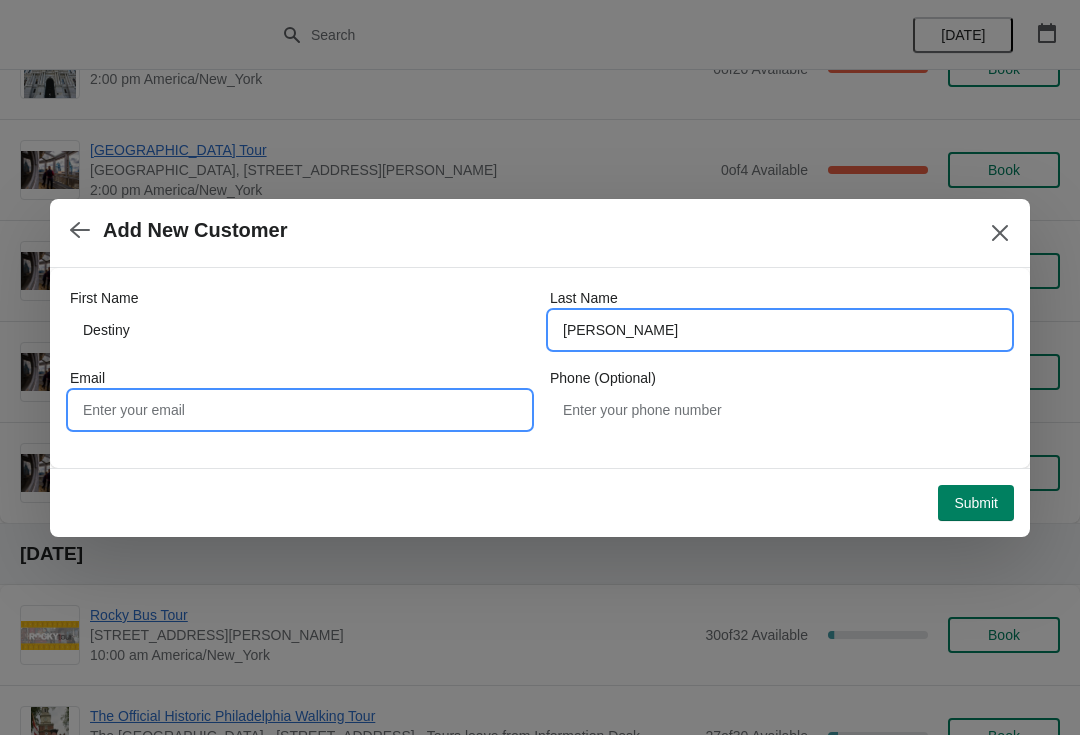 click on "Email" at bounding box center (300, 410) 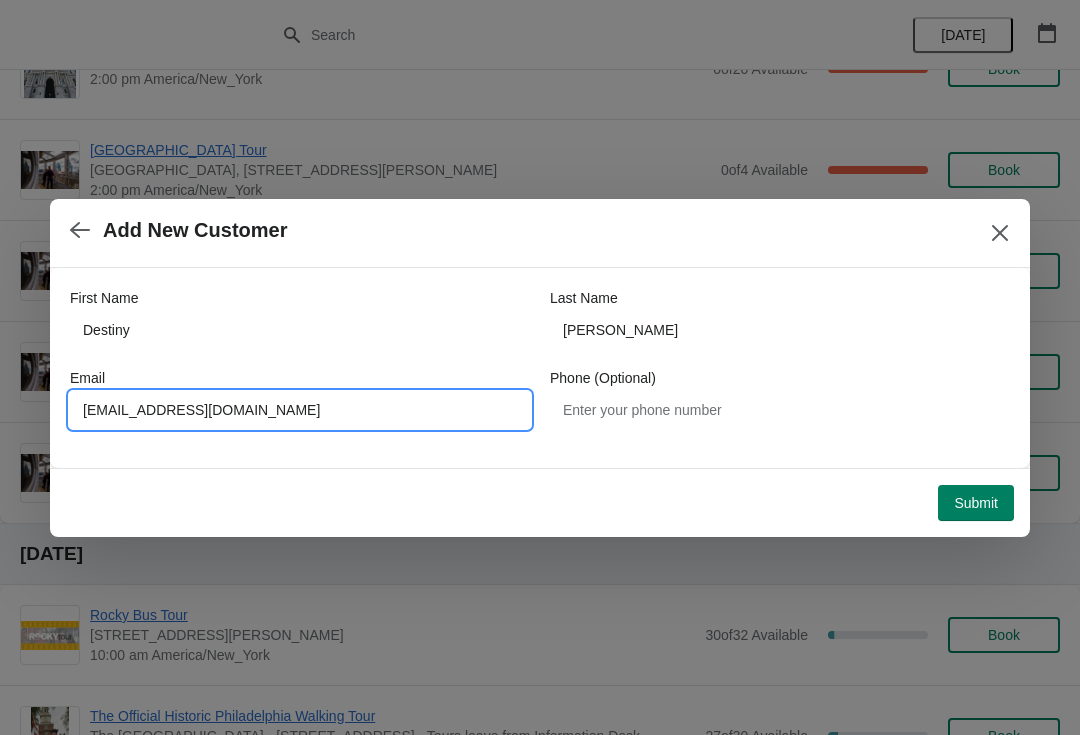 type on "herbertdestiny27@gmail.com" 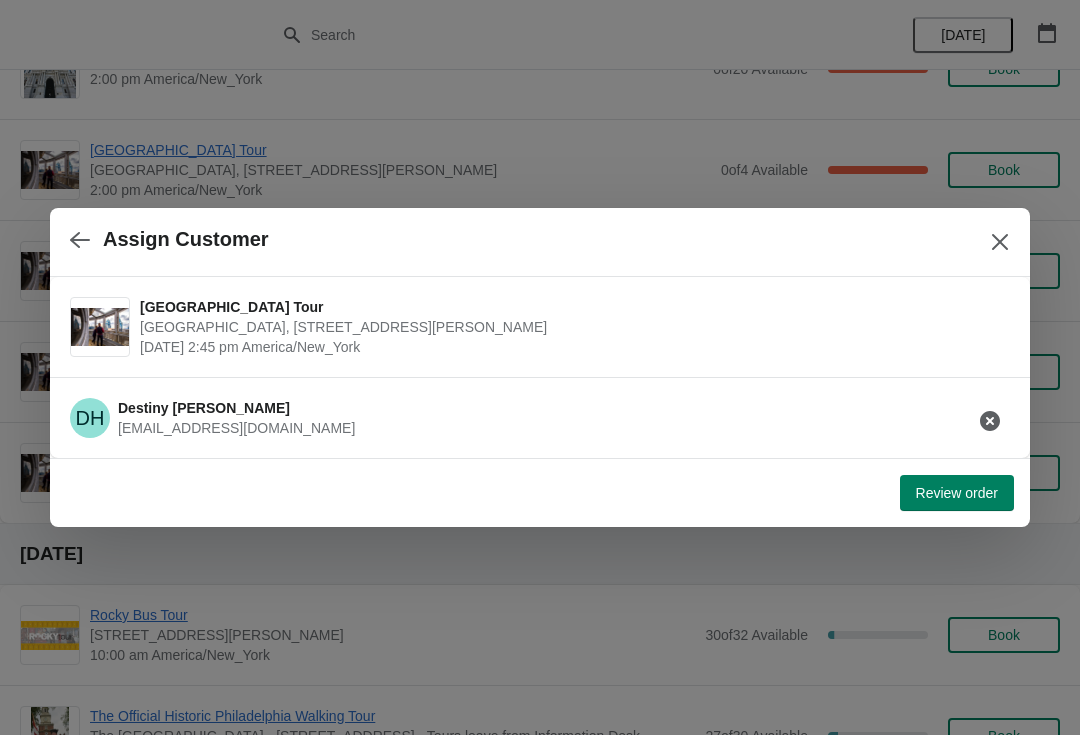 click on "Review order" at bounding box center (957, 493) 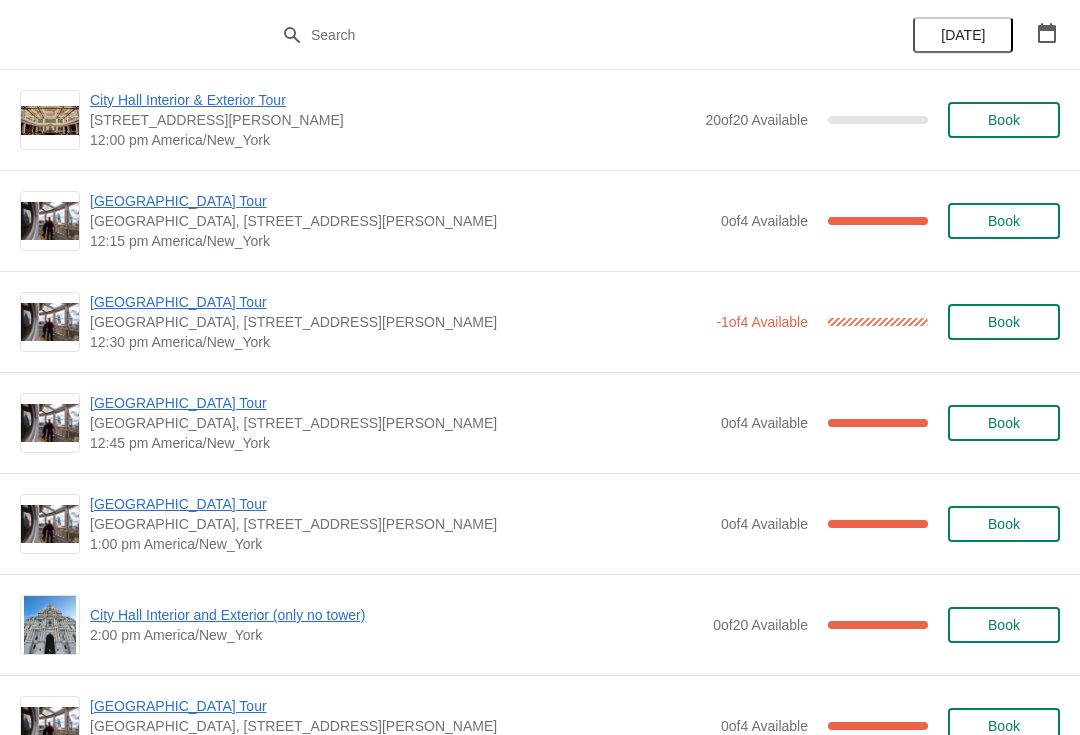 scroll, scrollTop: 1129, scrollLeft: 0, axis: vertical 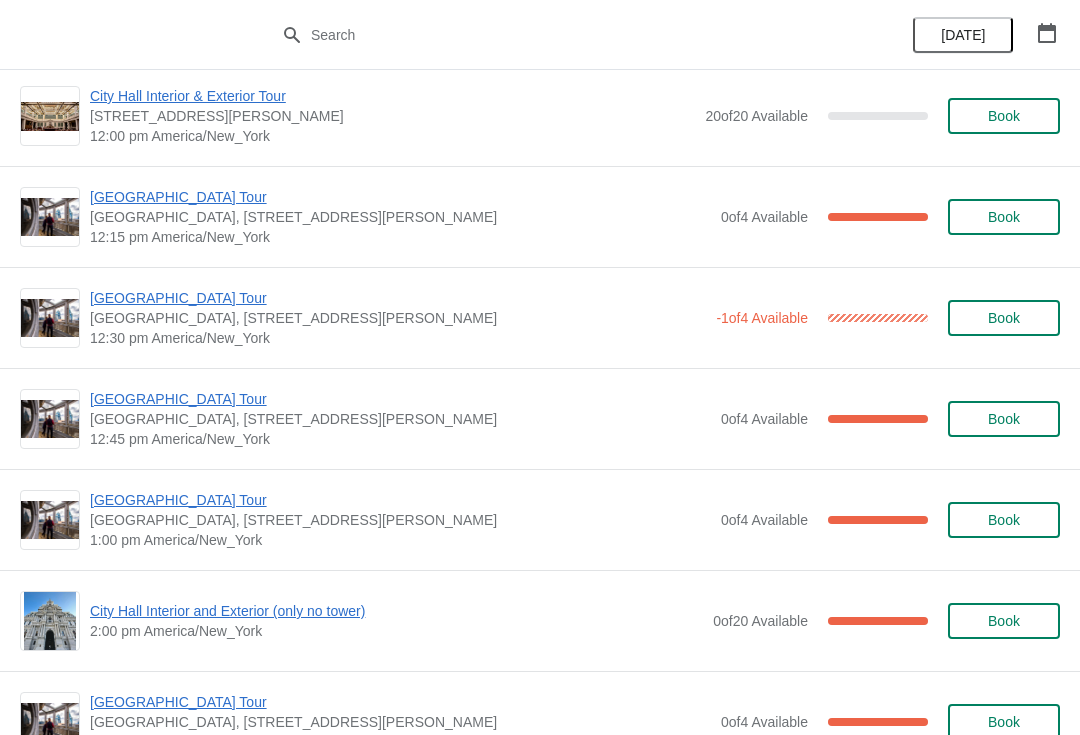 click on "[GEOGRAPHIC_DATA] Tour" at bounding box center (398, 298) 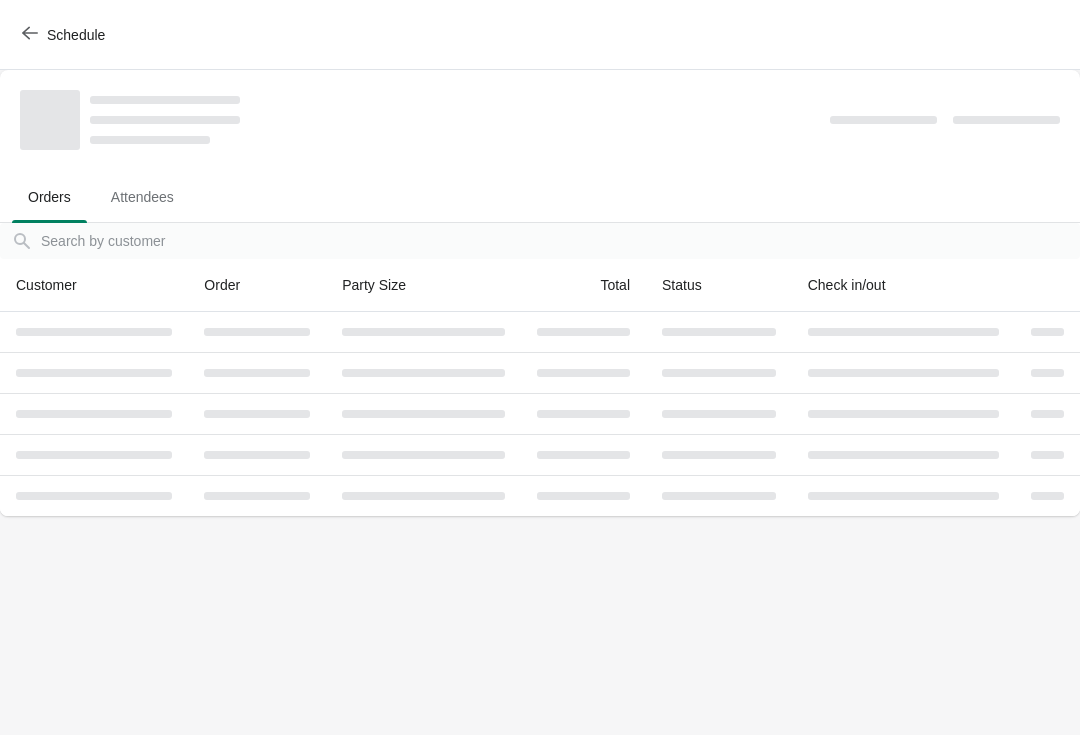 scroll, scrollTop: 0, scrollLeft: 0, axis: both 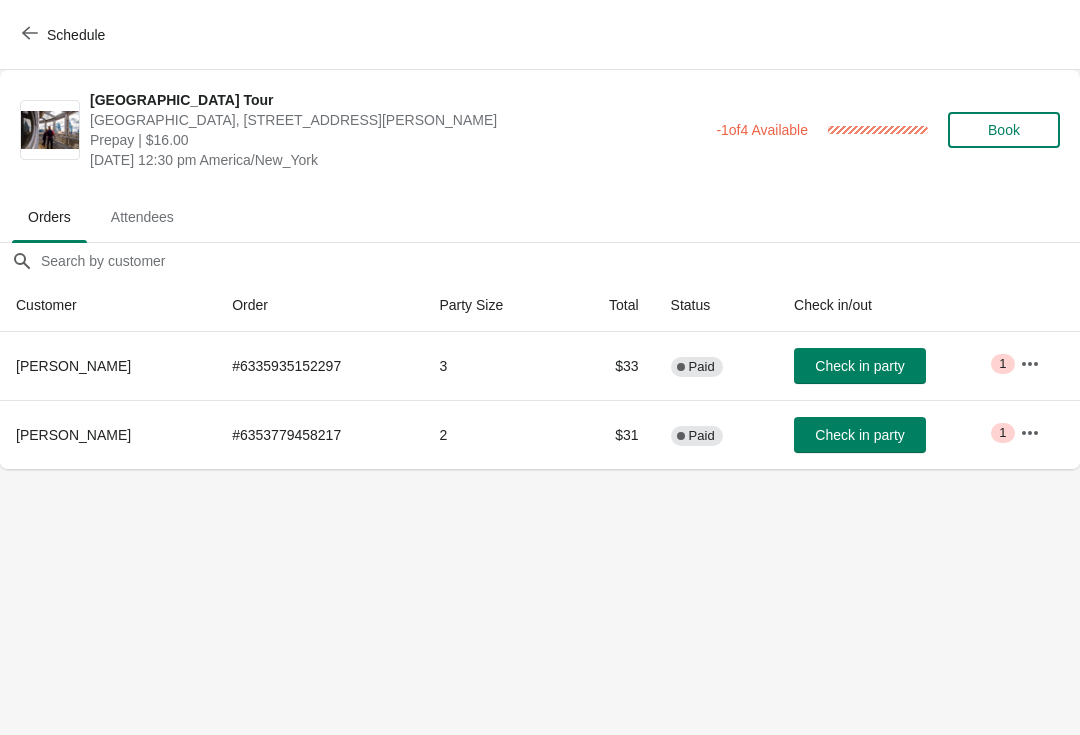 click on "Check in party" at bounding box center (859, 435) 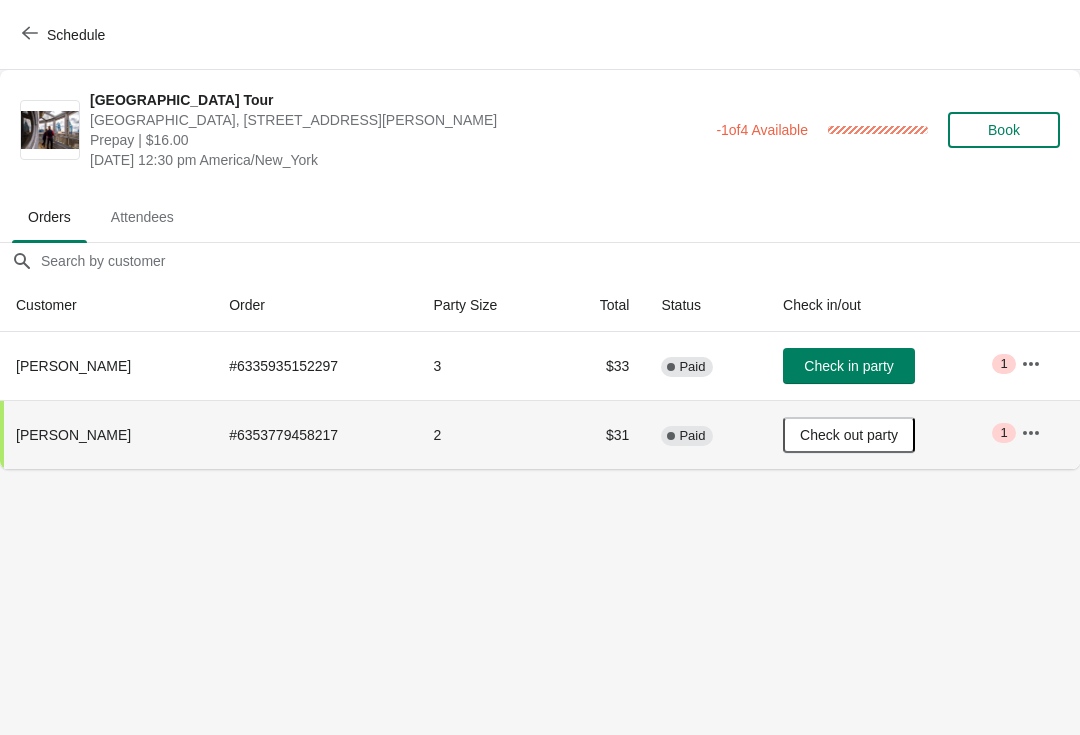 click on "Schedule" at bounding box center (65, 35) 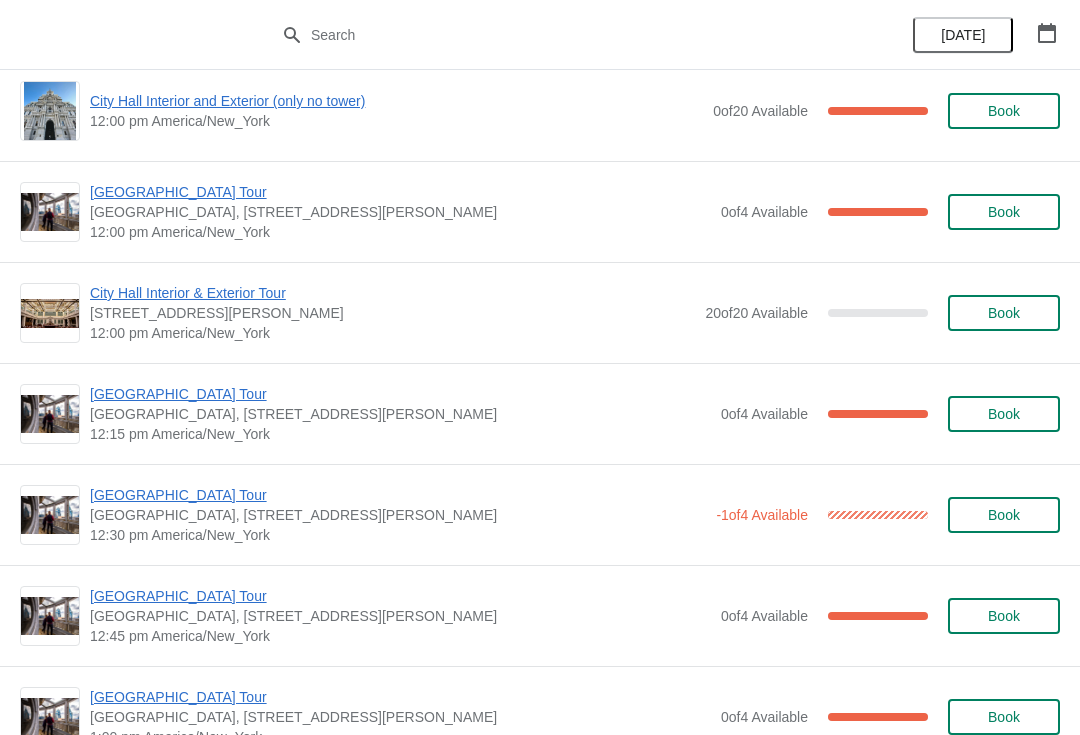 scroll, scrollTop: 960, scrollLeft: 0, axis: vertical 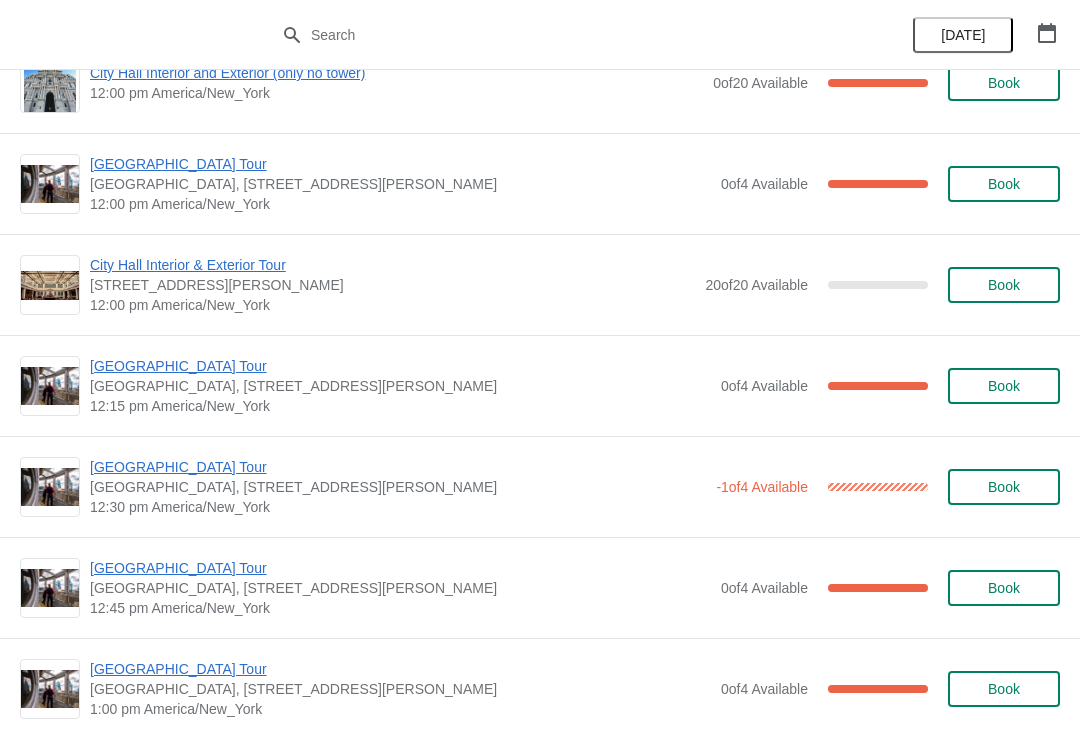 click on "[GEOGRAPHIC_DATA] Tour" at bounding box center [400, 366] 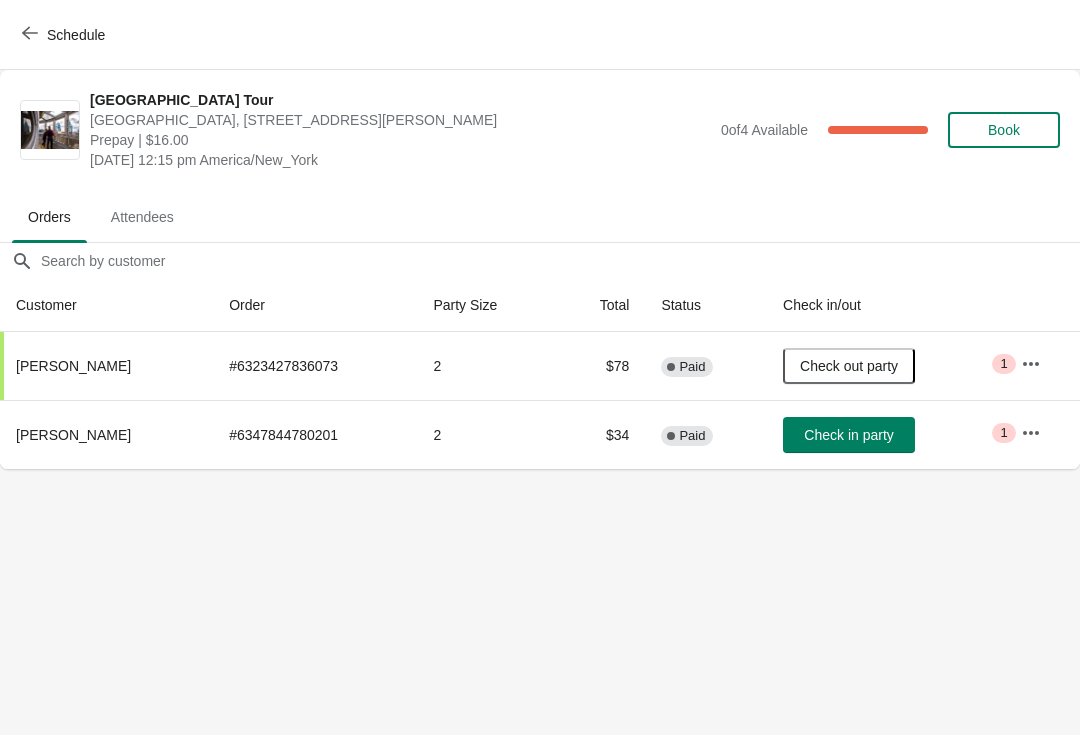 click 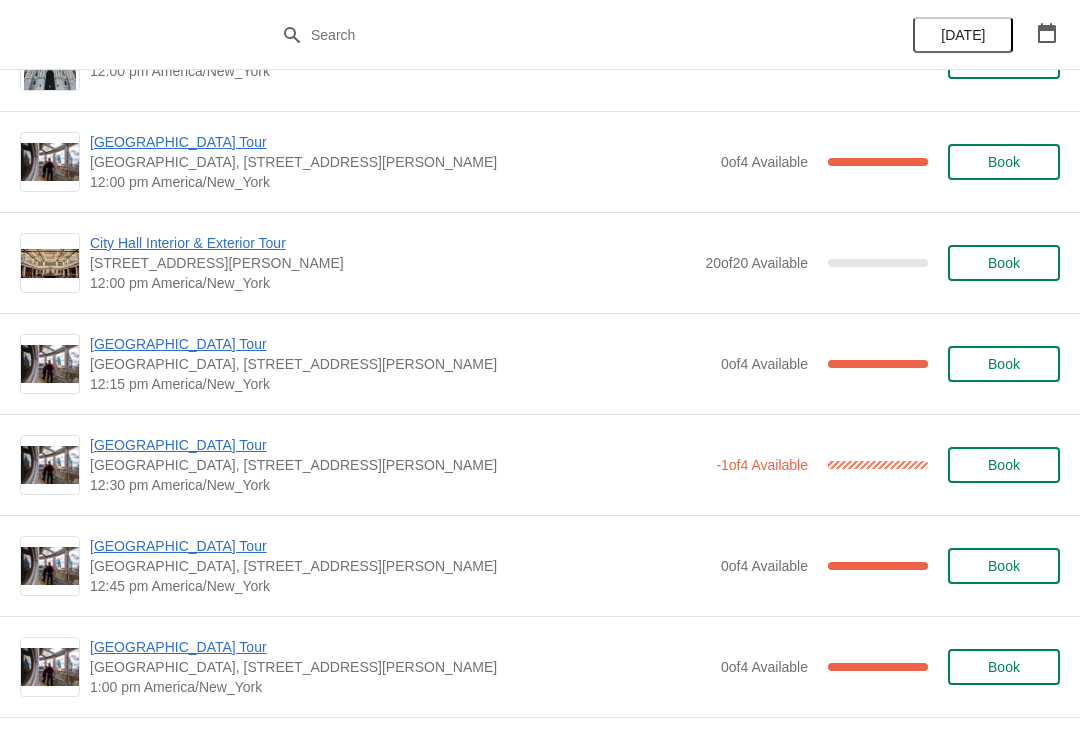 scroll, scrollTop: 976, scrollLeft: 0, axis: vertical 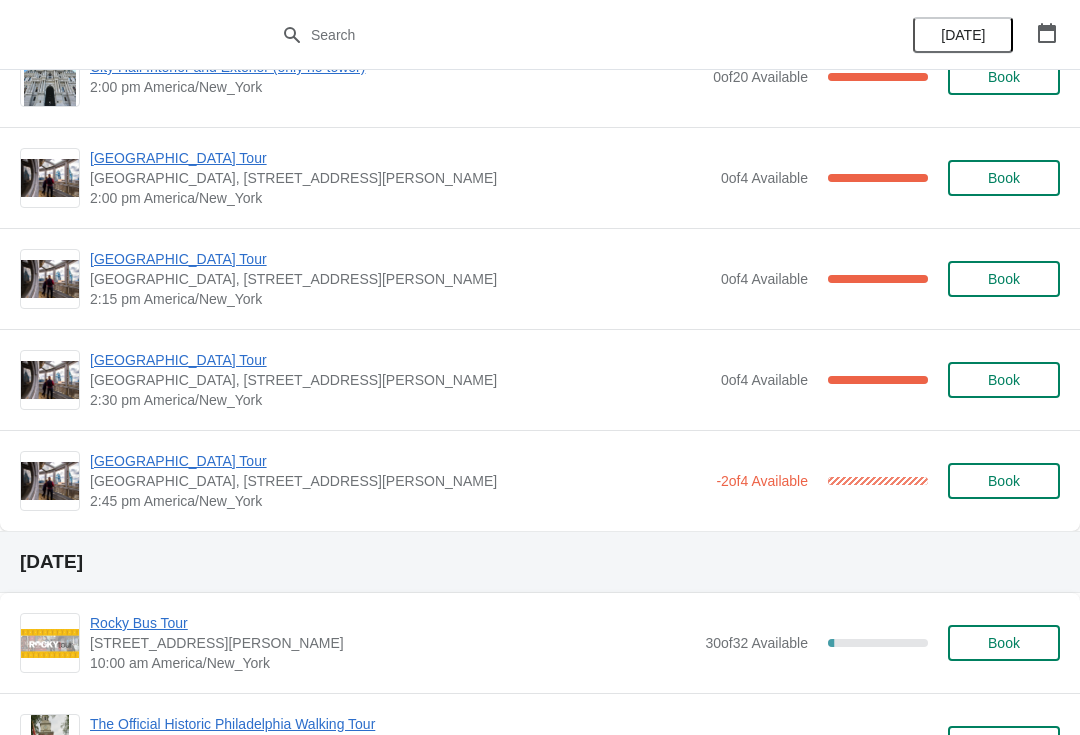 click on "[GEOGRAPHIC_DATA] Tour" at bounding box center [398, 461] 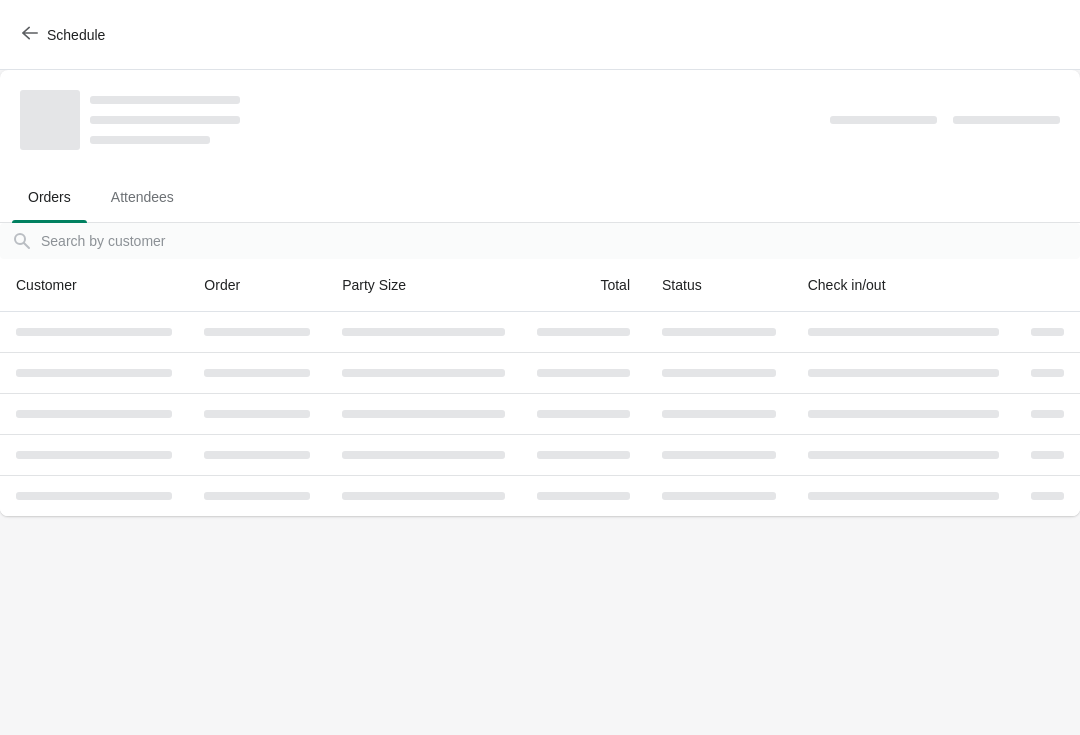 scroll, scrollTop: 0, scrollLeft: 0, axis: both 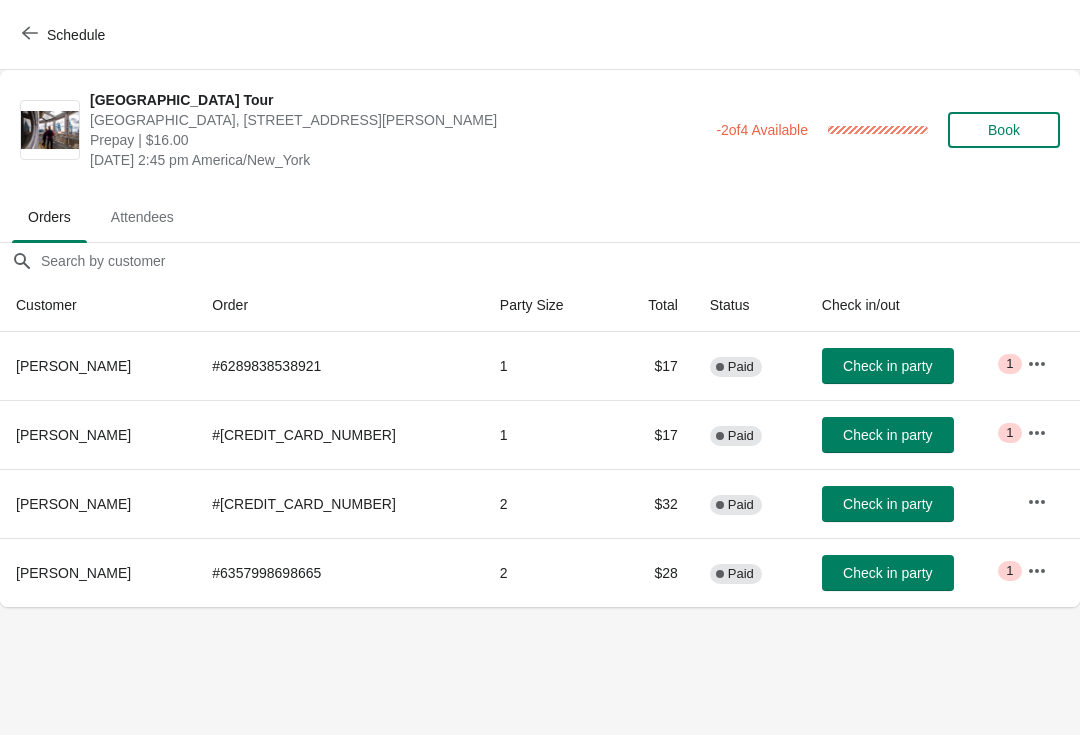 click 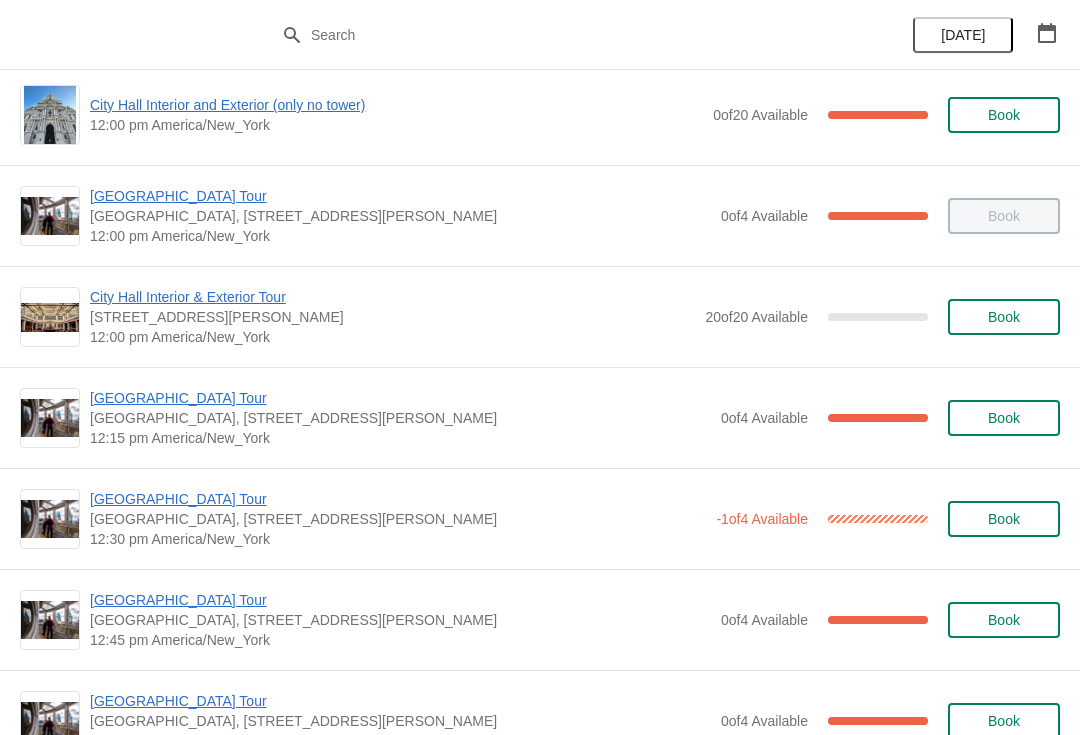 scroll, scrollTop: 933, scrollLeft: 0, axis: vertical 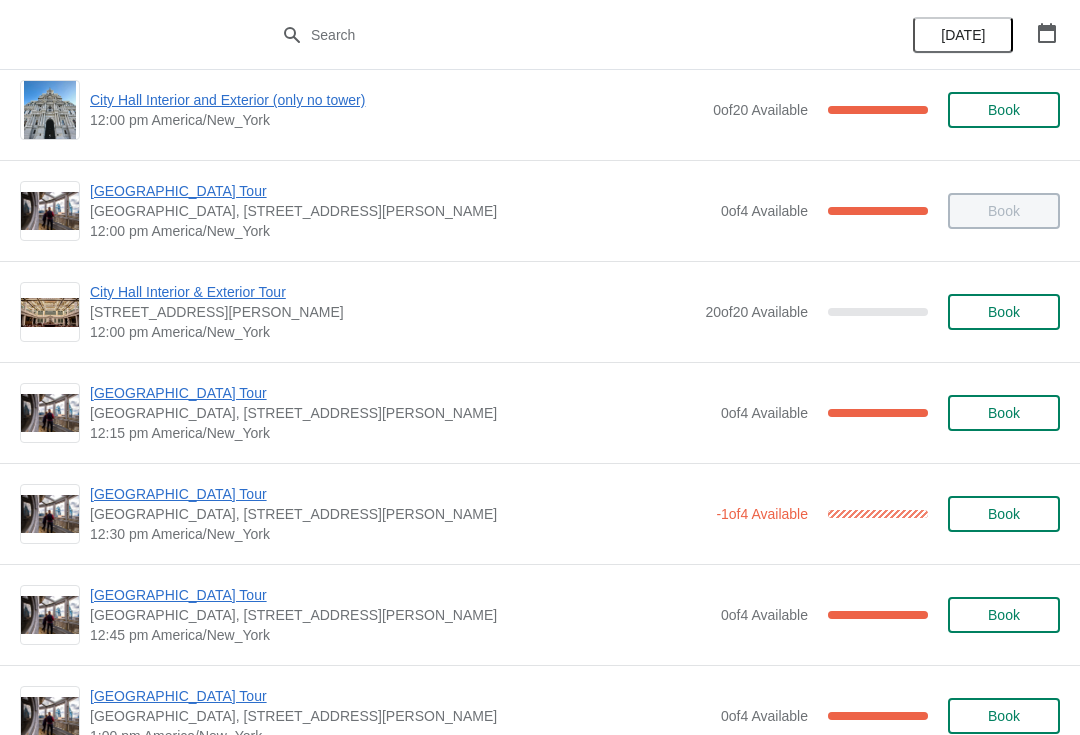 click on "[GEOGRAPHIC_DATA] Tour" at bounding box center [398, 494] 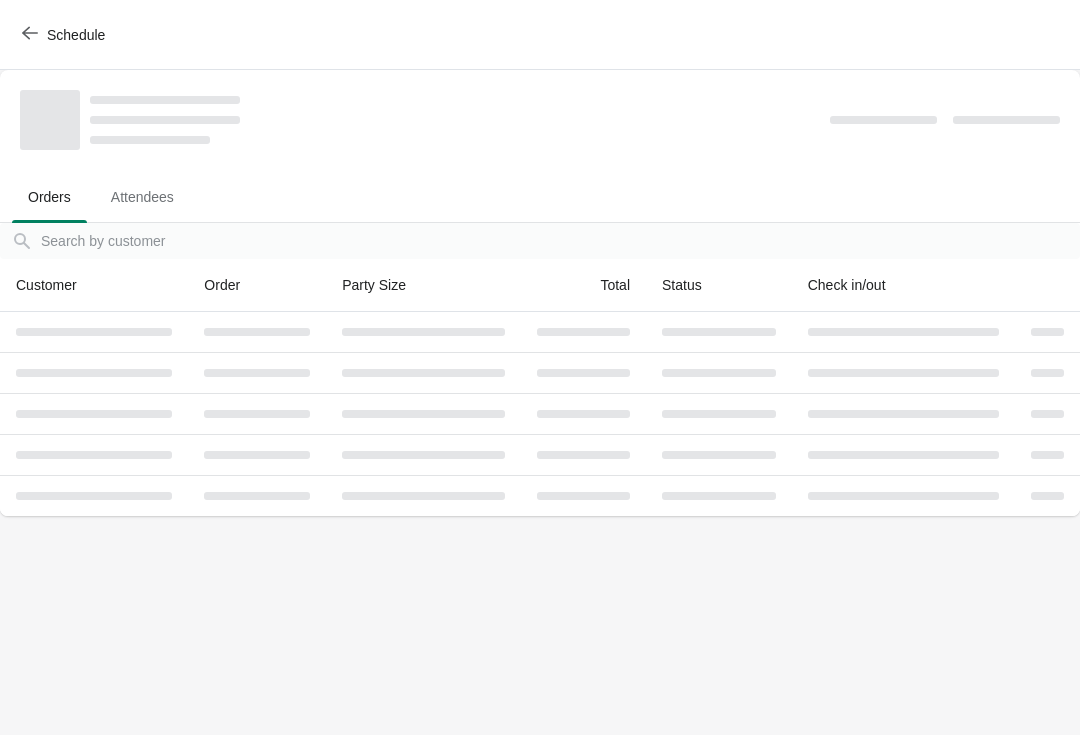 scroll, scrollTop: 0, scrollLeft: 0, axis: both 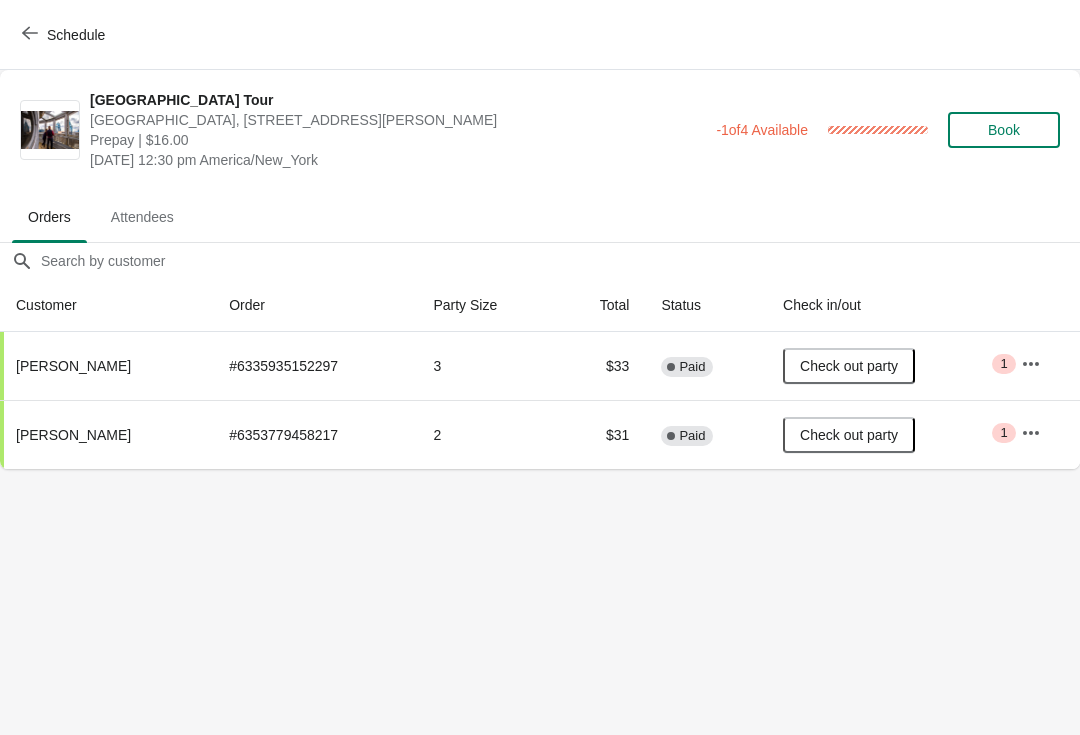 click 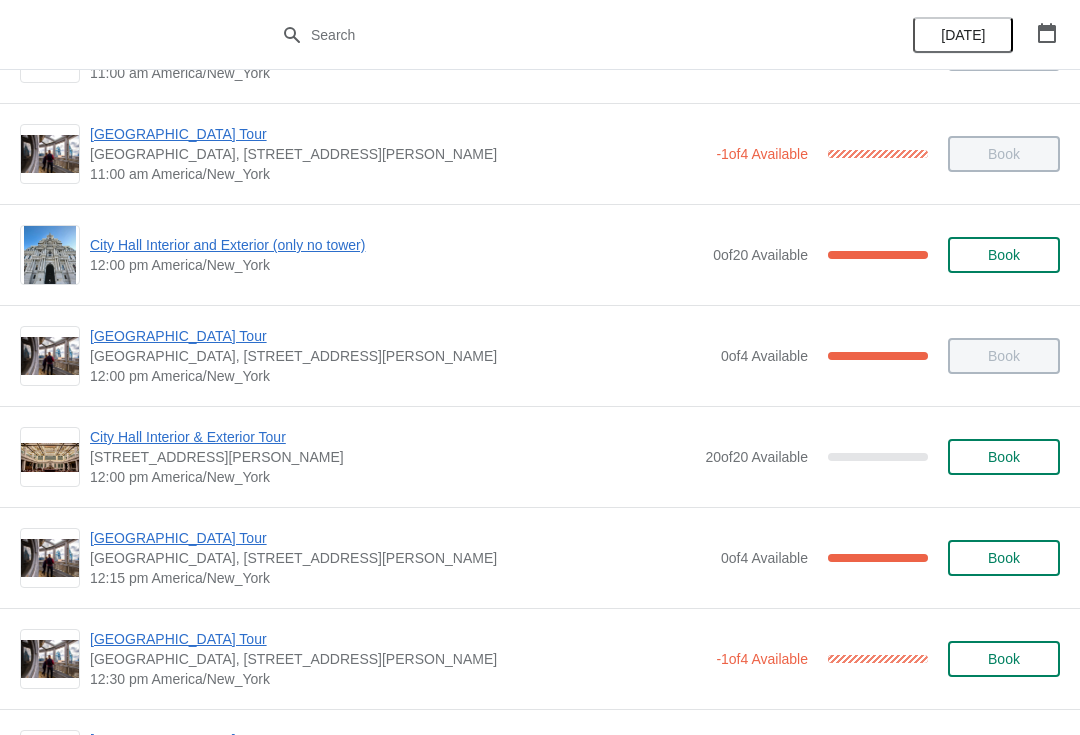 scroll, scrollTop: 863, scrollLeft: 0, axis: vertical 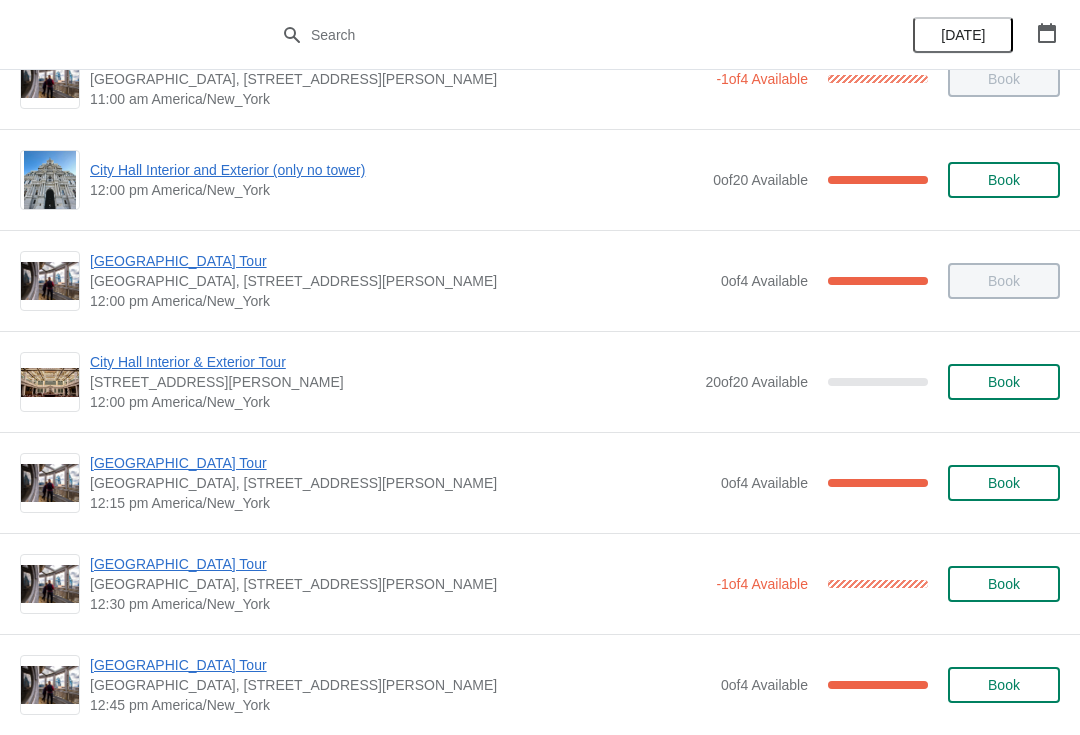 click on "[GEOGRAPHIC_DATA] Tour" at bounding box center (400, 463) 